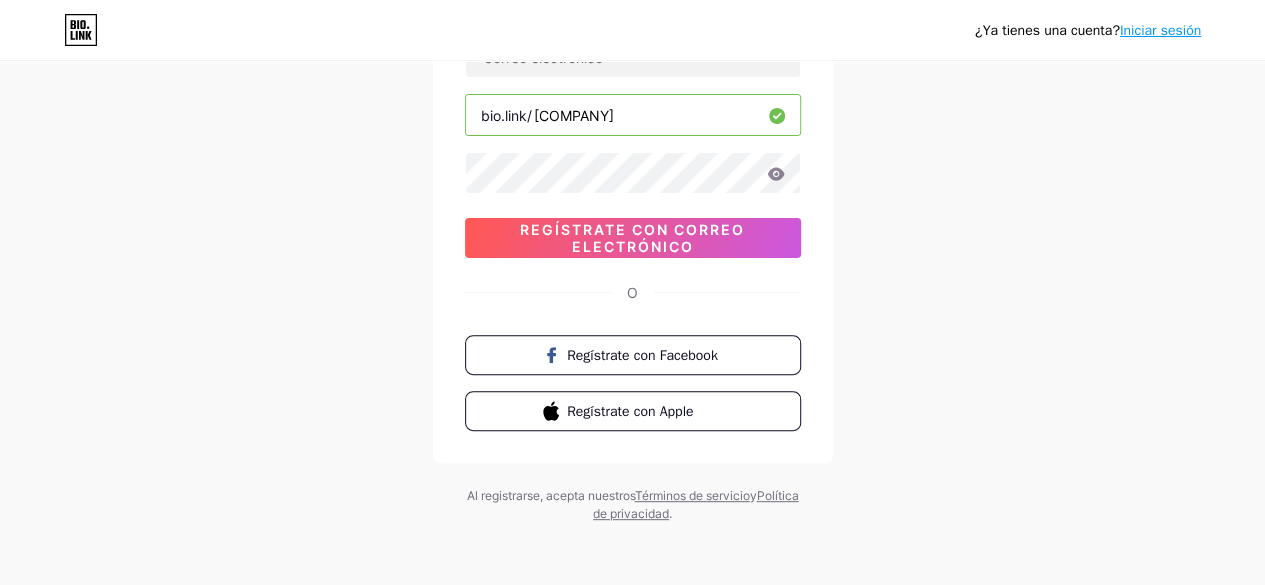 scroll, scrollTop: 0, scrollLeft: 0, axis: both 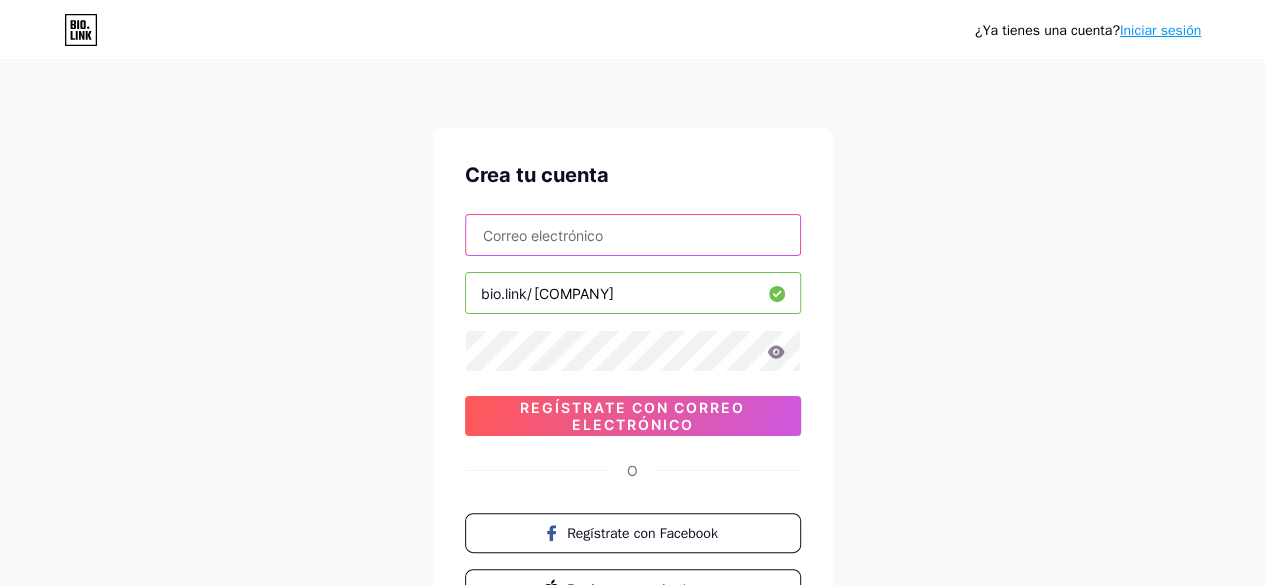 click at bounding box center (633, 235) 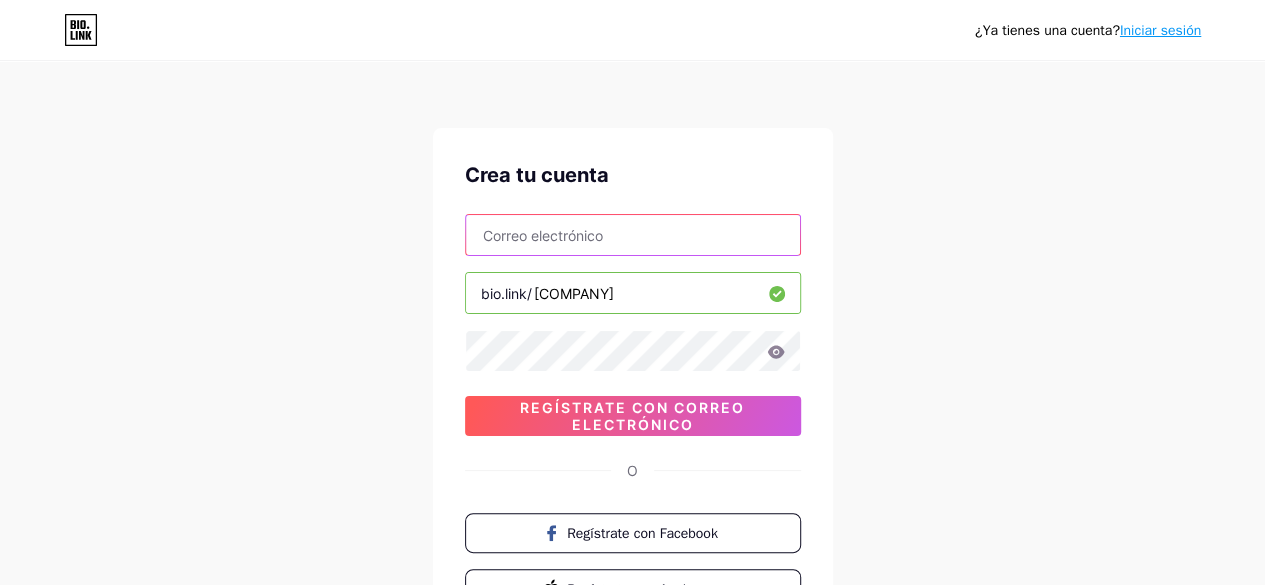 type on "[EMAIL]" 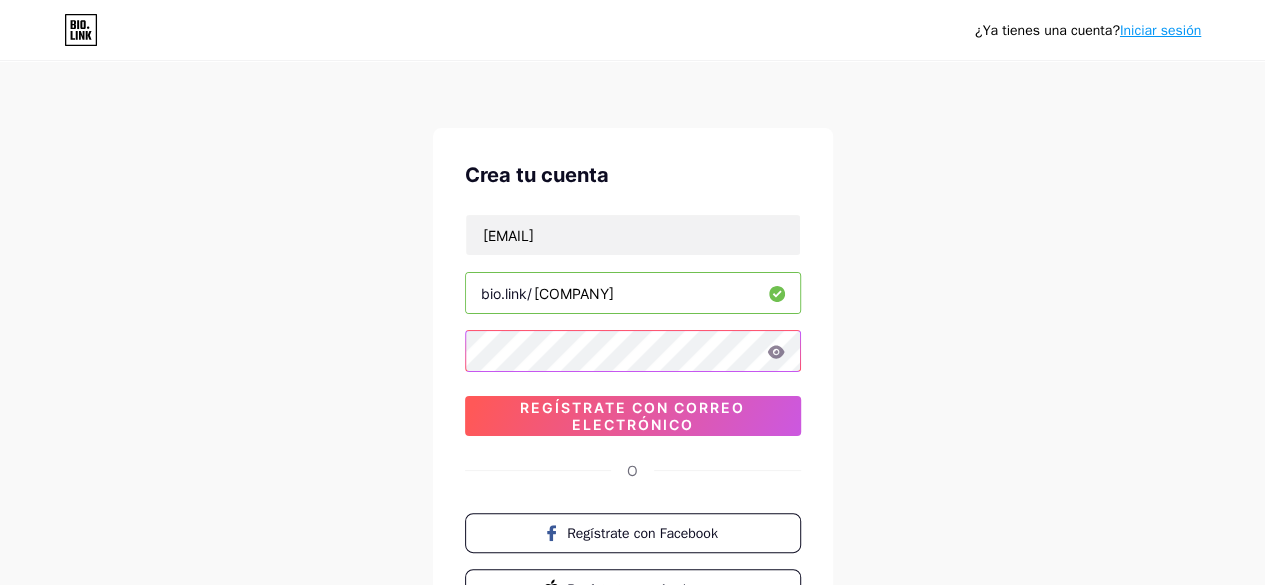 click on "¿Ya tienes una cuenta?  Iniciar sesión   Crea tu cuenta     [EMAIL]     bio.link/[NAME]                     Regístrate con correo electrónico         O       Regístrate con Facebook
Regístrate con Apple
Al registrarse, acepta nuestros  Términos de servicio  y  Política de privacidad  ." at bounding box center [632, 382] 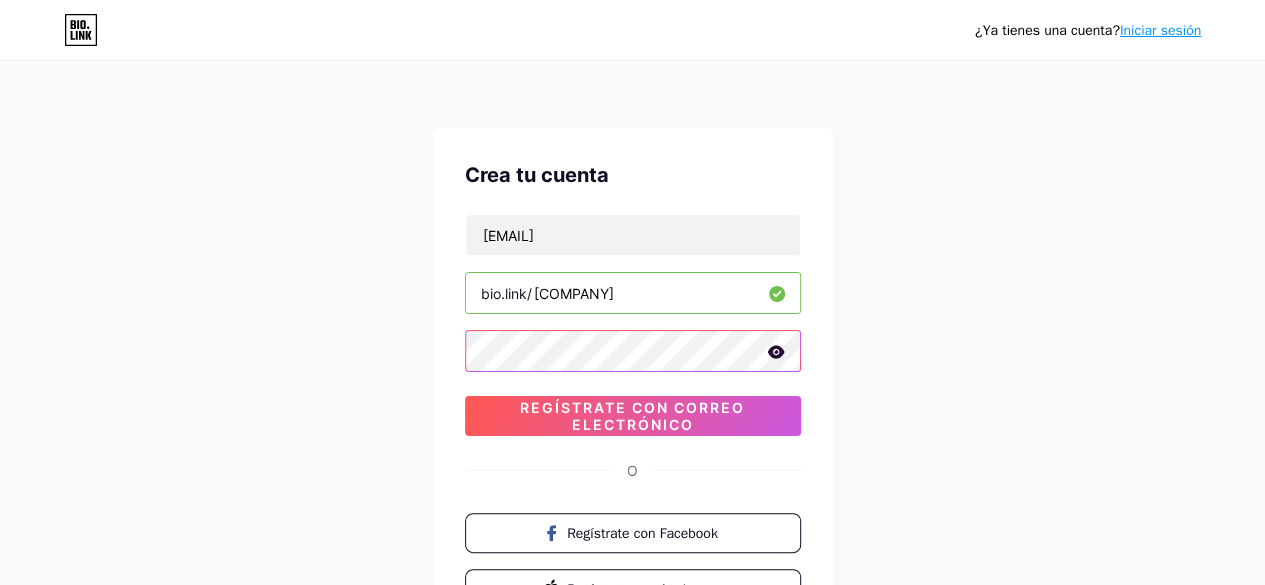scroll, scrollTop: 178, scrollLeft: 0, axis: vertical 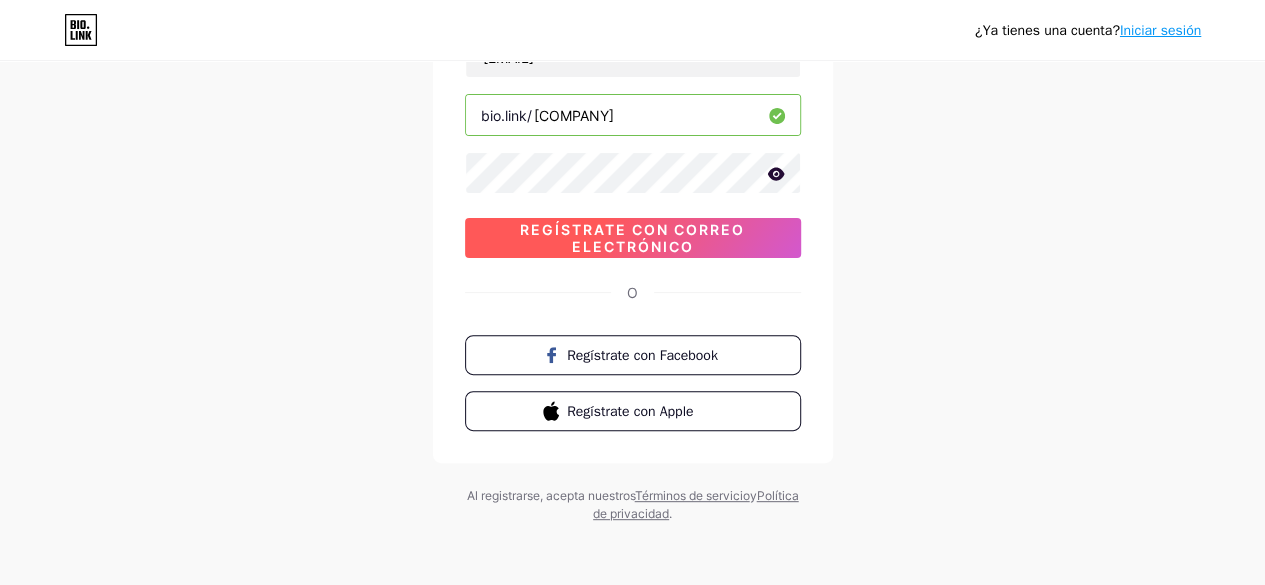 click on "Regístrate con correo electrónico" at bounding box center (632, 238) 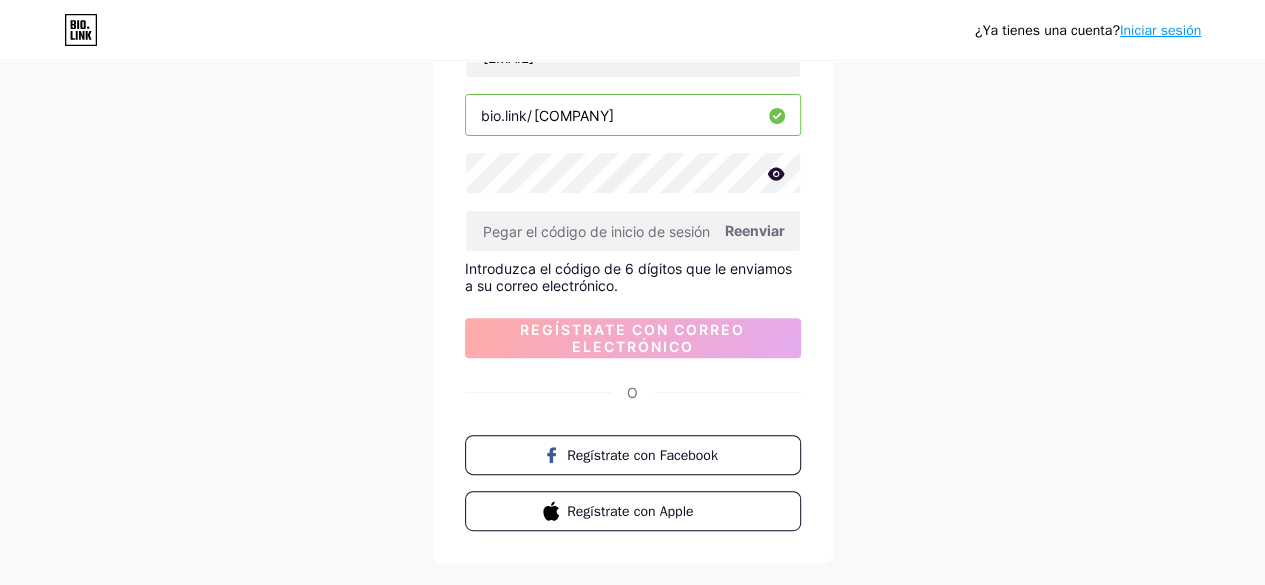 click 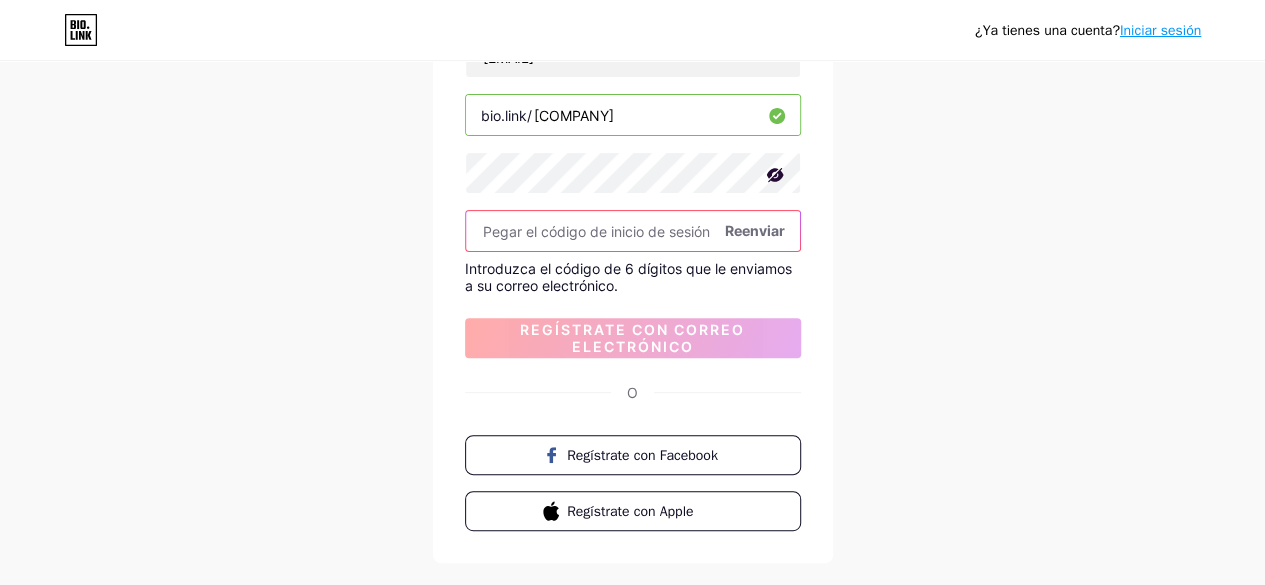 paste on "424889" 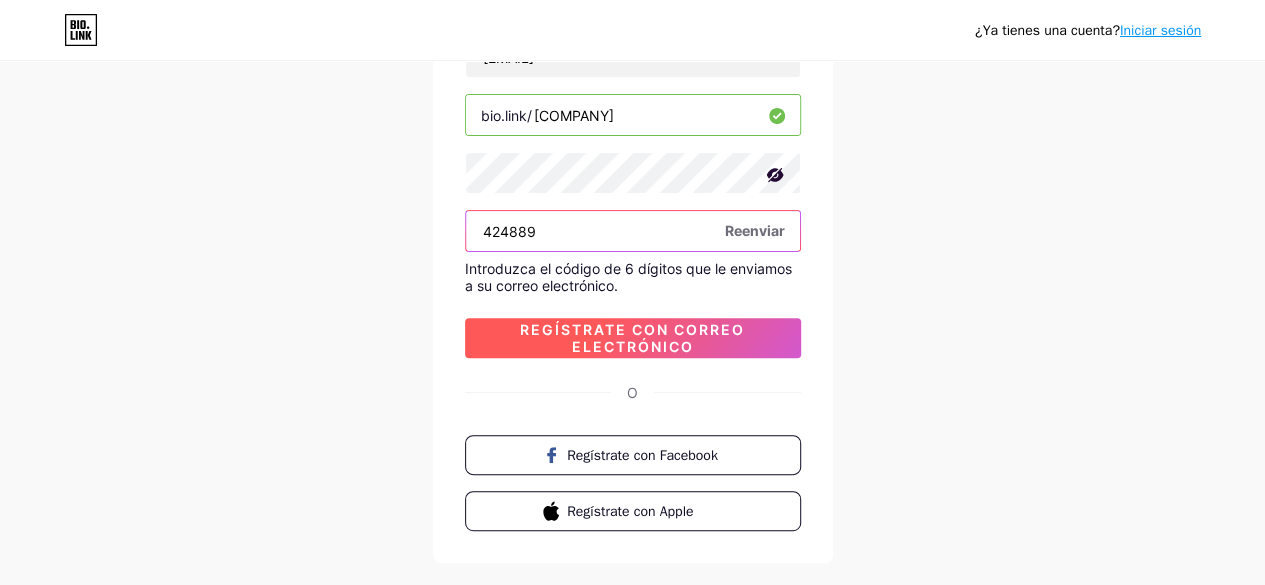 type on "424889" 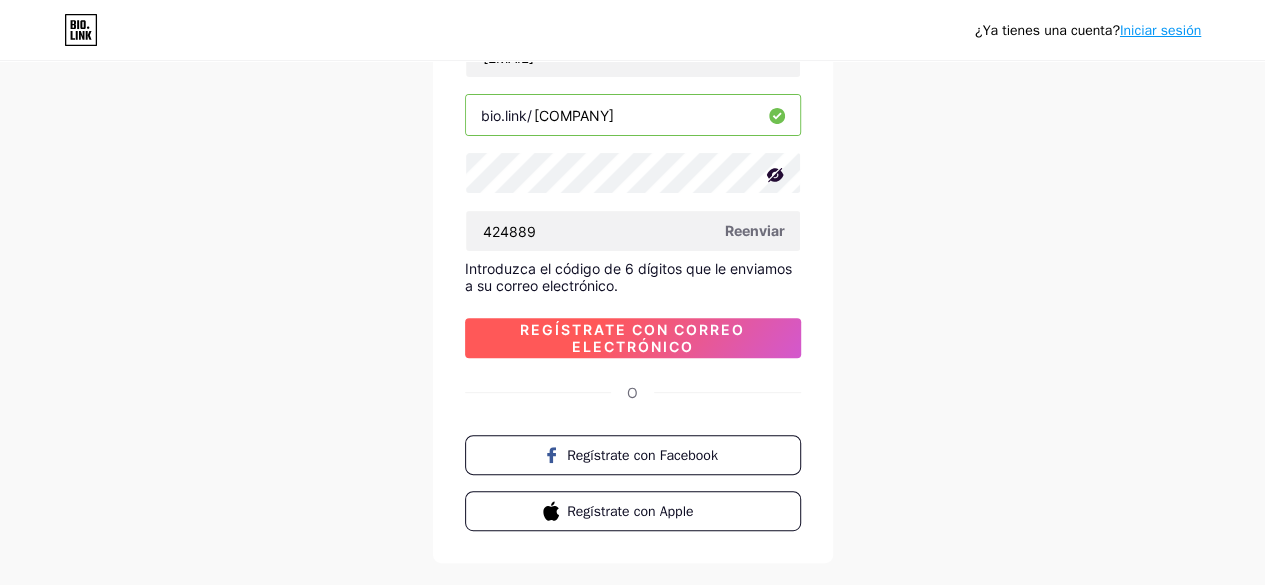click on "Regístrate con correo electrónico" at bounding box center [632, 338] 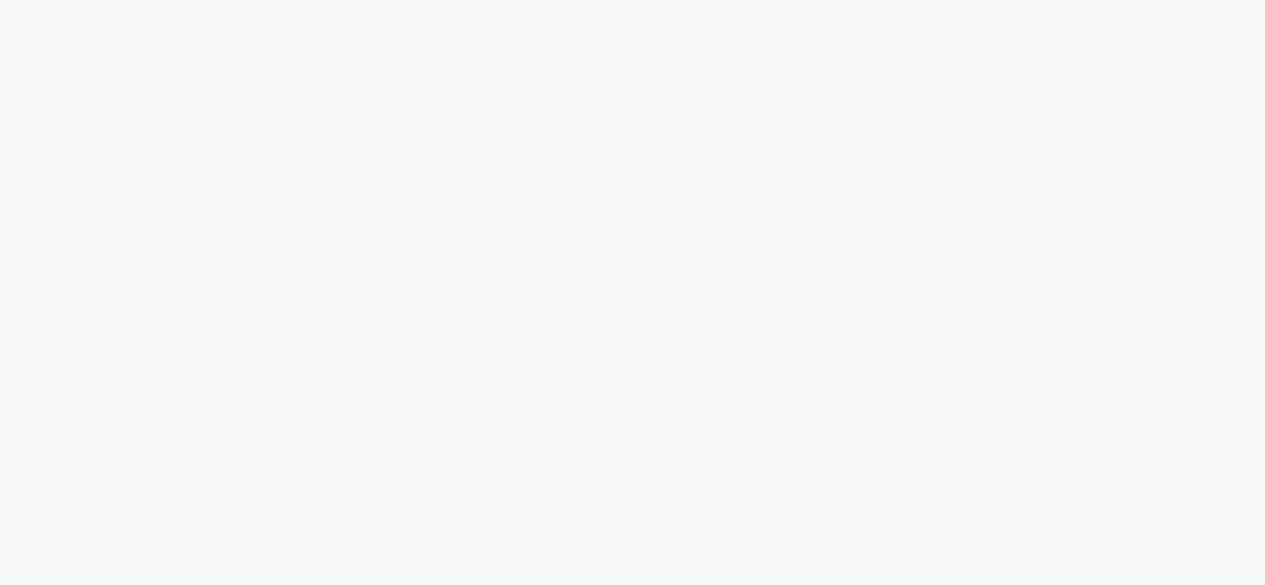 scroll, scrollTop: 0, scrollLeft: 0, axis: both 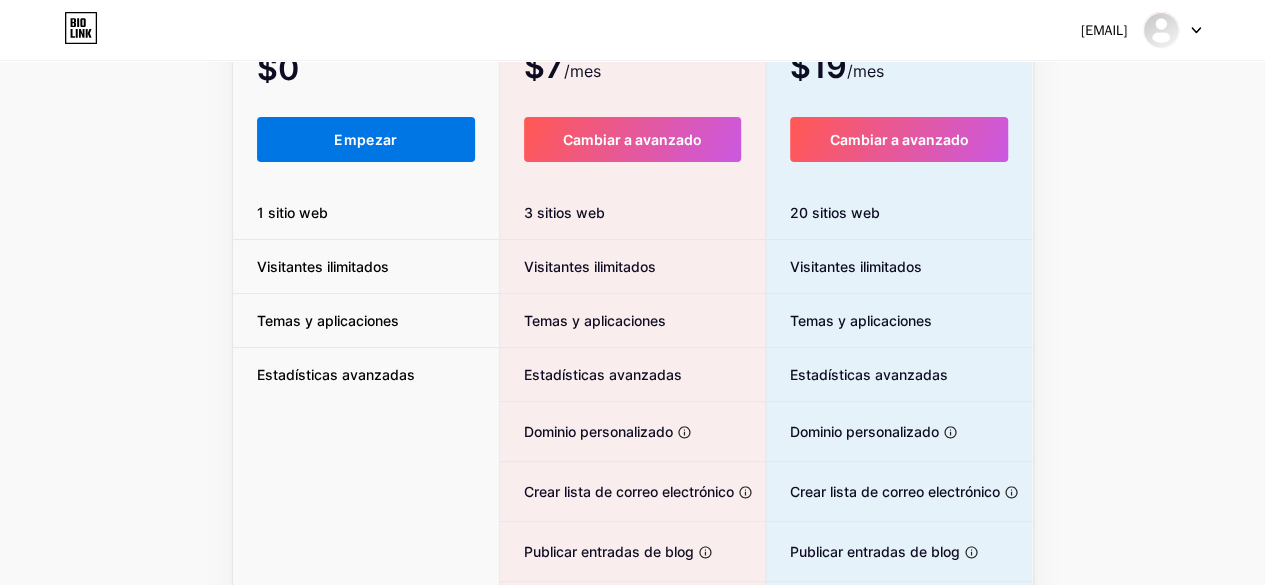 click on "Empezar" at bounding box center (365, 139) 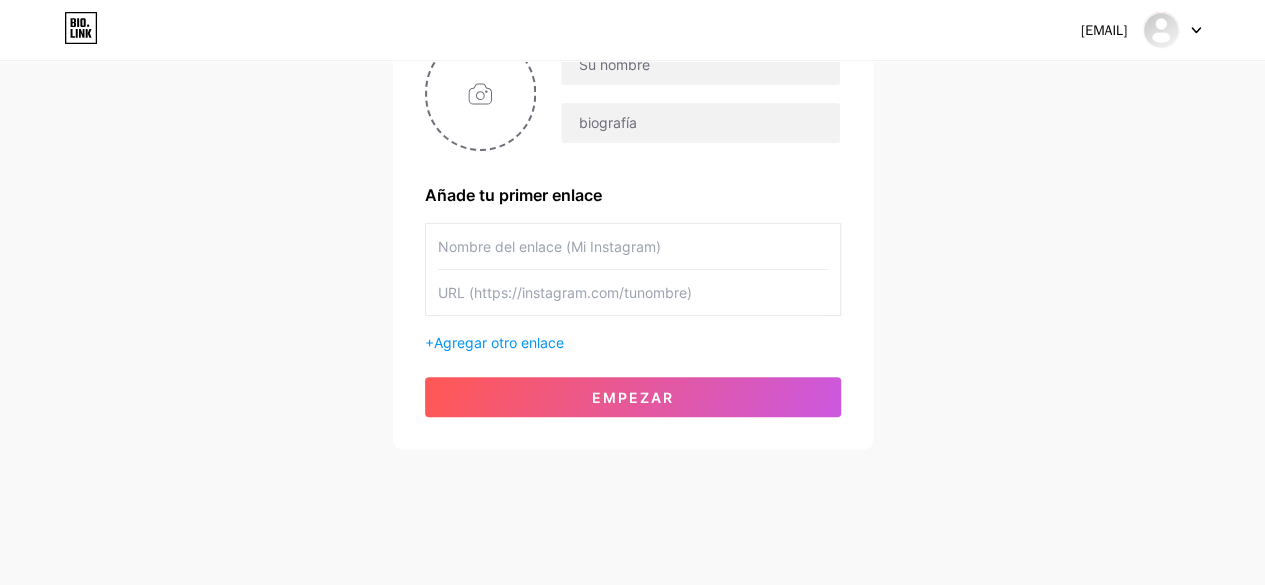 scroll, scrollTop: 100, scrollLeft: 0, axis: vertical 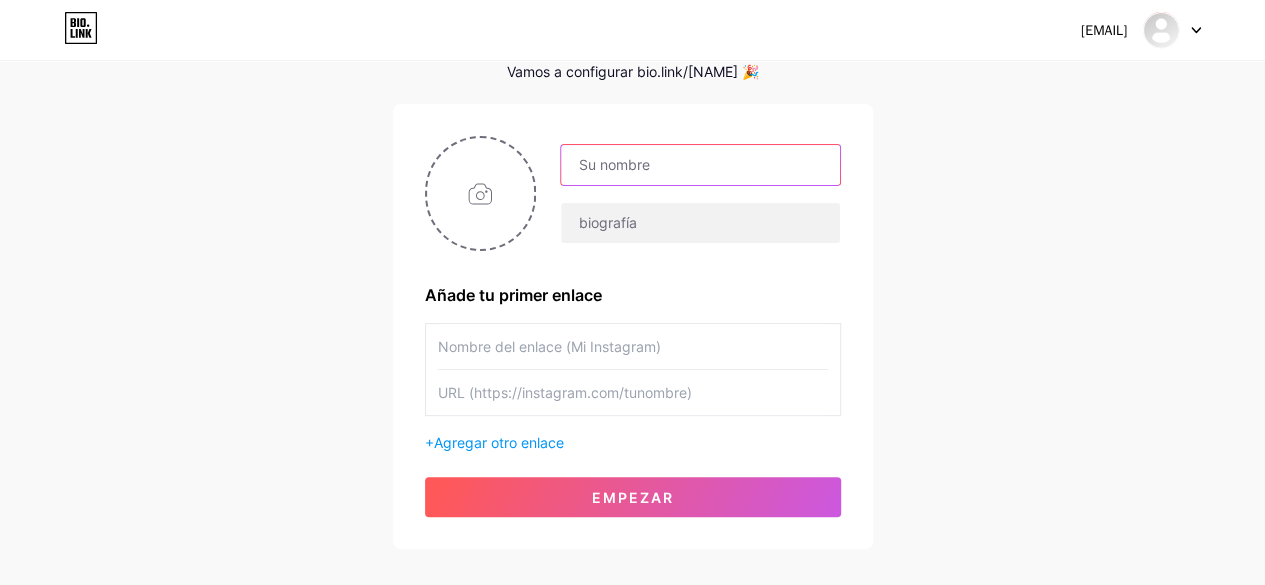 click at bounding box center (700, 165) 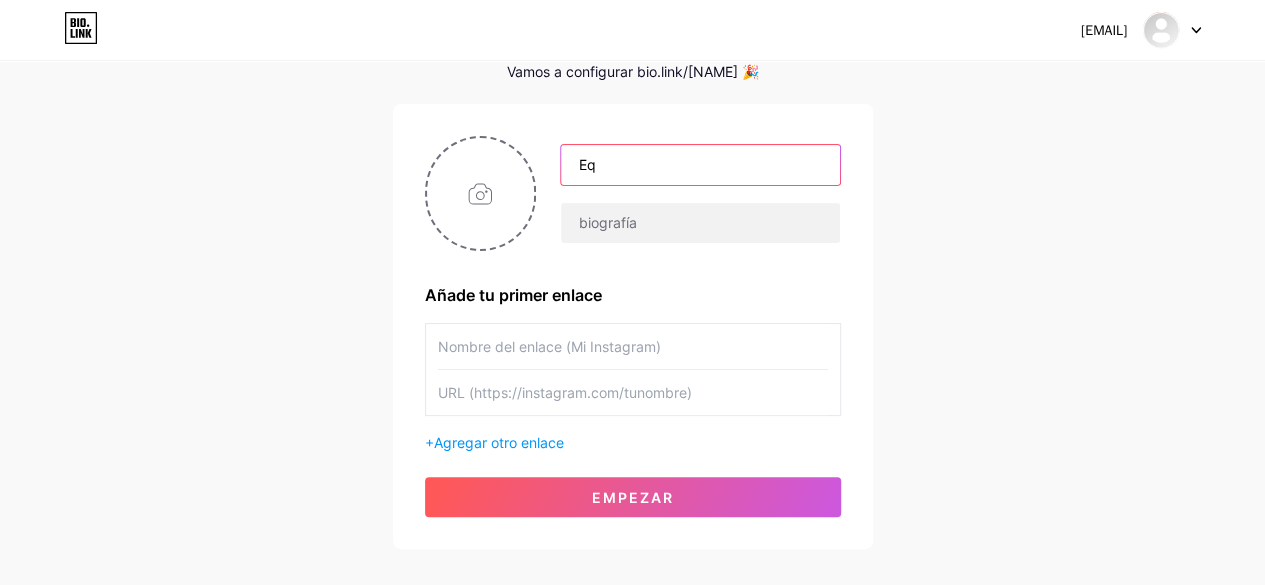 type on "E" 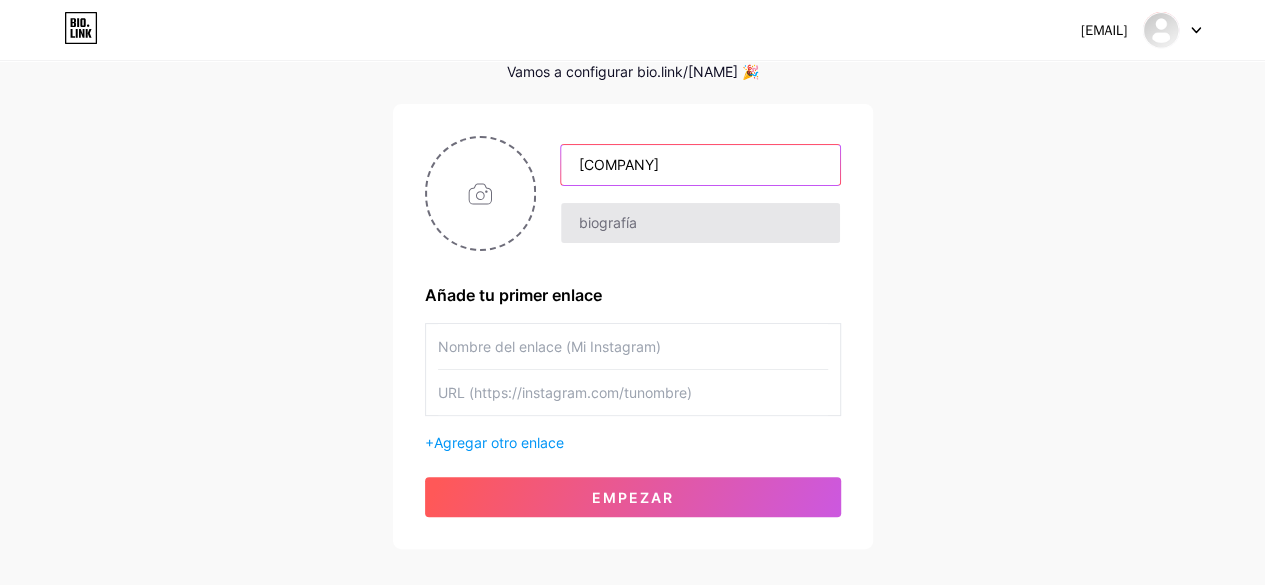 type on "[COMPANY]" 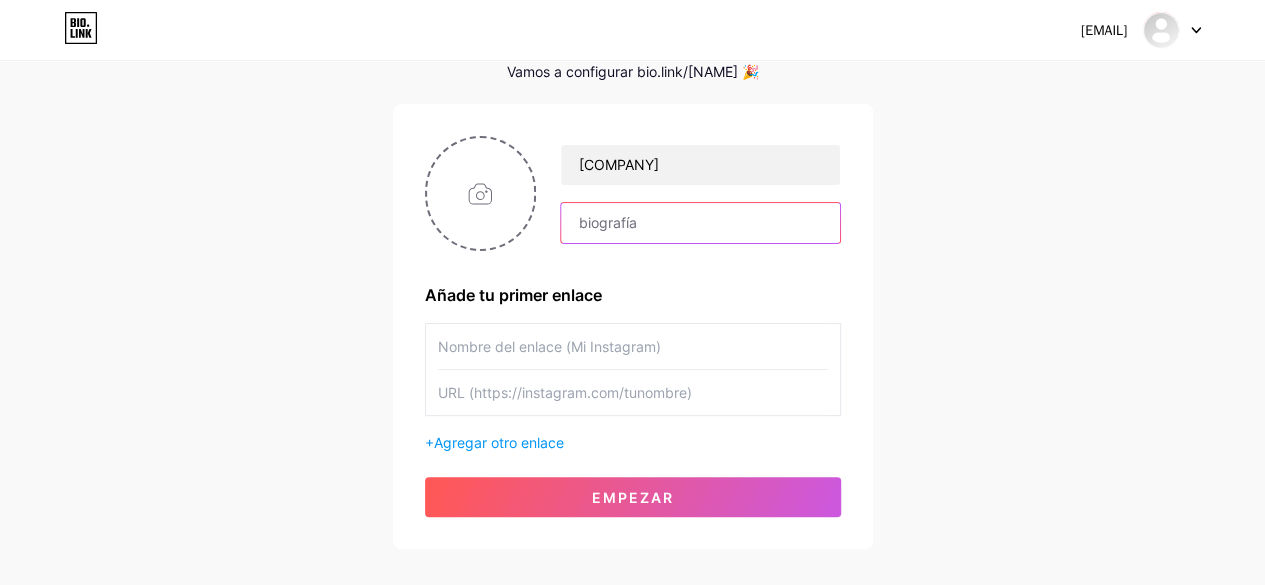 click at bounding box center (700, 223) 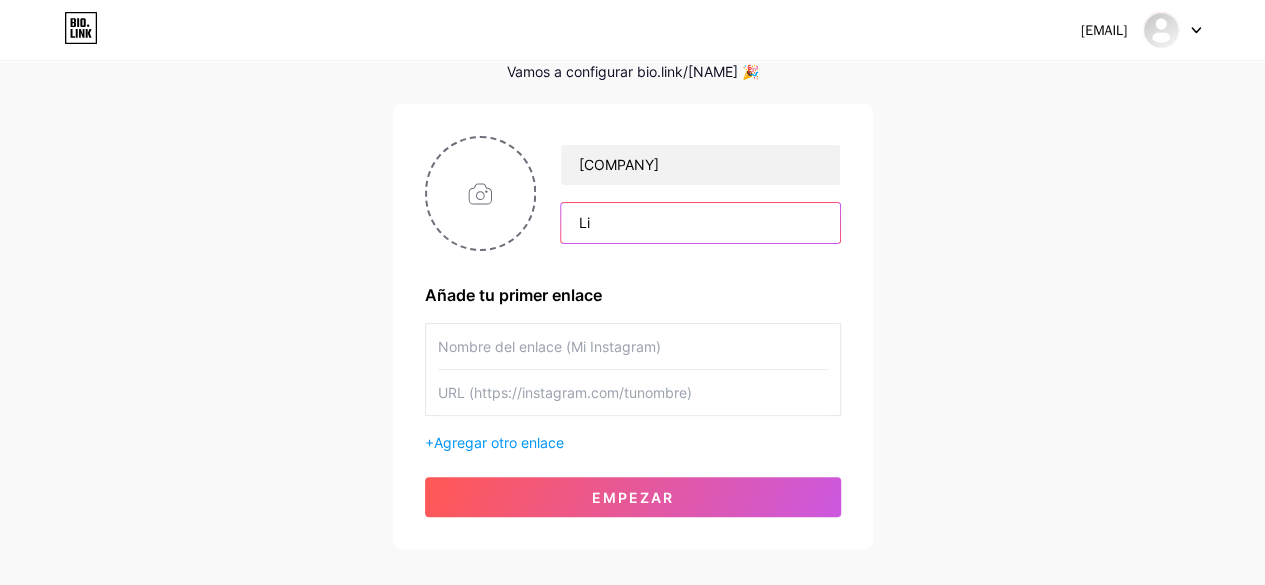 type on "L" 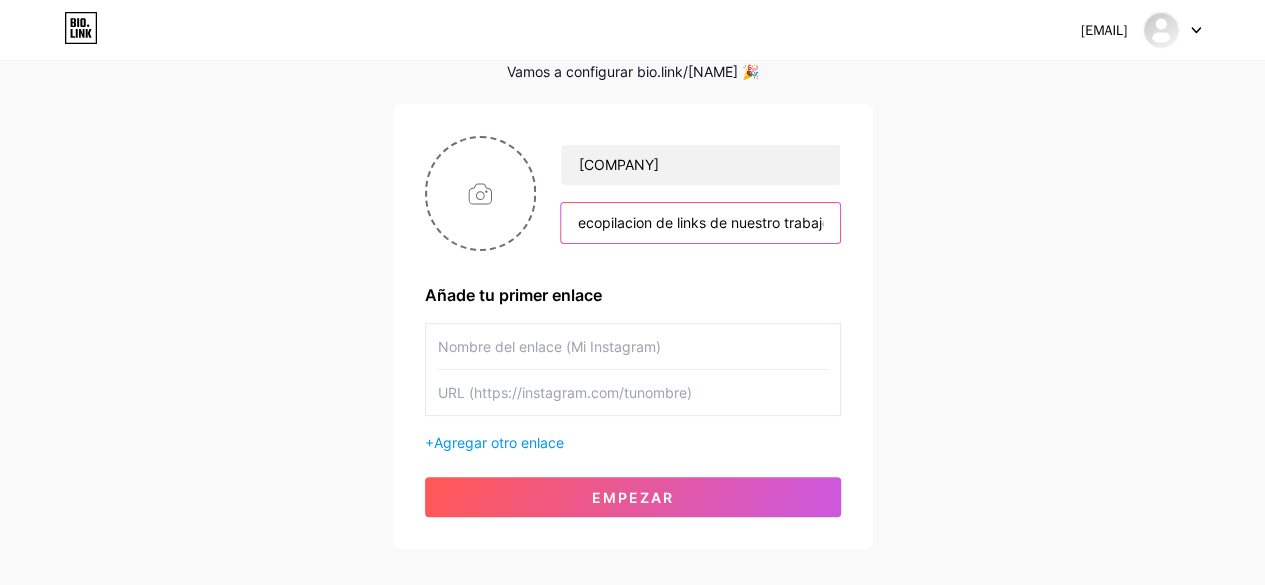 scroll, scrollTop: 0, scrollLeft: 14, axis: horizontal 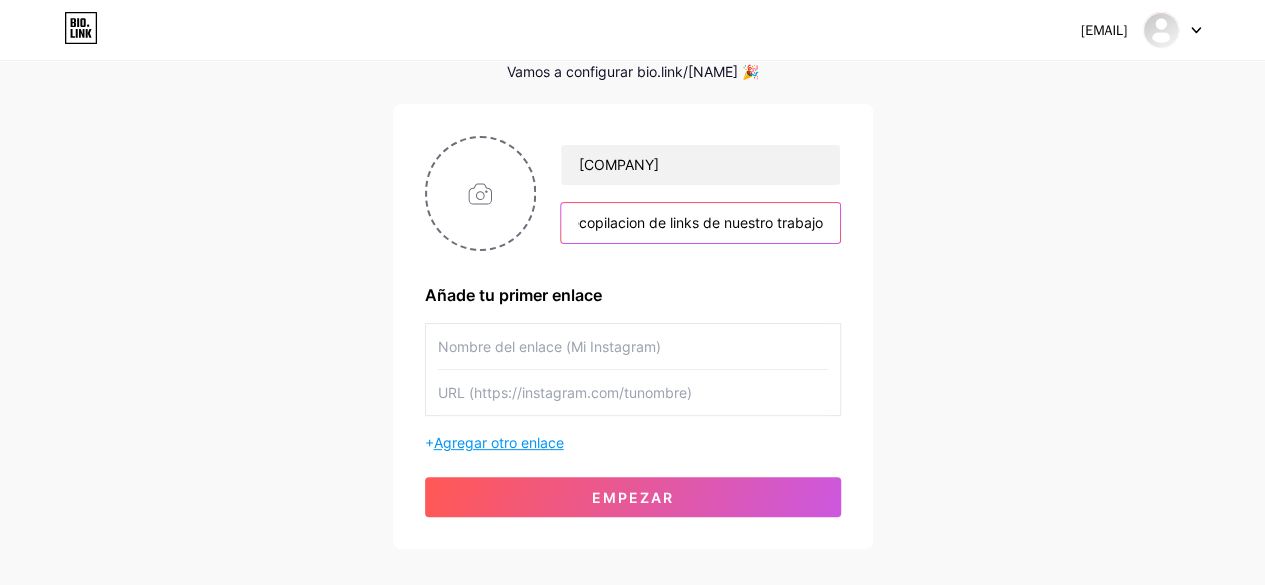 type on "recopilacion de links de nuestro trabajo" 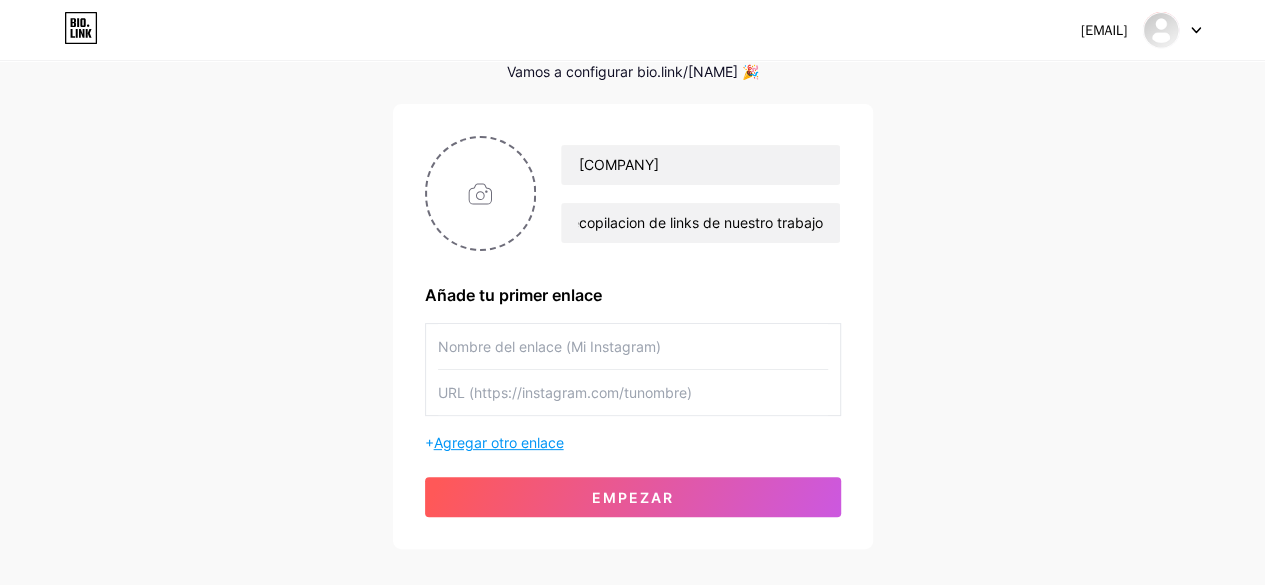 scroll, scrollTop: 0, scrollLeft: 0, axis: both 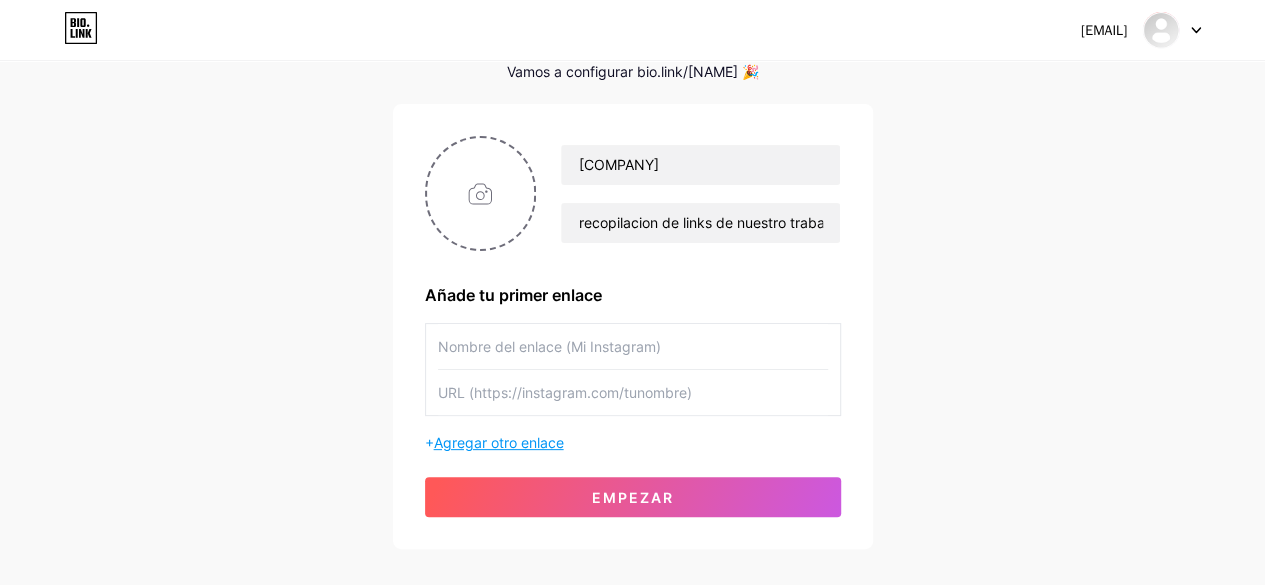 click on "Agregar otro enlace" at bounding box center (499, 442) 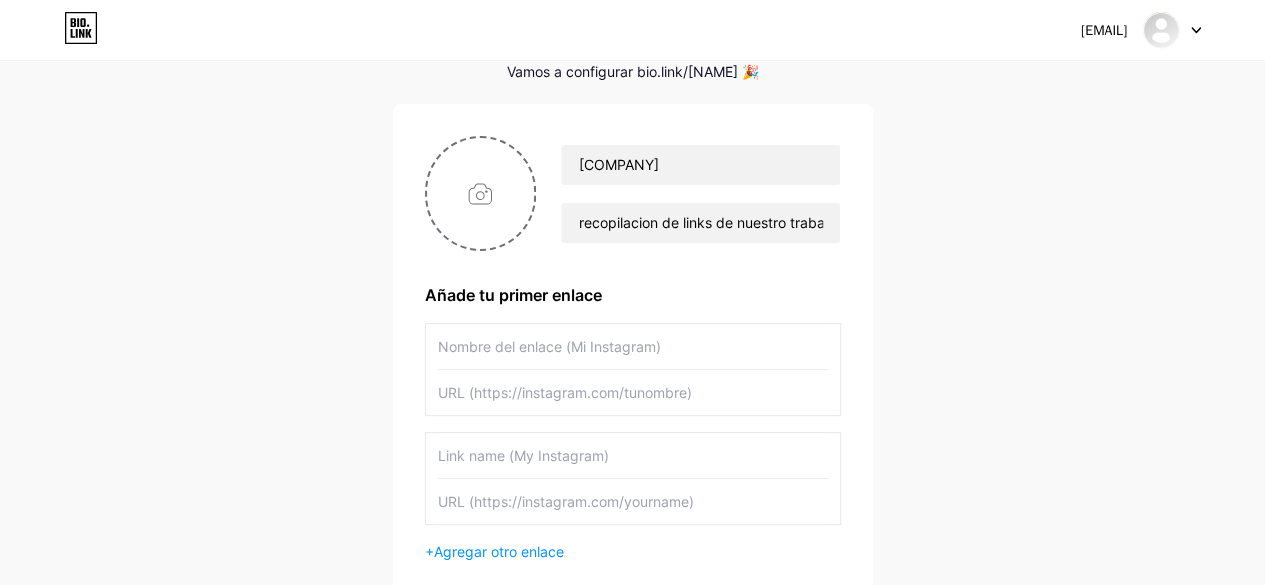 click at bounding box center (633, 346) 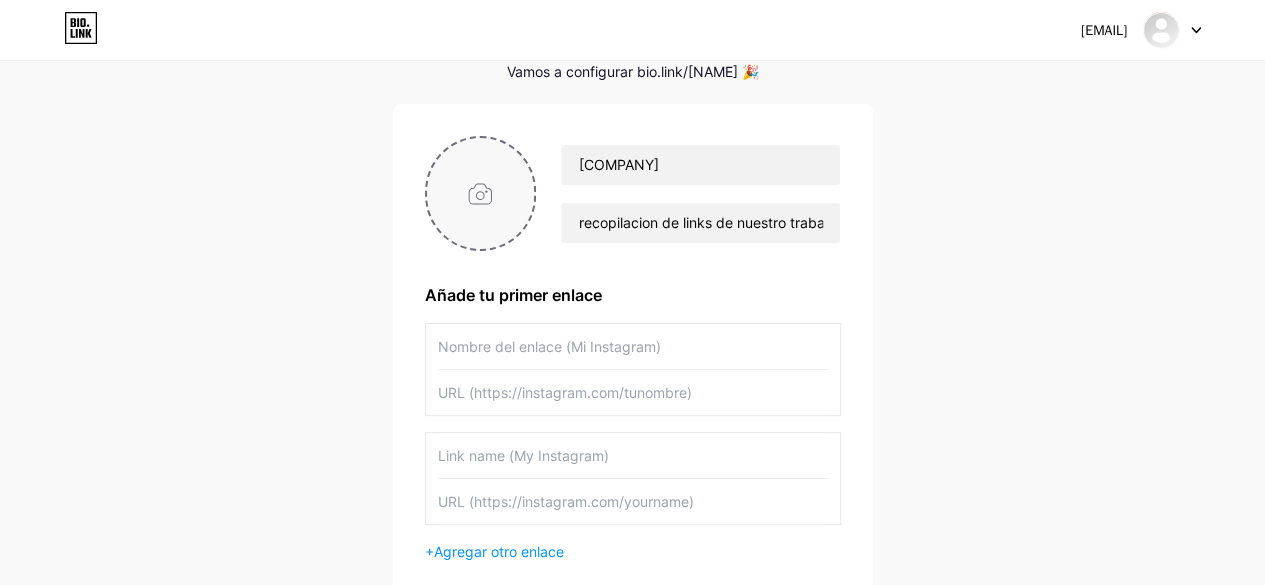click at bounding box center (481, 193) 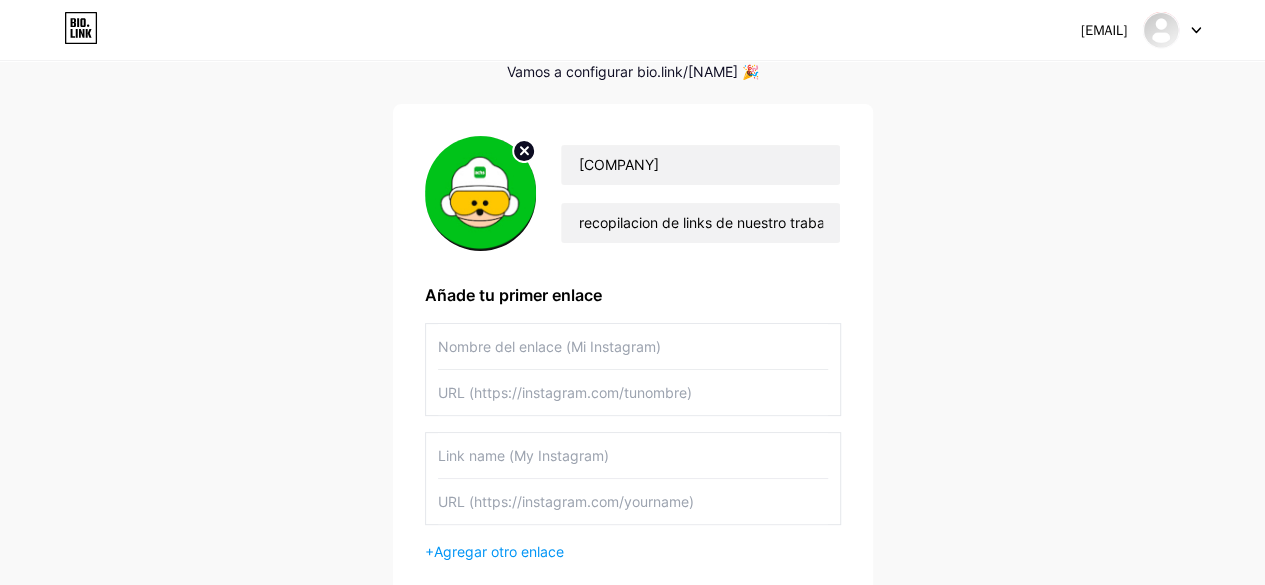 click at bounding box center [633, 346] 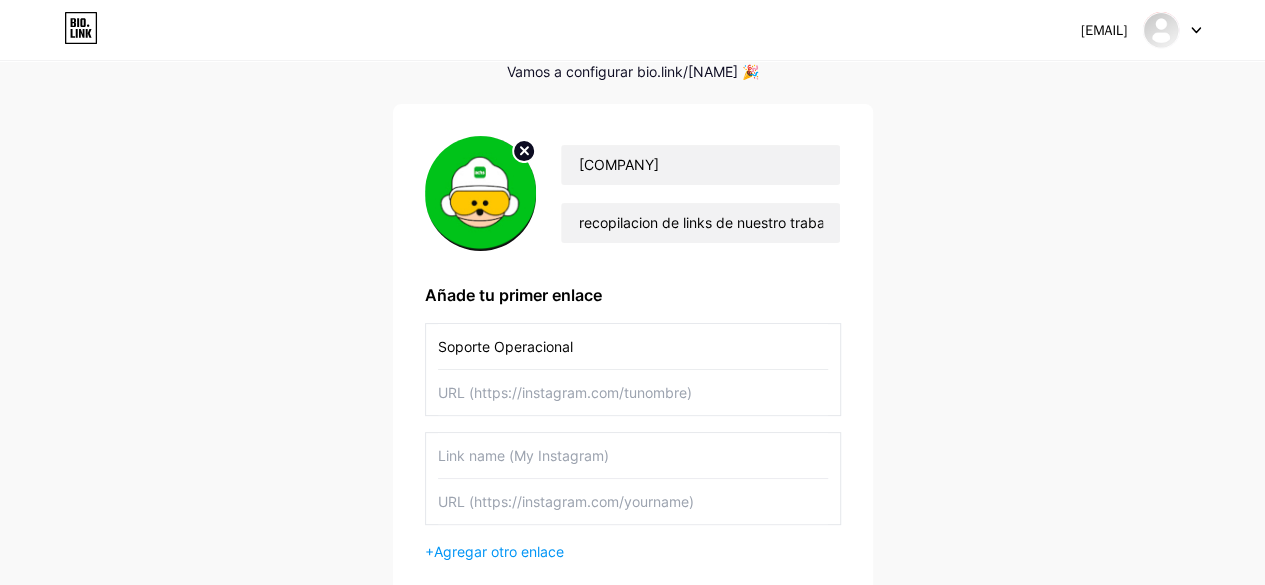 type on "Soporte Operacional" 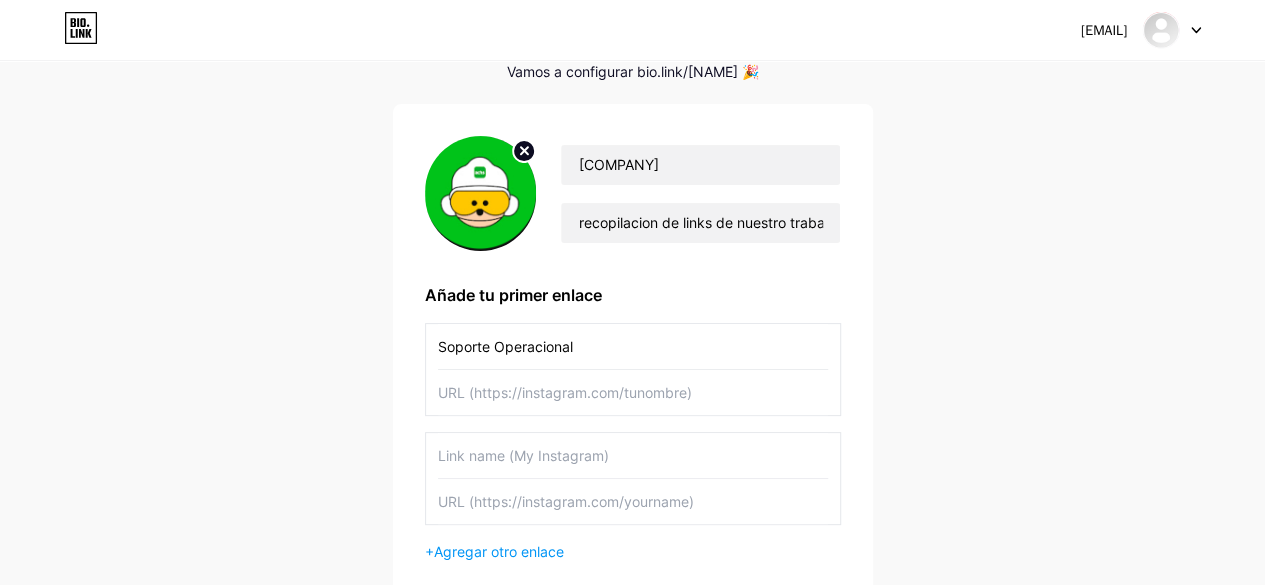 paste on "https://s2.achs.cl/sitios/gpr/Soporte_Preventivo/Paginas/Inicio.aspx" 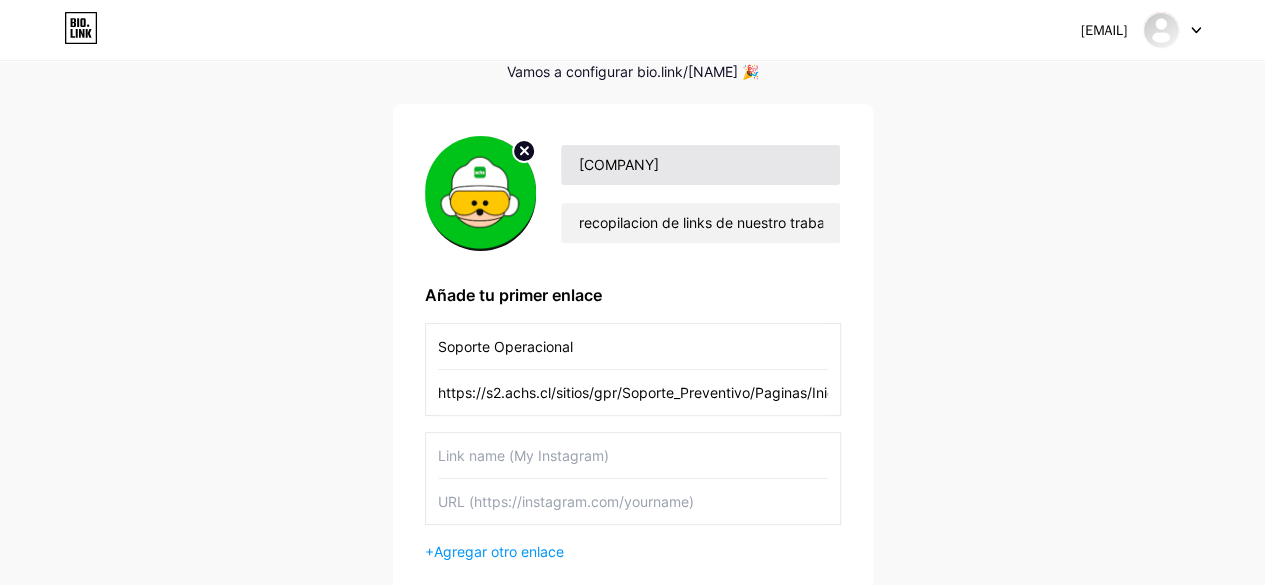 scroll, scrollTop: 0, scrollLeft: 56, axis: horizontal 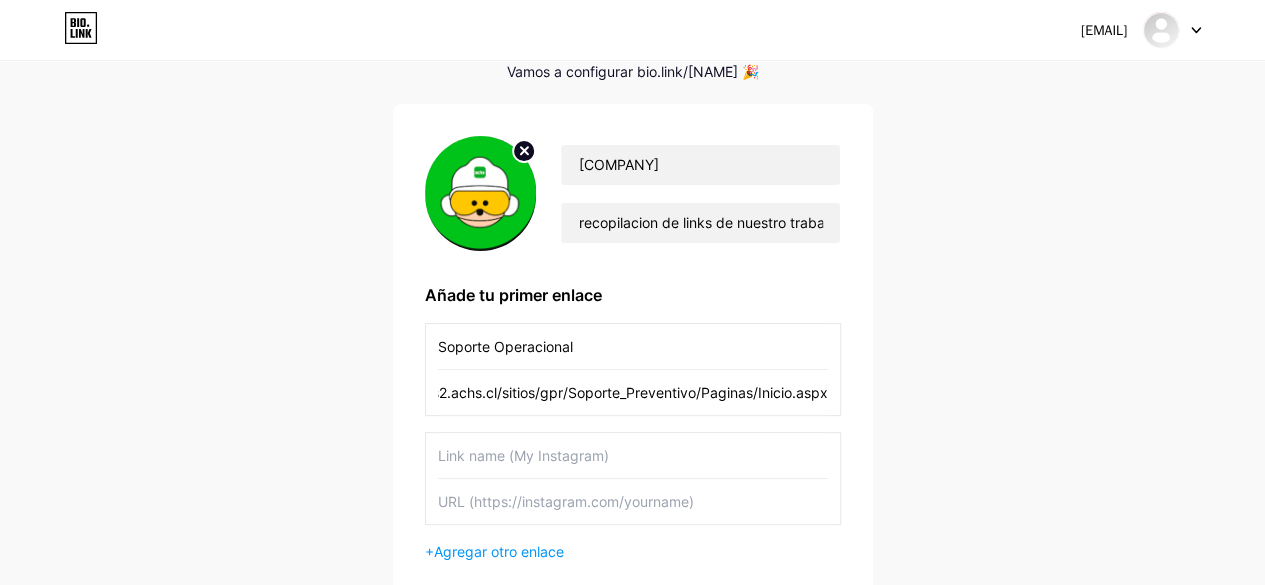 type on "https://s2.achs.cl/sitios/gpr/Soporte_Preventivo/Paginas/Inicio.aspx" 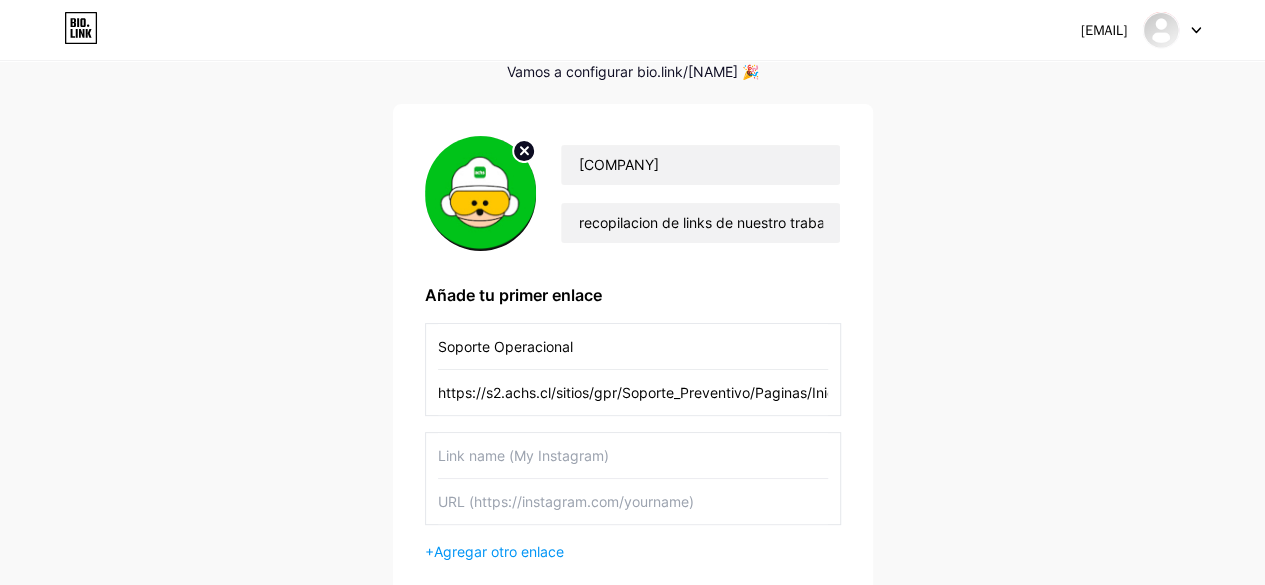 click at bounding box center (633, 455) 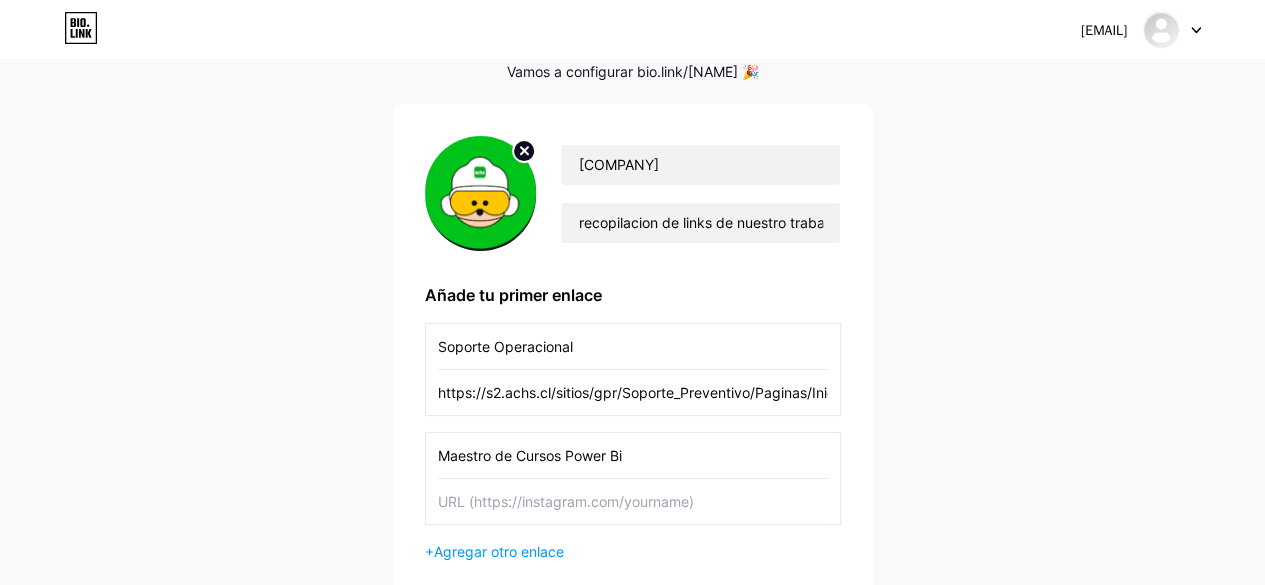type on "Maestro de Cursos Power Bi" 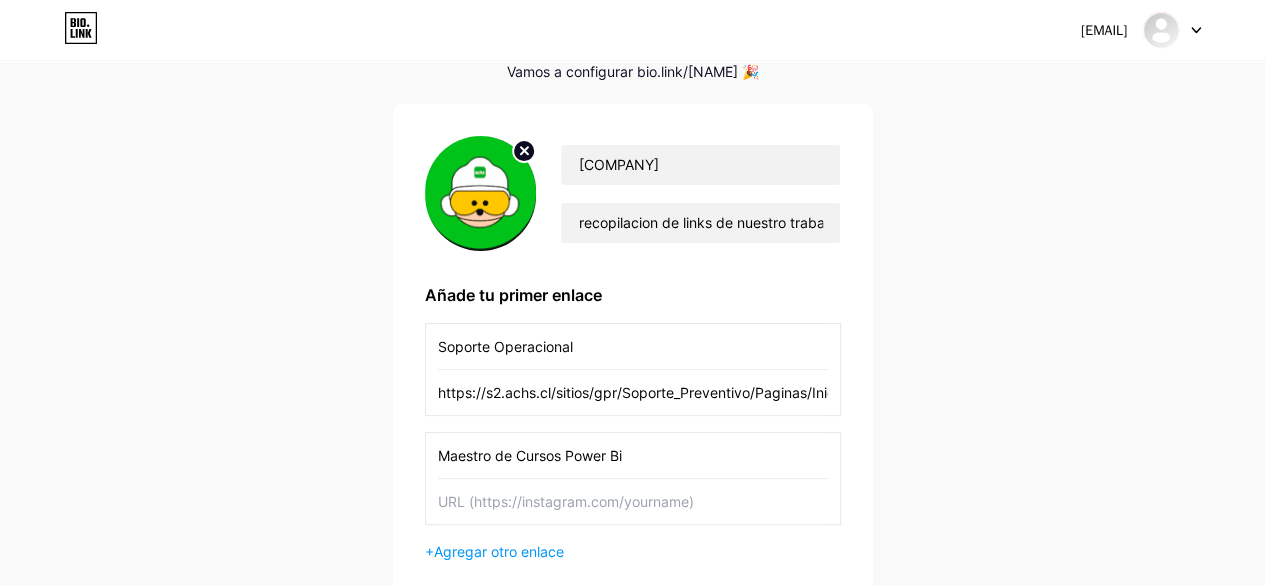paste on "https://app.powerbi.com/groups/me/apps/0d40a754-e584-458f-b8f3-58a65cc1632e/reports/7b576dfe-4e9d-41d1-9299-54cee8b204e2/ReportSectionbbe53ecd0452940f6f9f?ctid=6d4bbe0a-5654-4c69-a682-bf7dcdaed8e7&experience=power-bi" 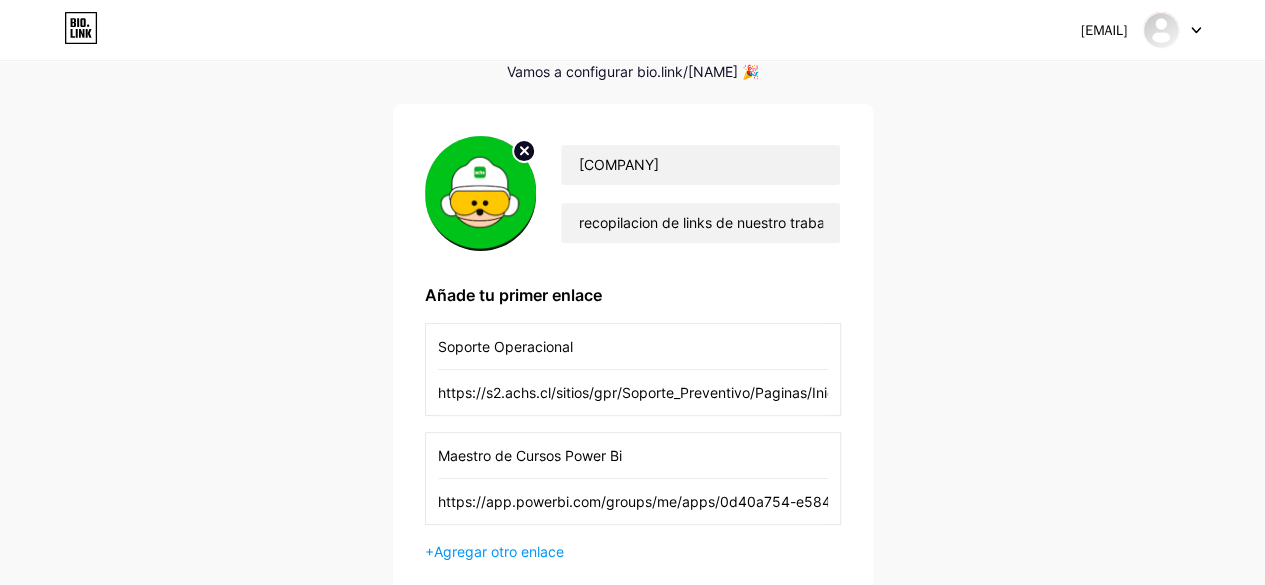 scroll, scrollTop: 0, scrollLeft: 1272, axis: horizontal 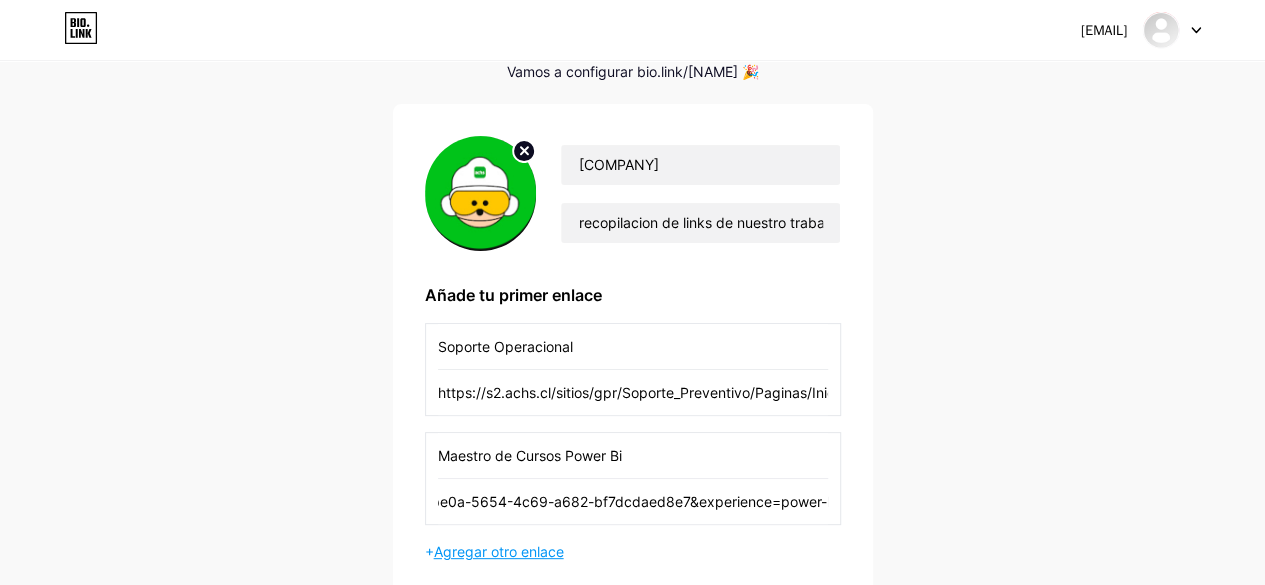 type on "https://app.powerbi.com/groups/me/apps/0d40a754-e584-458f-b8f3-58a65cc1632e/reports/7b576dfe-4e9d-41d1-9299-54cee8b204e2/ReportSectionbbe53ecd0452940f6f9f?ctid=6d4bbe0a-5654-4c69-a682-bf7dcdaed8e7&experience=power-bi" 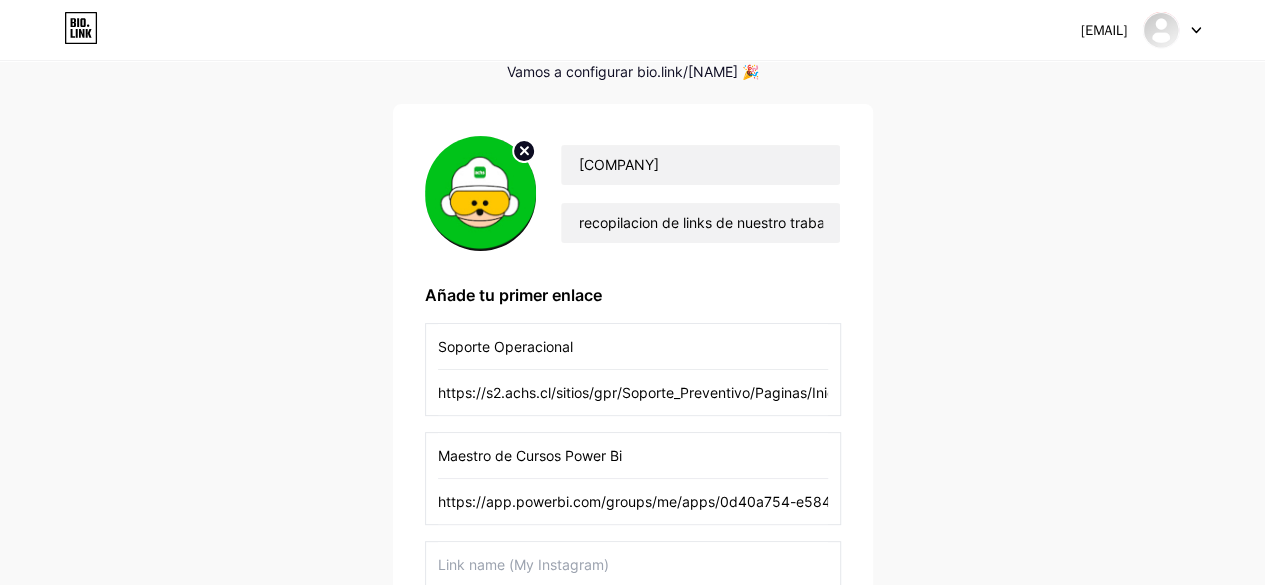 click at bounding box center (633, 564) 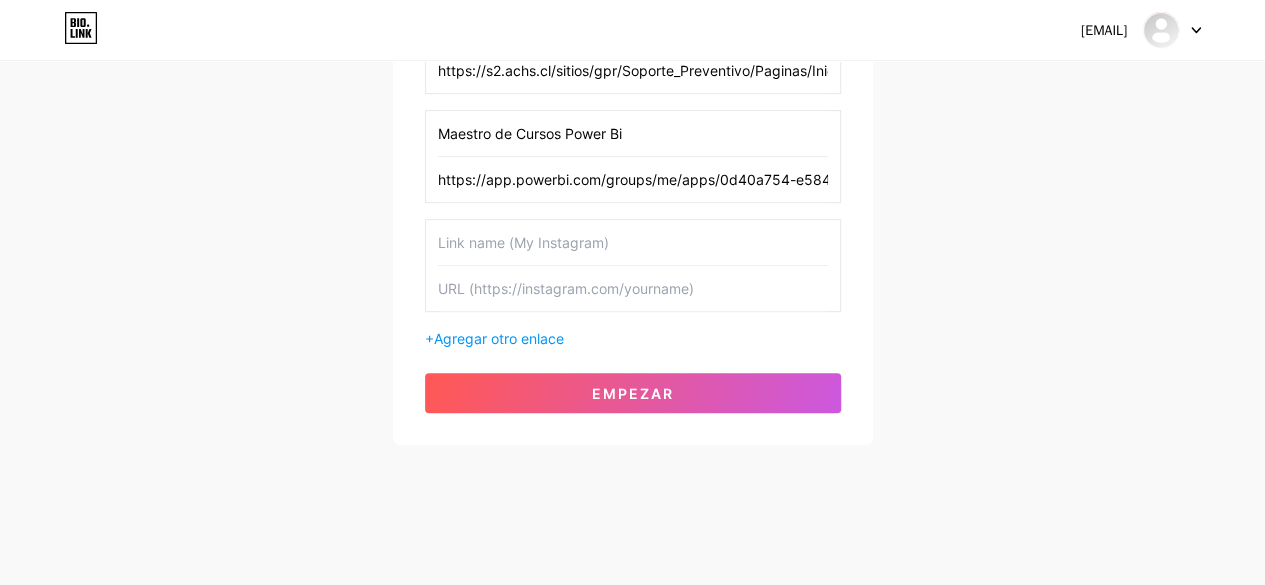click at bounding box center (633, 242) 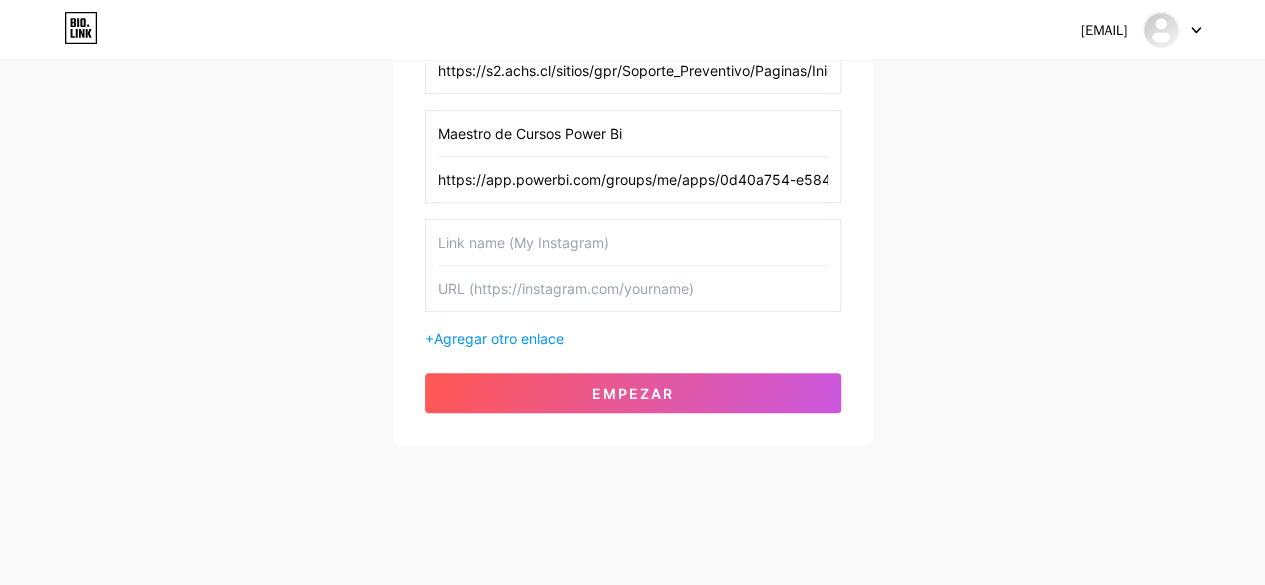 paste on "https://achs.sharepoint.com/:x:/r/sites/gpr/Soporte_Preventivo/_layouts/15/doc2.aspx?sourcedoc=%7B56DF6FA0-B27D-4173-A99D-A2209EEEB70A%7D&file=Gu%C3%ADa%20de%20Contactos%20Prevenci%C3%B3n-%20Comercial.xlsx&action=default&mobileredirect=true" 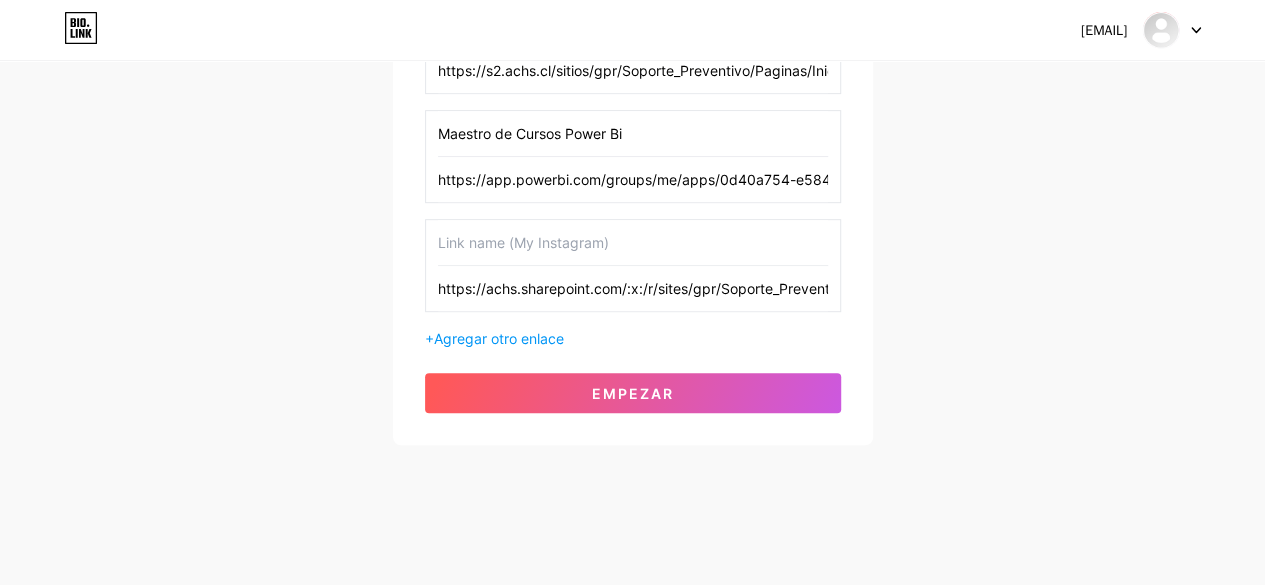 scroll, scrollTop: 0, scrollLeft: 1418, axis: horizontal 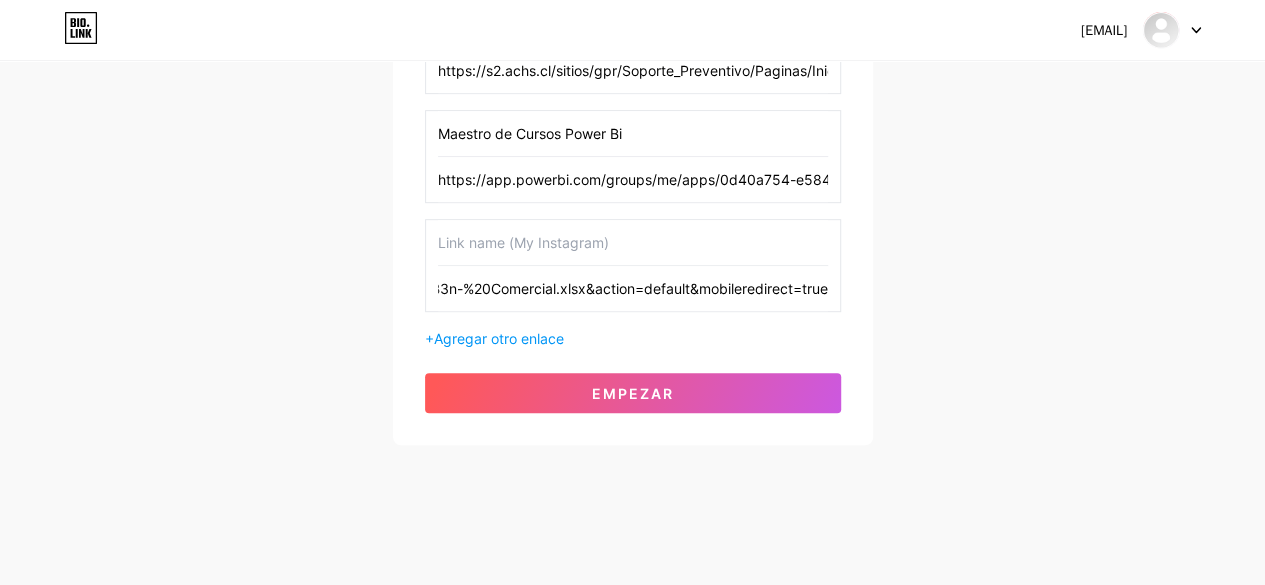type on "https://achs.sharepoint.com/:x:/r/sites/gpr/Soporte_Preventivo/_layouts/15/doc2.aspx?sourcedoc=%7B56DF6FA0-B27D-4173-A99D-A2209EEEB70A%7D&file=Gu%C3%ADa%20de%20Contactos%20Prevenci%C3%B3n-%20Comercial.xlsx&action=default&mobileredirect=true" 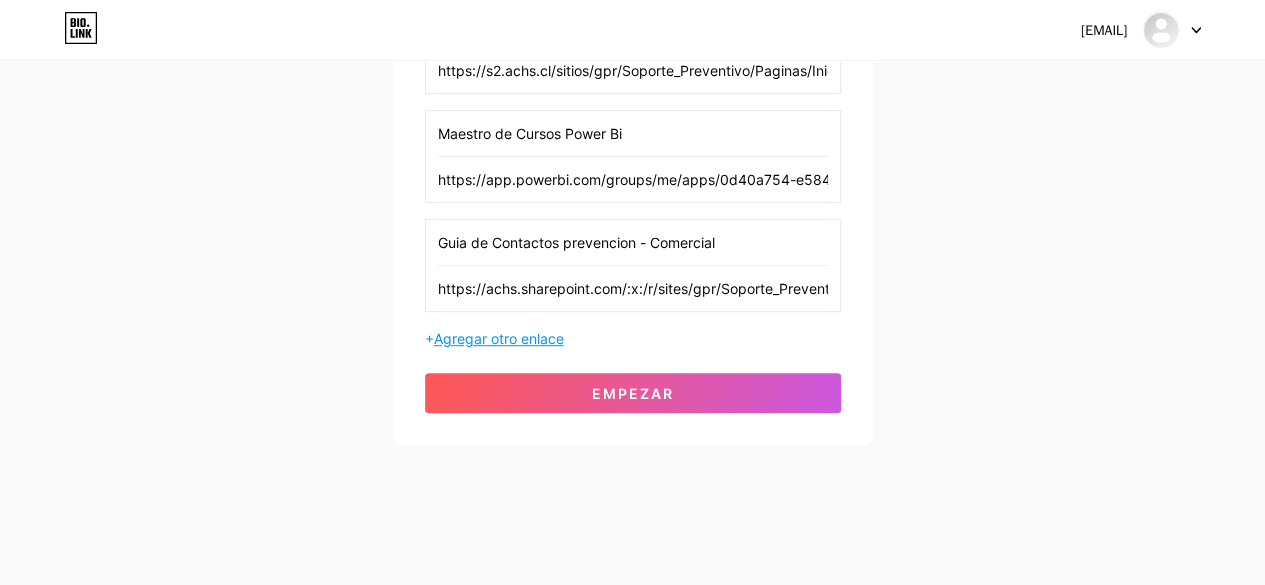 type on "Guia de Contactos prevencion - Comercial" 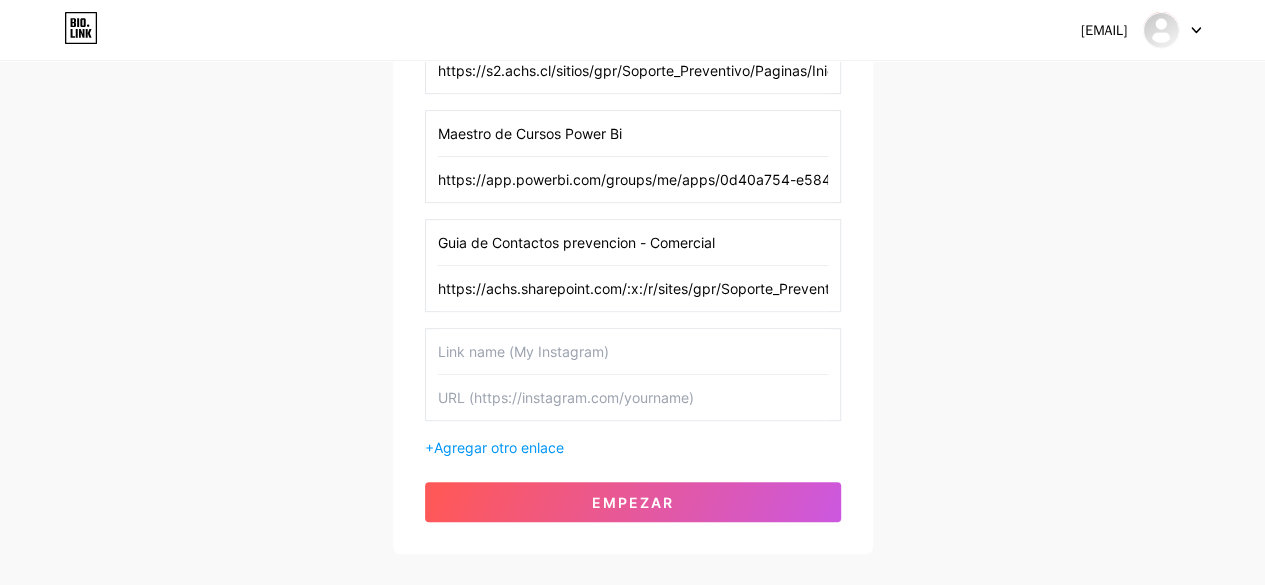 click at bounding box center [633, 351] 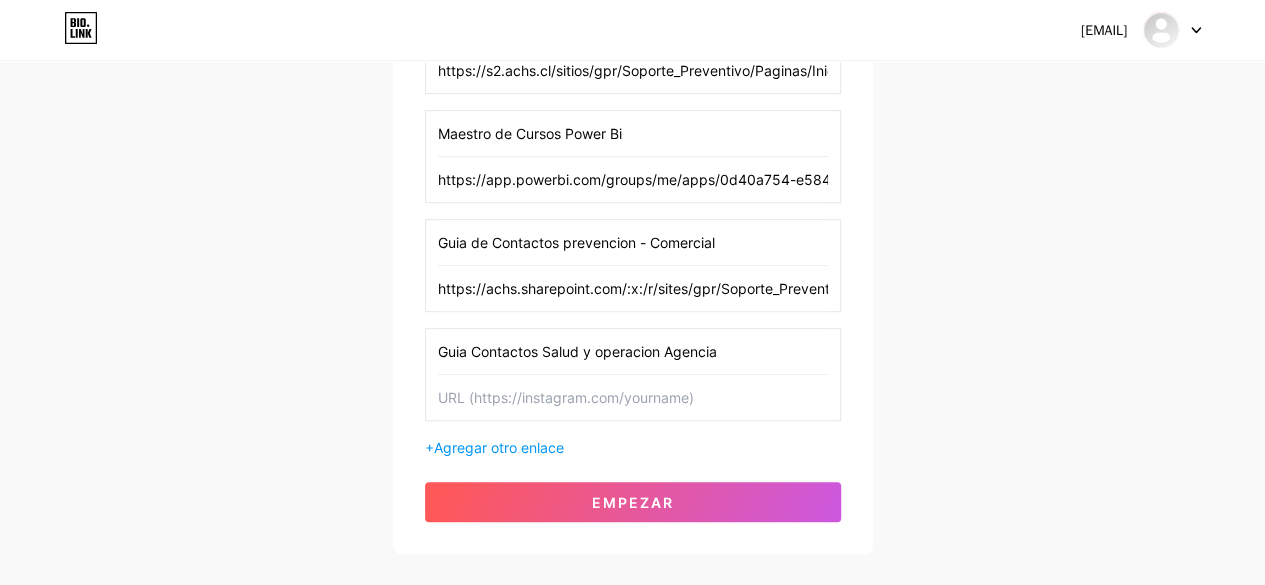type on "Guia Contactos Salud y operacion Agencia" 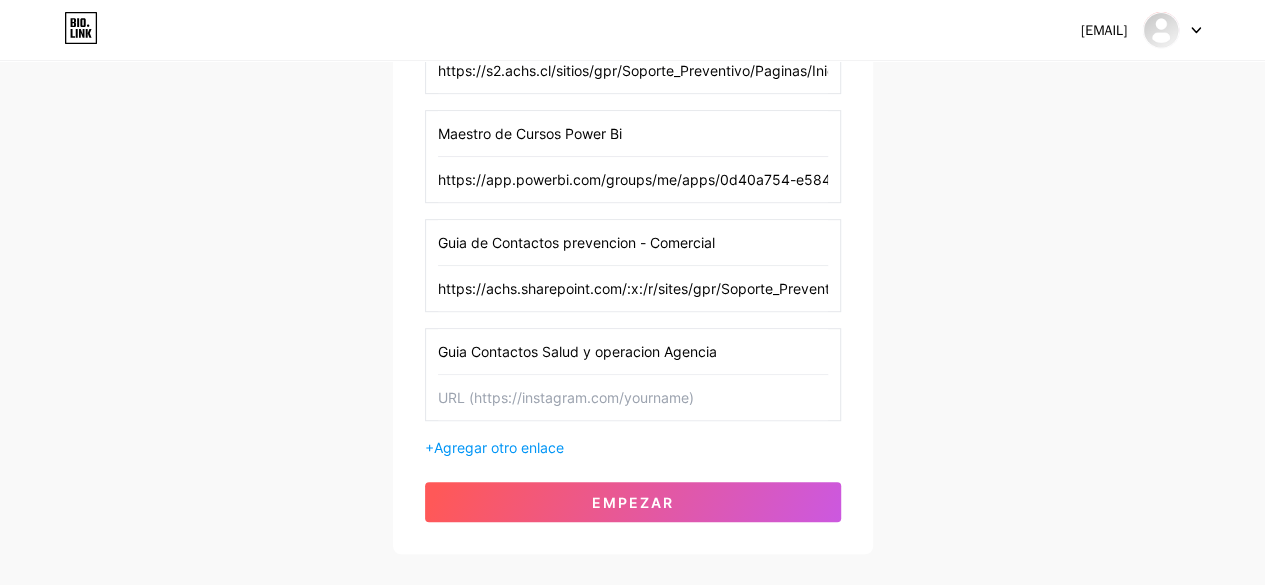 paste on "https://achs.sharepoint.com/:x:/r/sites/gpr/Soporte_Preventivo/_layouts/15/Doc.aspx?sourcedoc=%7B58E148CE-F5CA-4511-B571-3235878DFB3E%7D&file=Gu%C3%ADa%20de%20Contactos%20Salud%20y%20Operaci%C3%B3n%20Agencias.xlsx&action=default&mobileredirect=true" 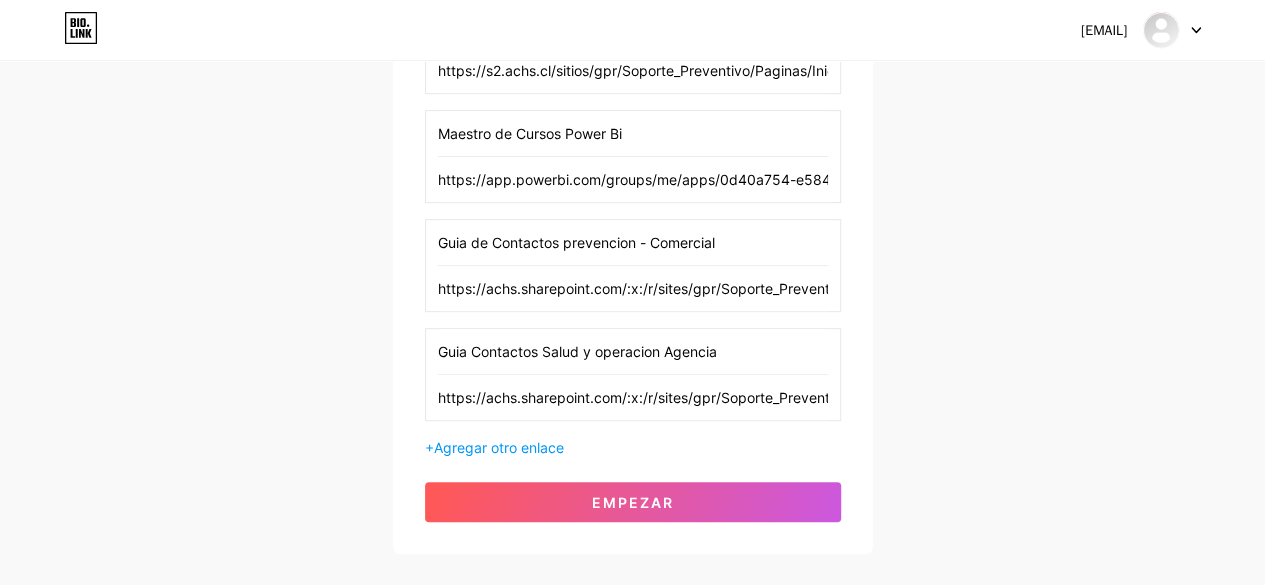 scroll, scrollTop: 0, scrollLeft: 1490, axis: horizontal 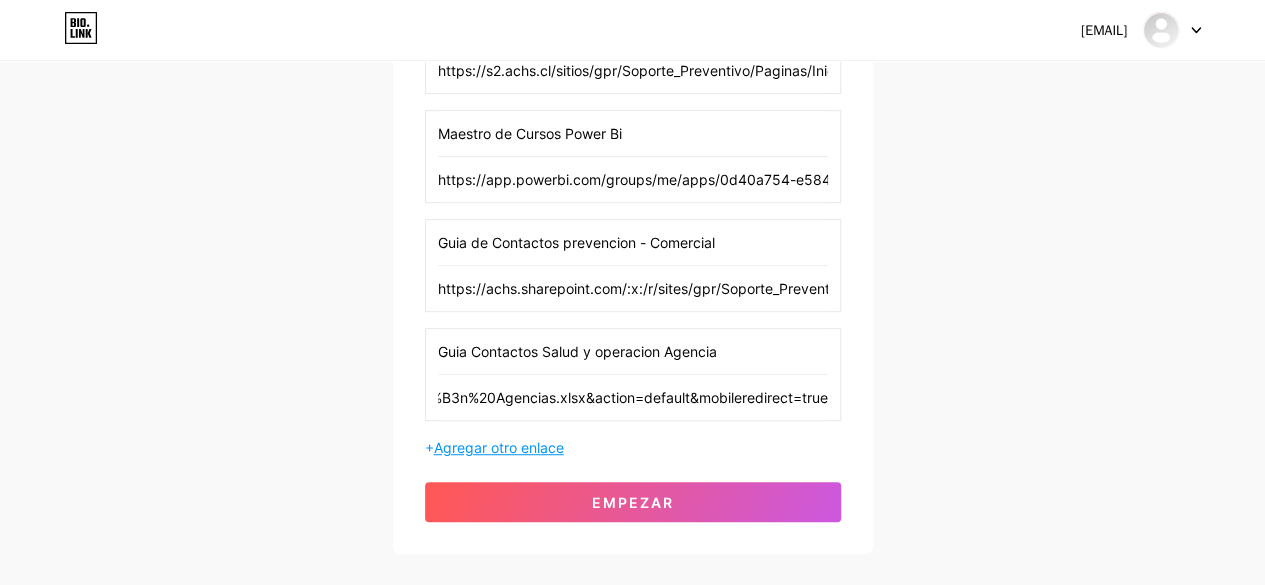 type on "https://achs.sharepoint.com/:x:/r/sites/gpr/Soporte_Preventivo/_layouts/15/Doc.aspx?sourcedoc=%7B58E148CE-F5CA-4511-B571-3235878DFB3E%7D&file=Gu%C3%ADa%20de%20Contactos%20Salud%20y%20Operaci%C3%B3n%20Agencias.xlsx&action=default&mobileredirect=true" 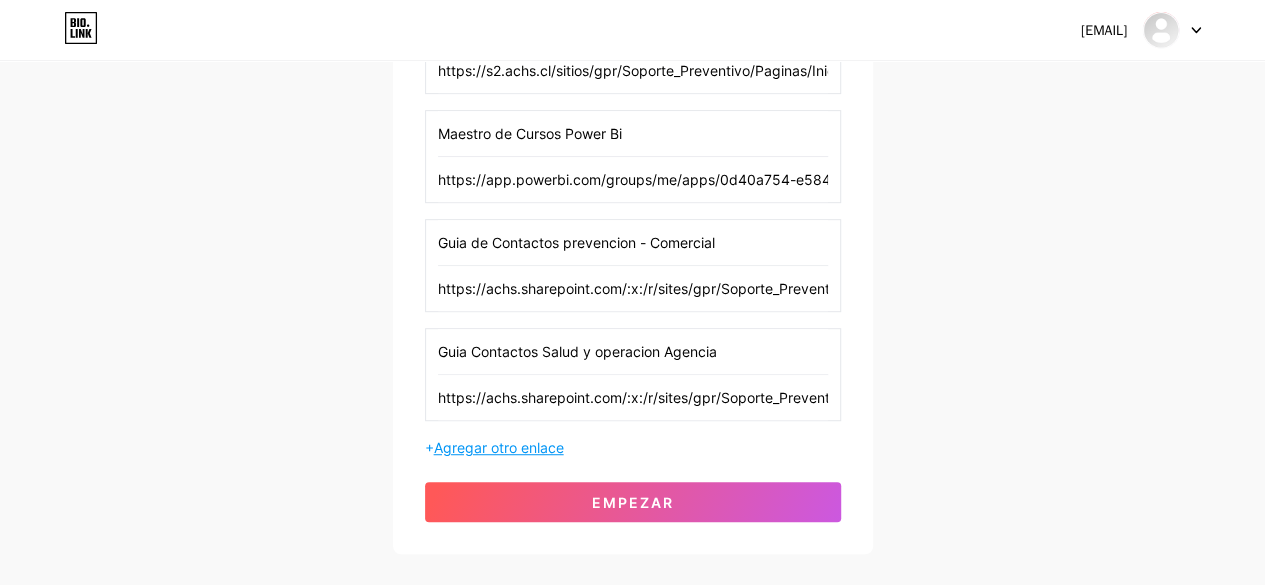 click on "Agregar otro enlace" at bounding box center [499, 447] 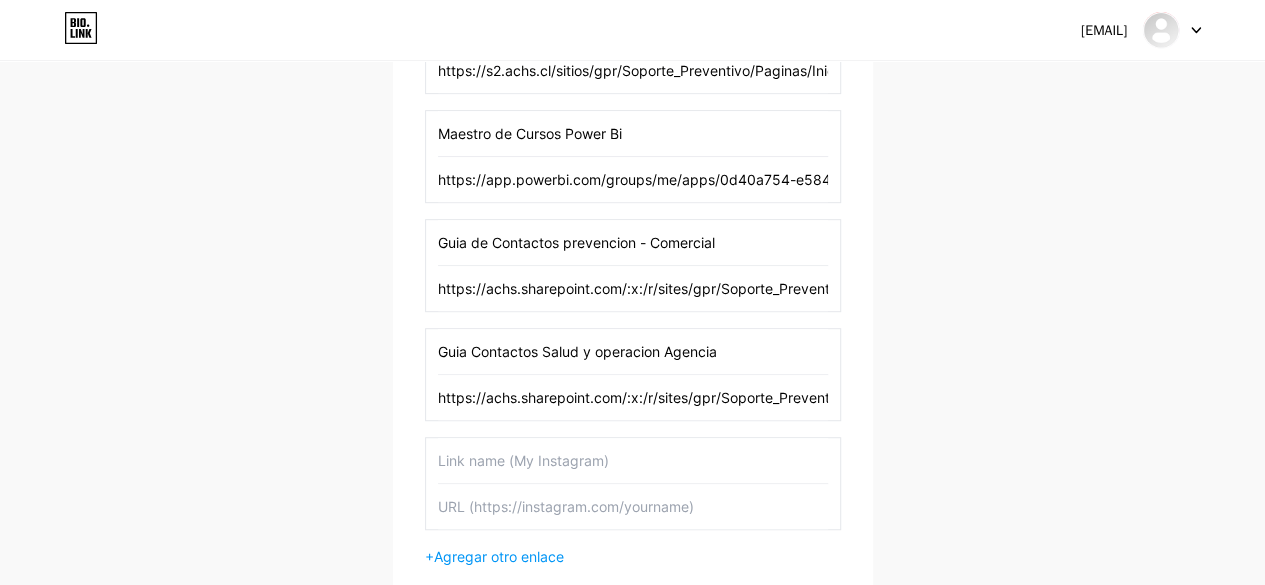 click at bounding box center (633, 460) 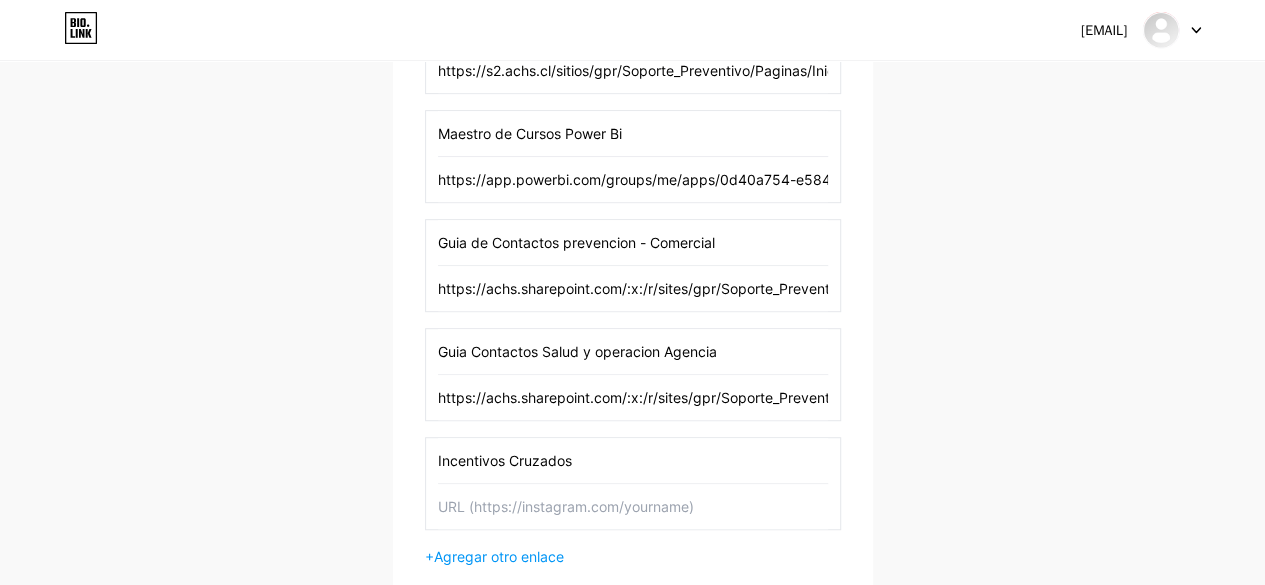 type on "Incentivos Cruzados" 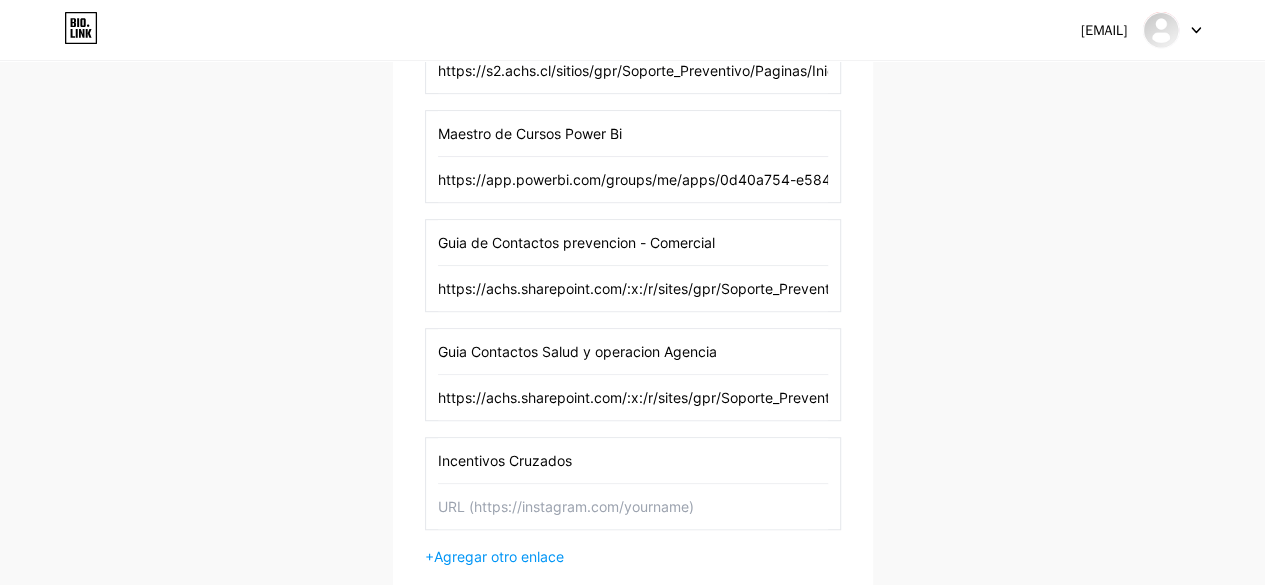 paste on "https://achs.sharepoint.com/sites/cgestion/IncentivosCruzados" 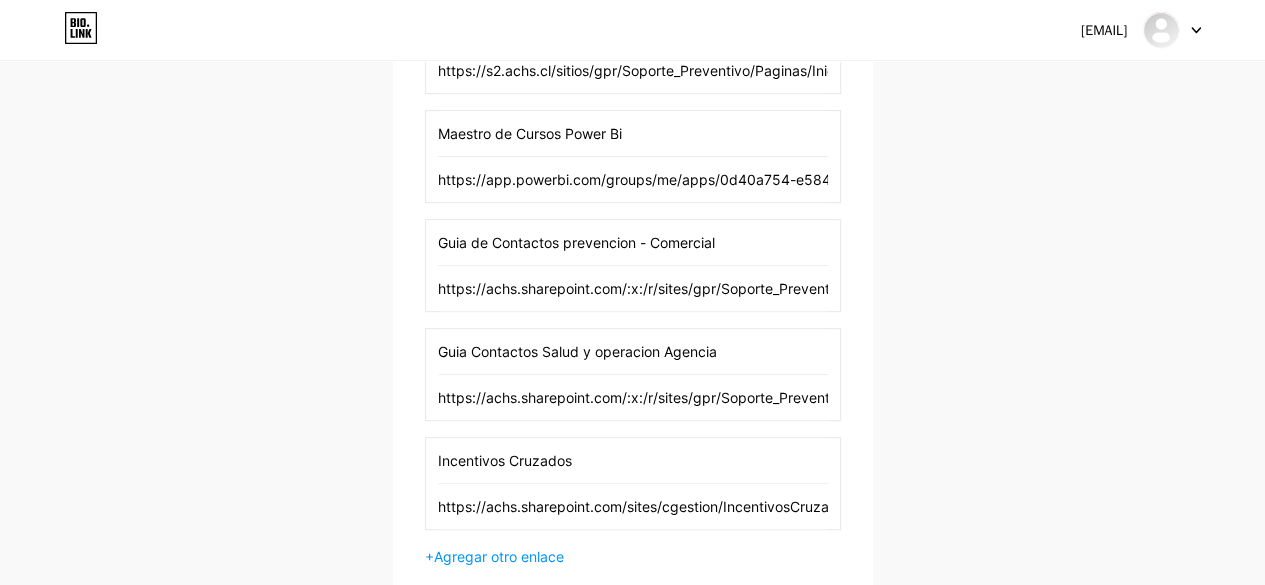 scroll, scrollTop: 0, scrollLeft: 28, axis: horizontal 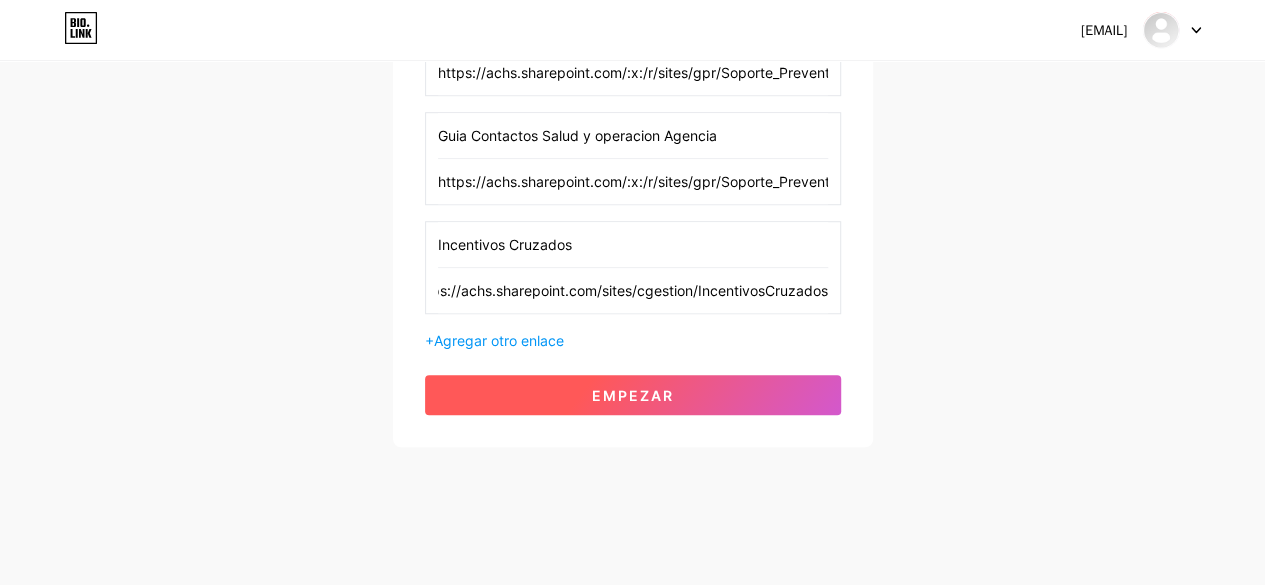 type on "https://achs.sharepoint.com/sites/cgestion/IncentivosCruzados" 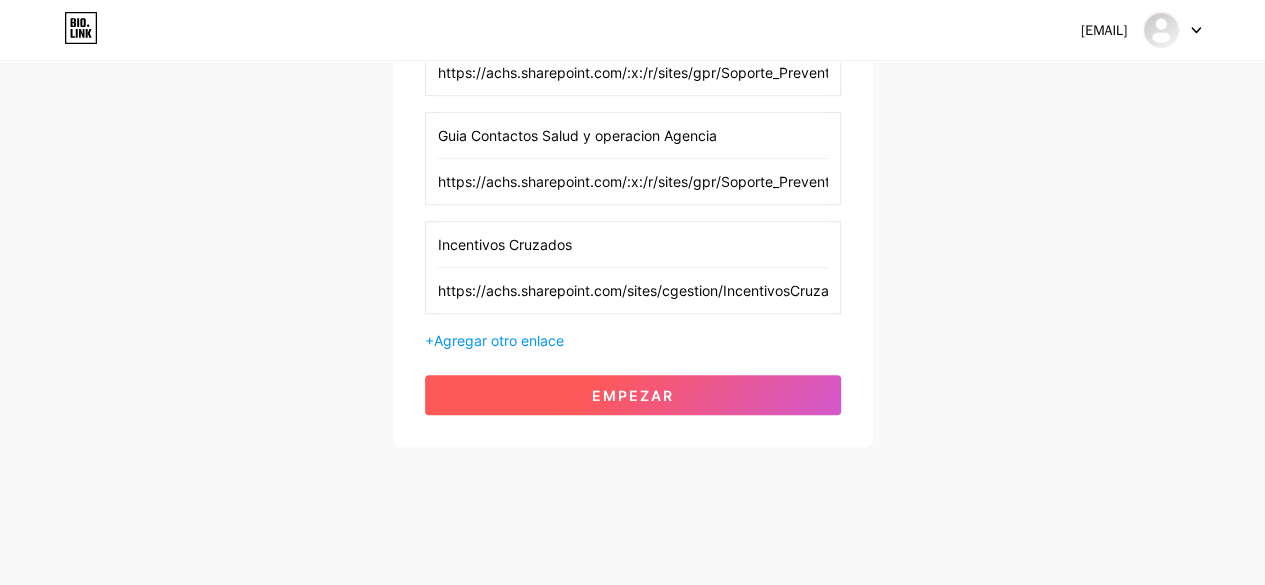 click on "Empezar" at bounding box center [633, 395] 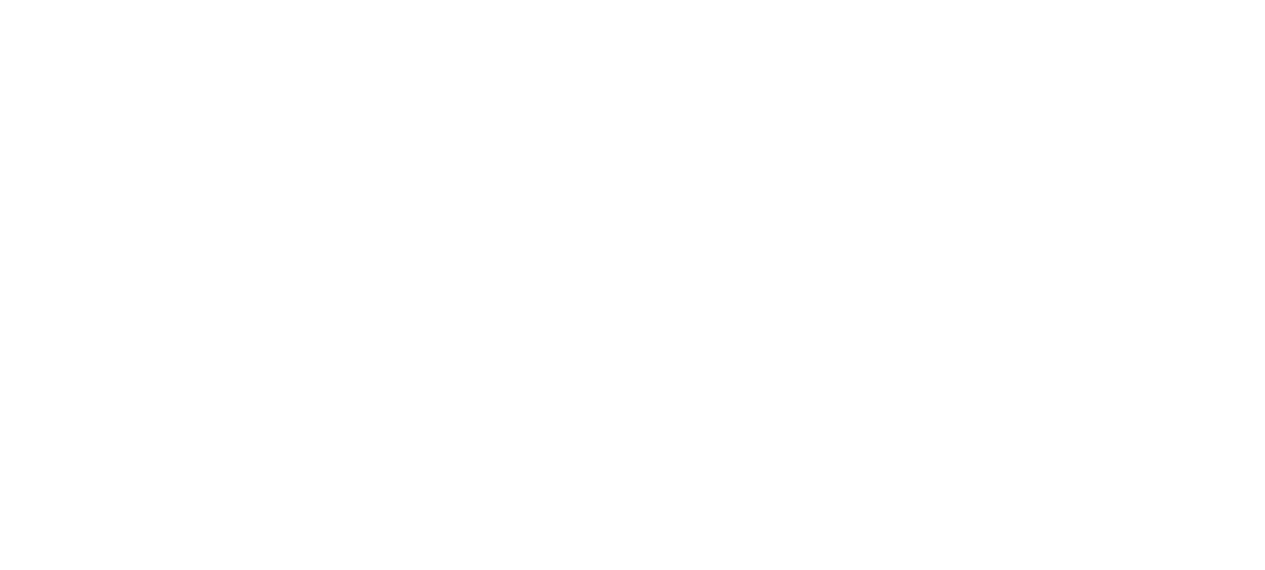 scroll, scrollTop: 0, scrollLeft: 0, axis: both 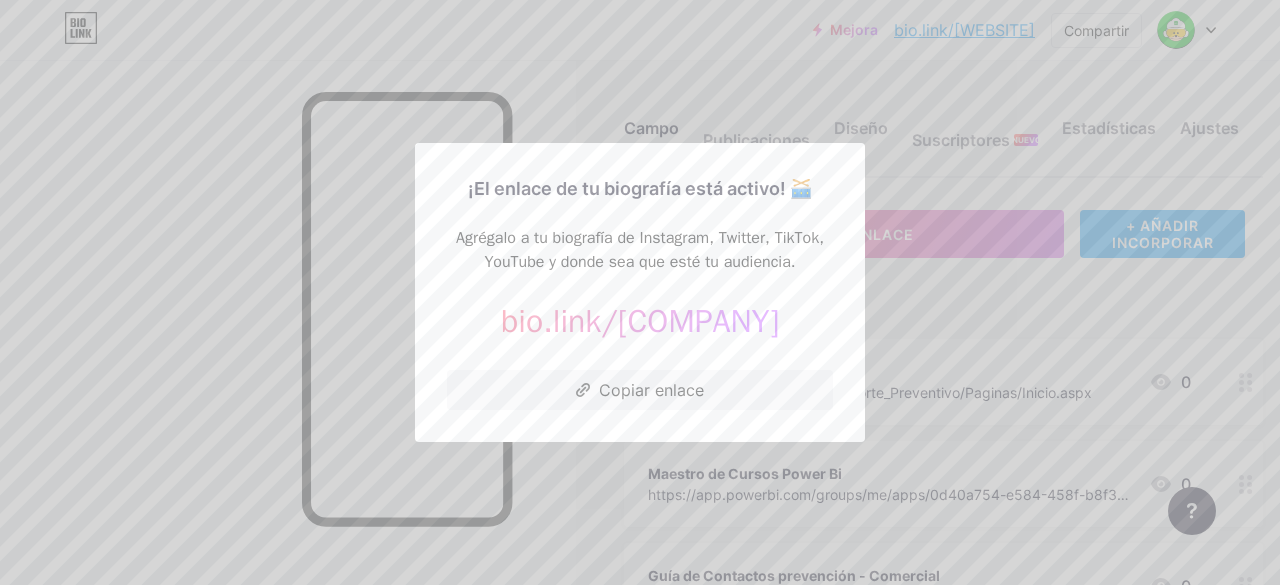 click on "Copiar enlace" at bounding box center [651, 390] 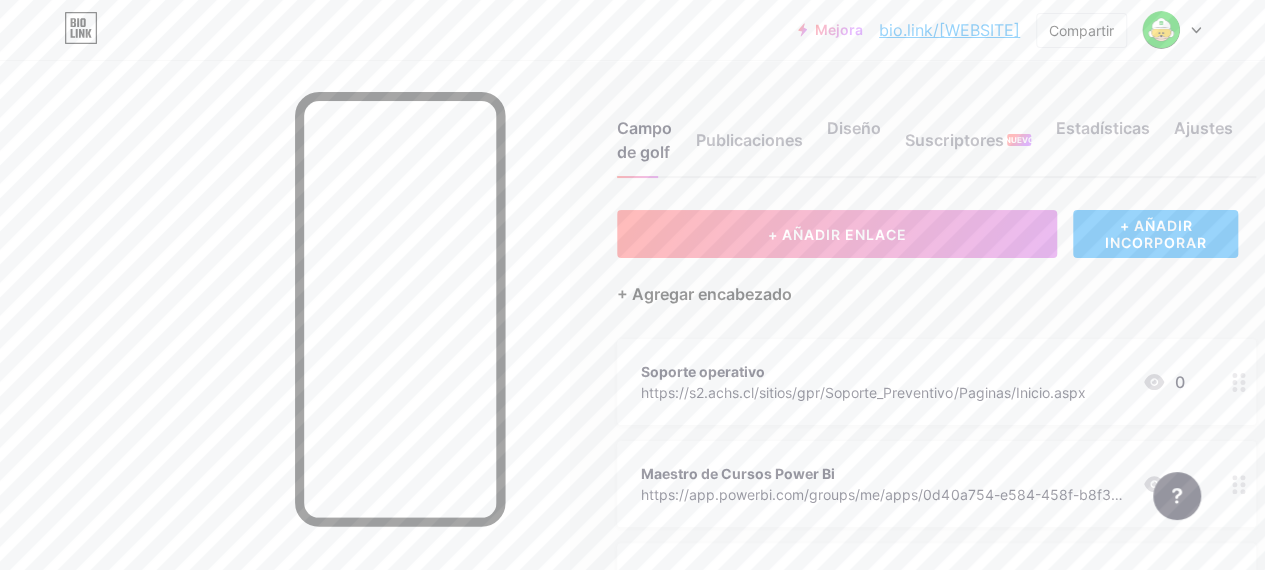 click on "+ Agregar encabezado" at bounding box center (704, 294) 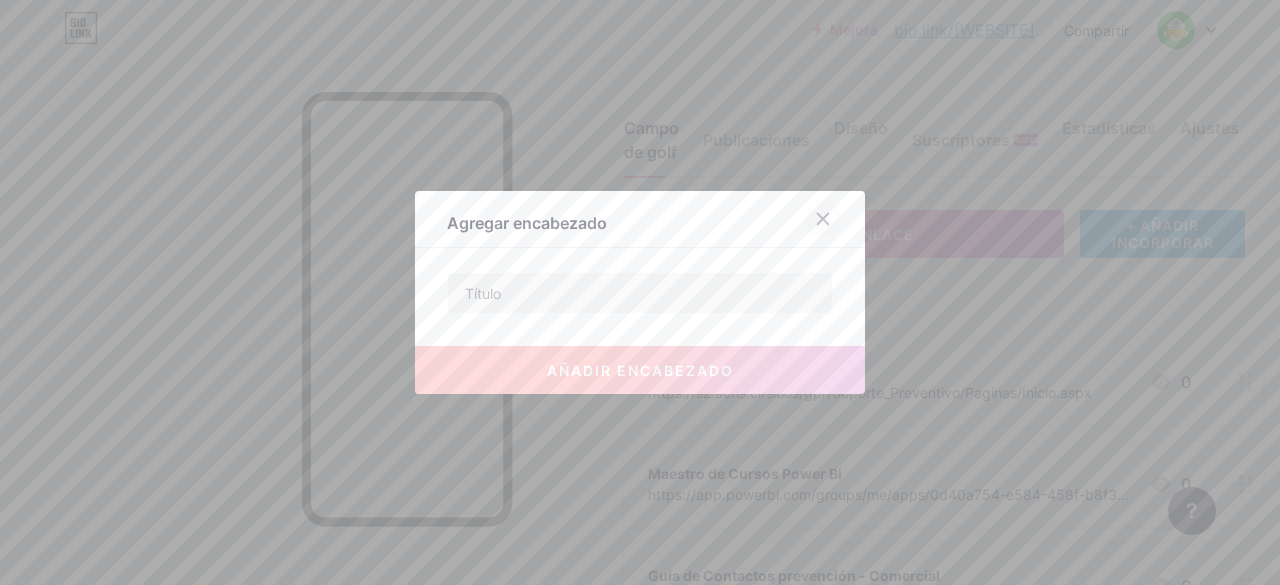 click 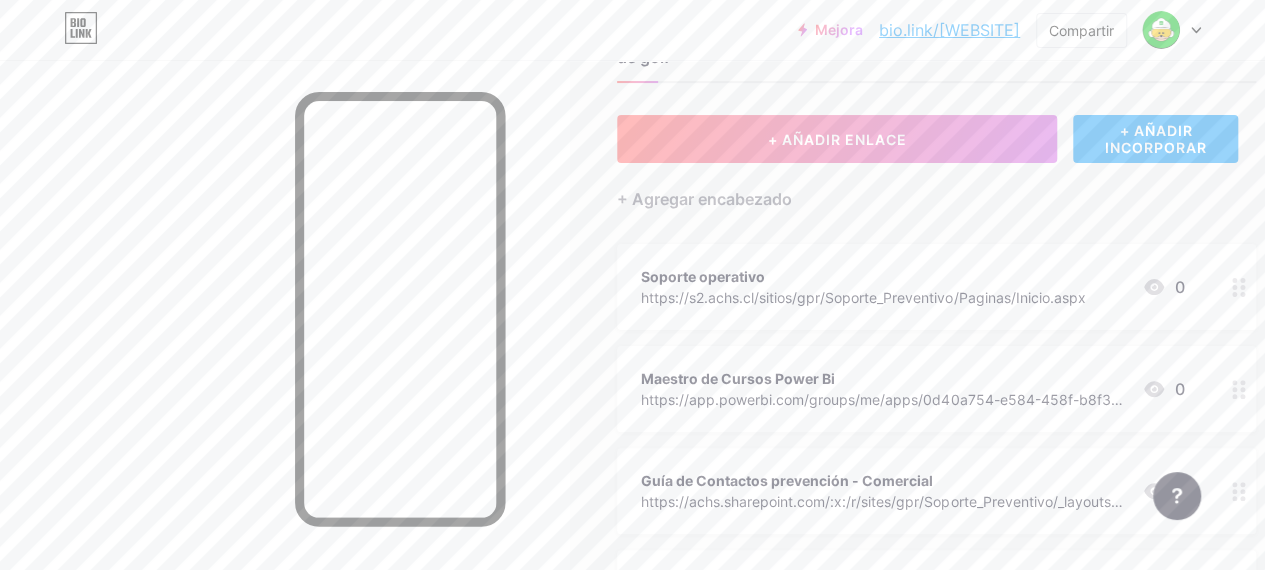 scroll, scrollTop: 0, scrollLeft: 0, axis: both 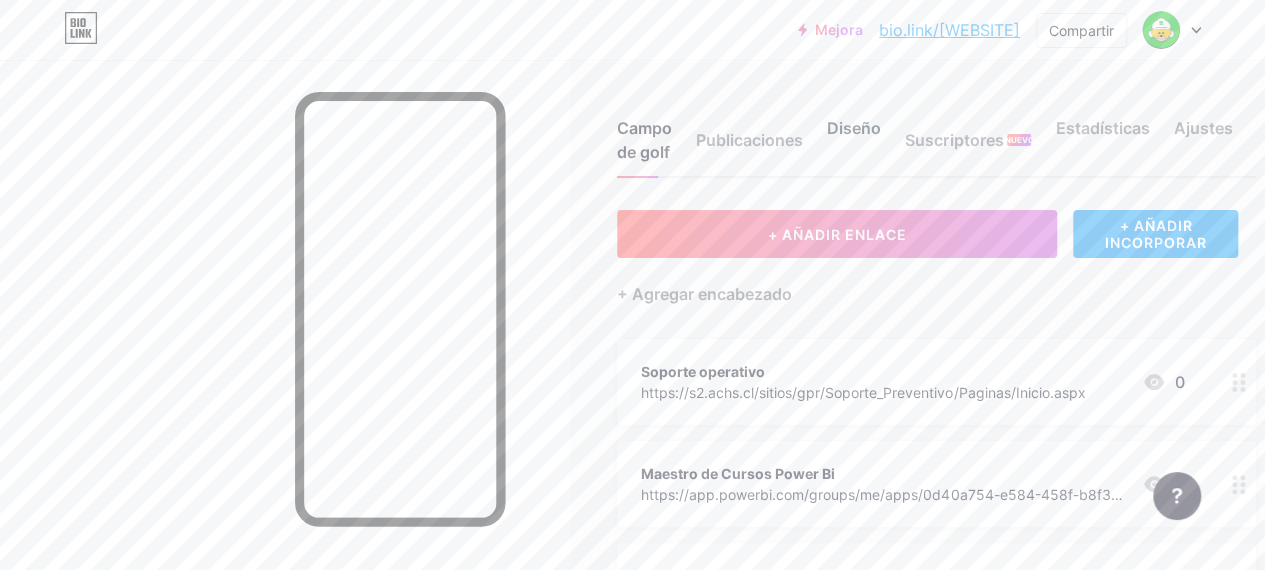 click on "Diseño" at bounding box center [854, 128] 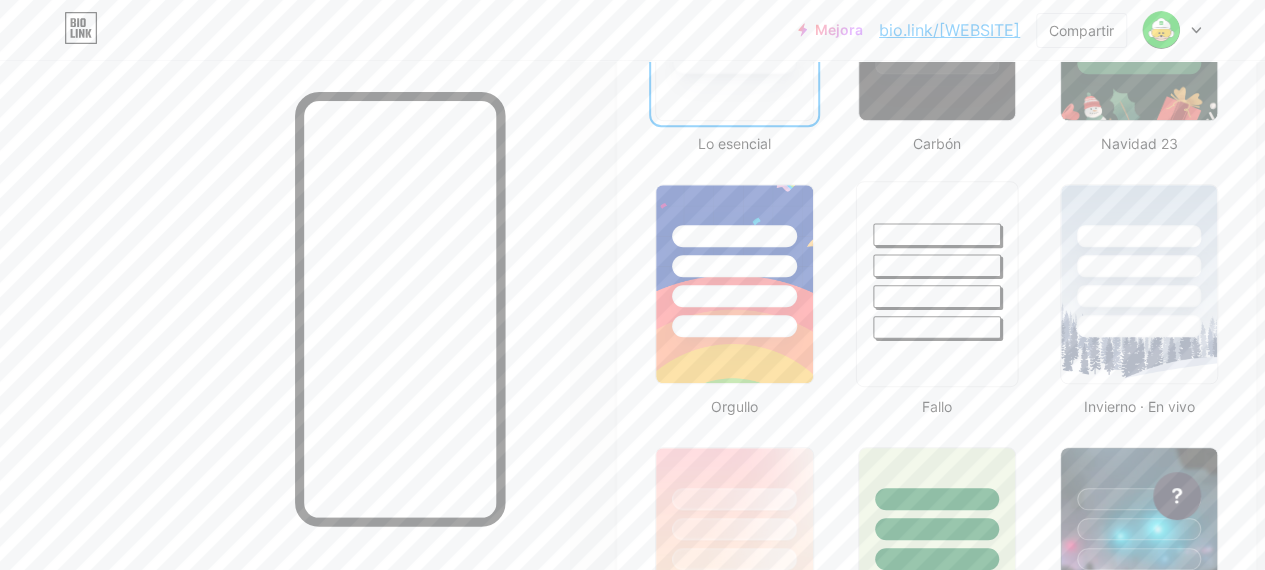 scroll, scrollTop: 800, scrollLeft: 0, axis: vertical 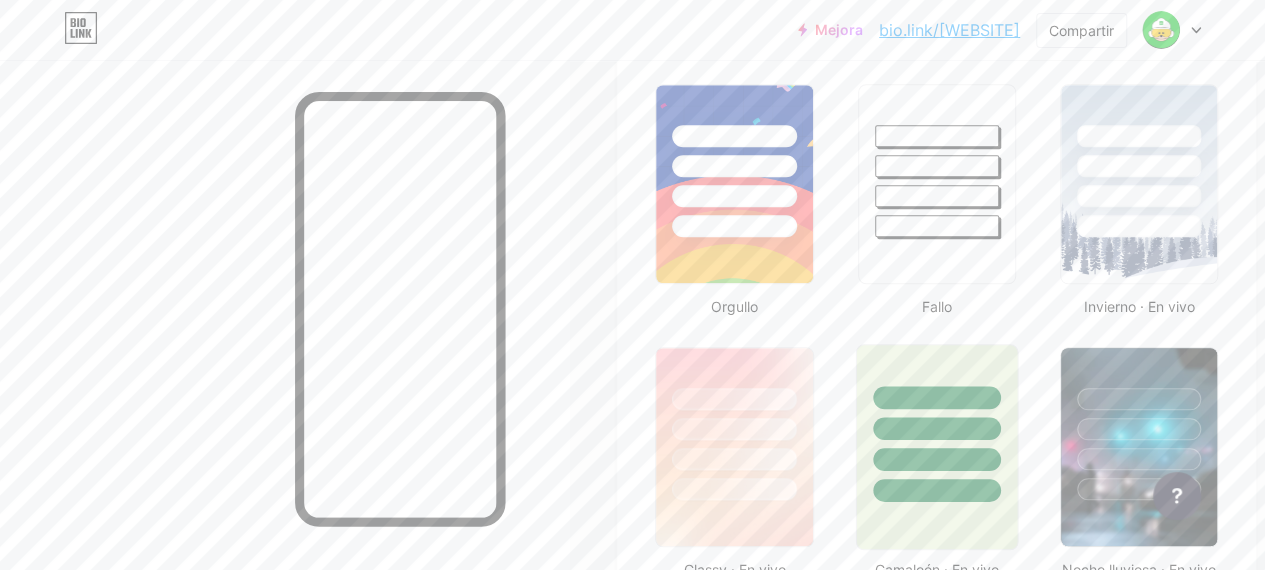 click at bounding box center [937, 428] 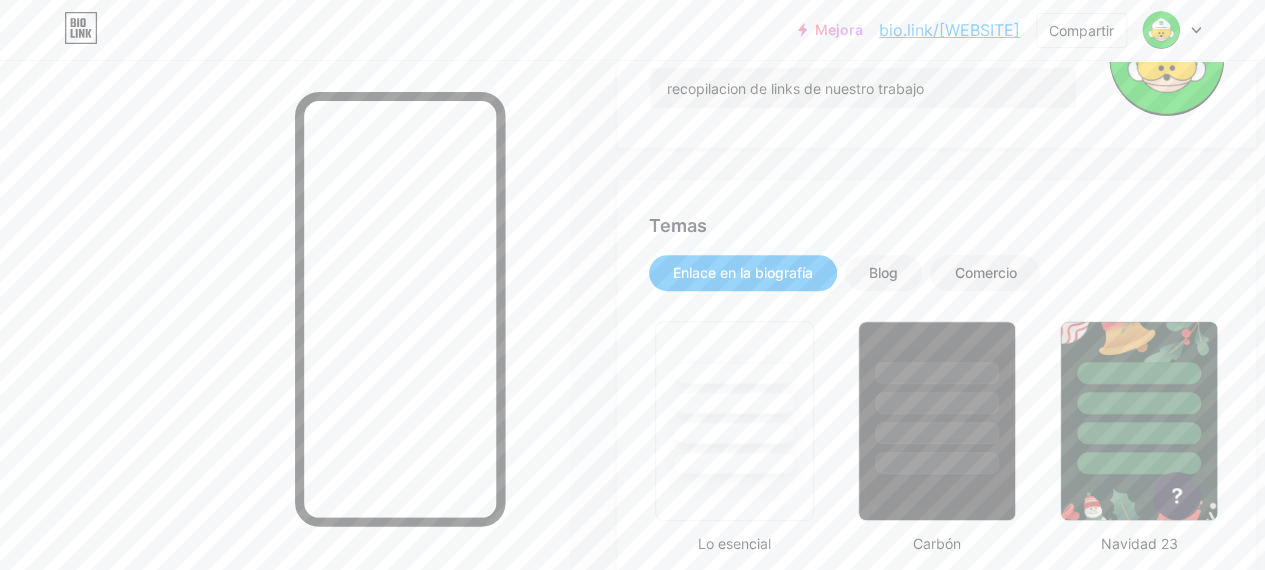 scroll, scrollTop: 0, scrollLeft: 0, axis: both 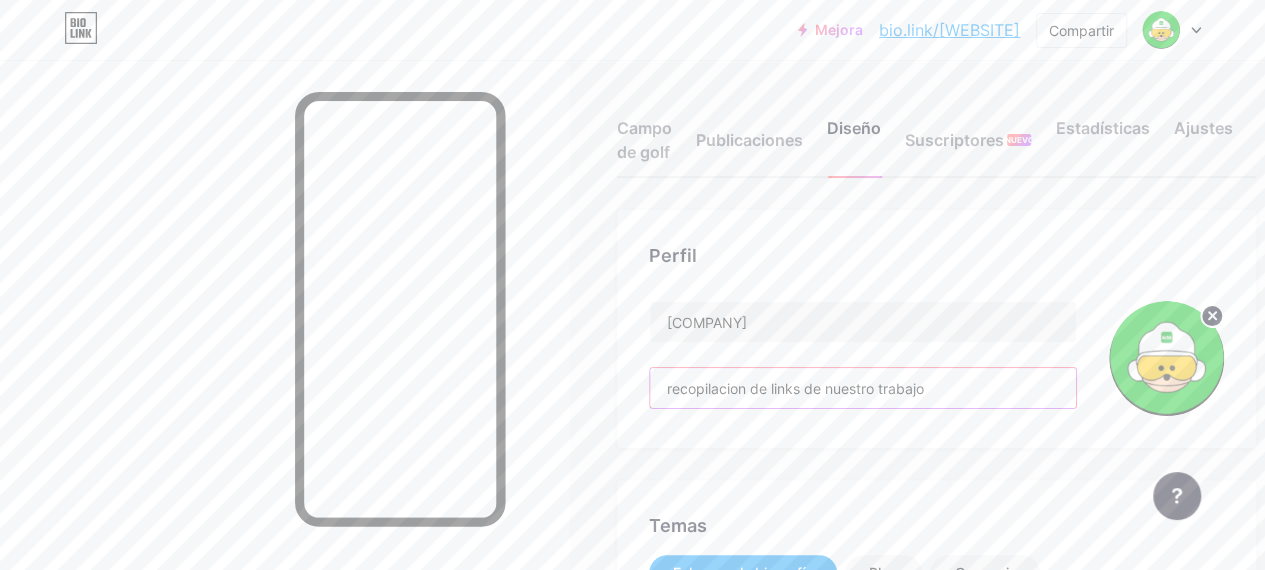 drag, startPoint x: 958, startPoint y: 391, endPoint x: 832, endPoint y: 391, distance: 126 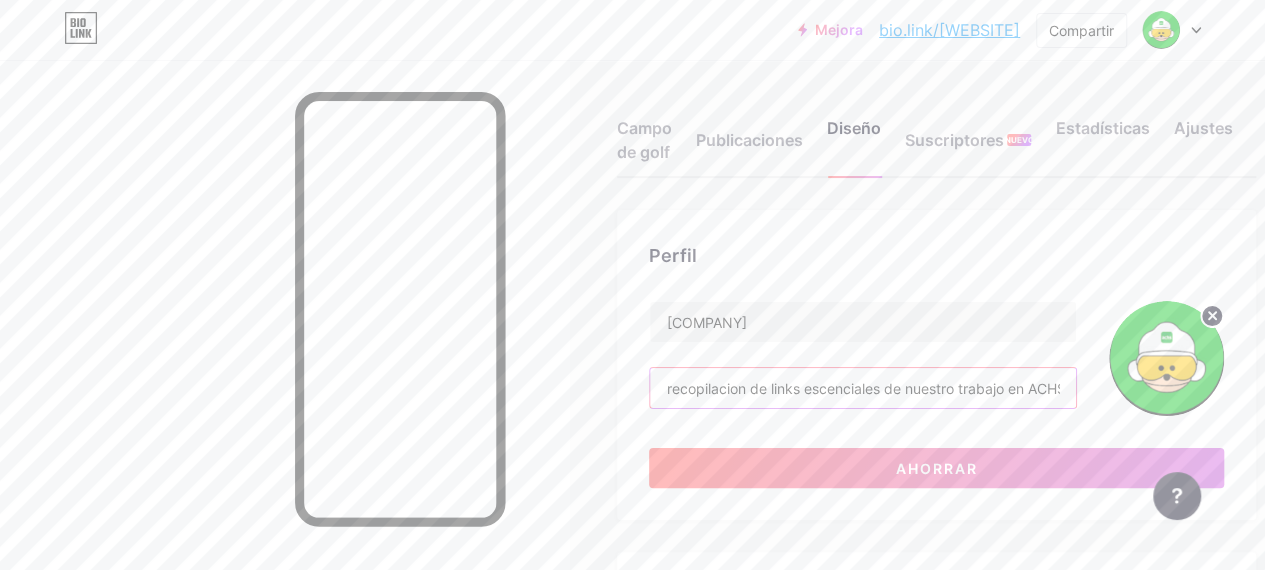 scroll, scrollTop: 0, scrollLeft: 9, axis: horizontal 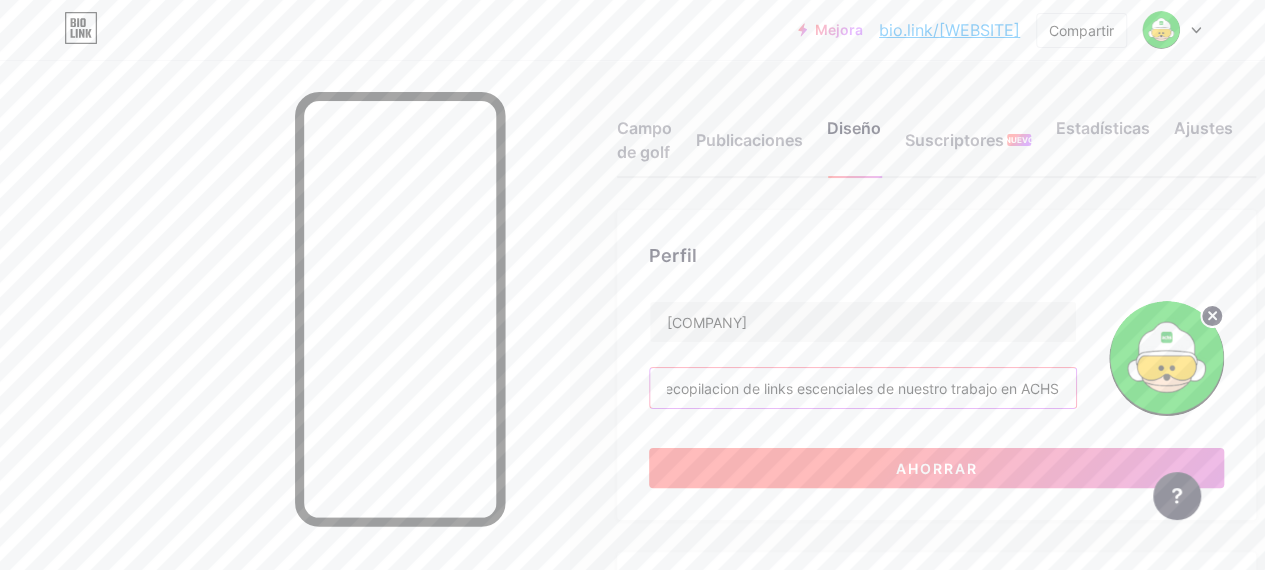 type on "recopilacion de links escenciales de nuestro trabajo en ACHS" 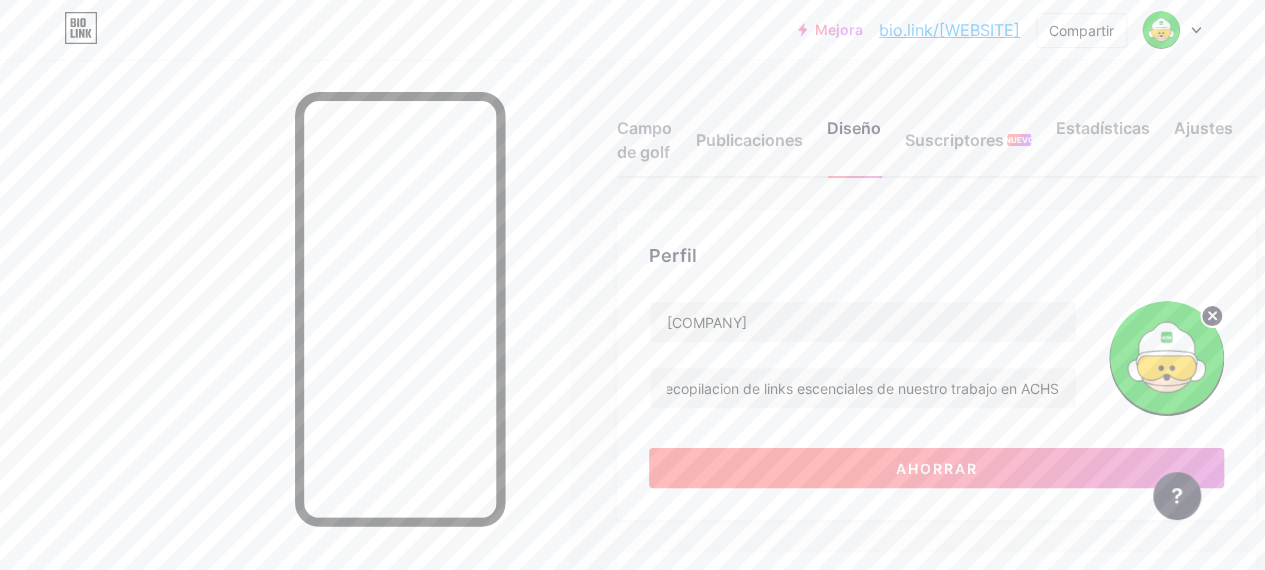 click on "Ahorrar" at bounding box center [936, 468] 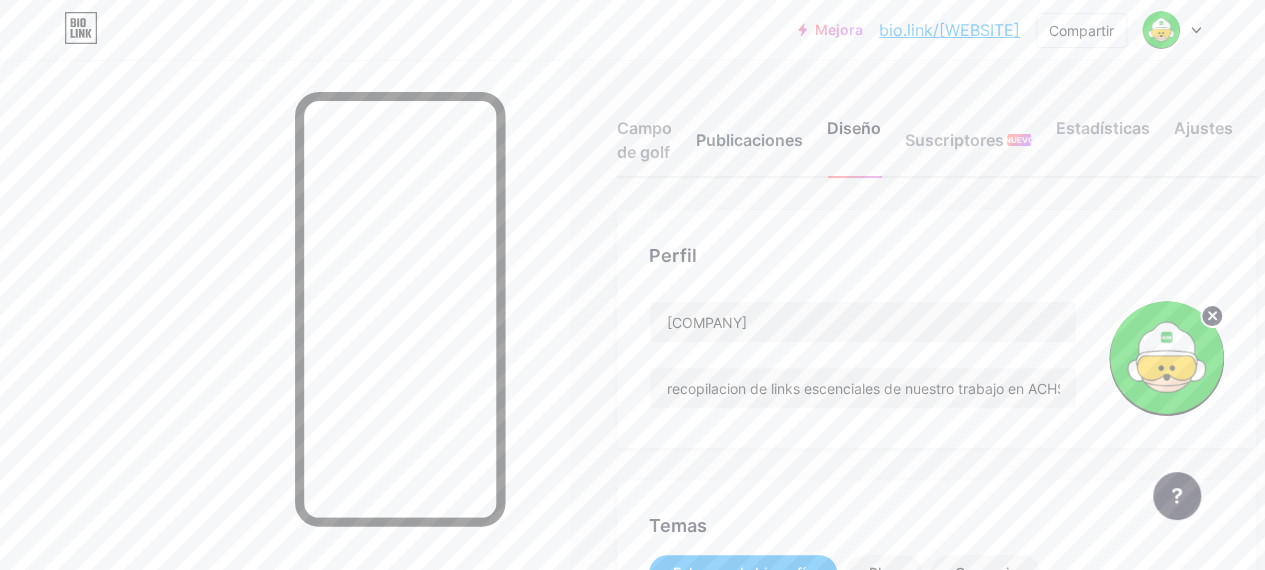 click on "Publicaciones" at bounding box center [749, 140] 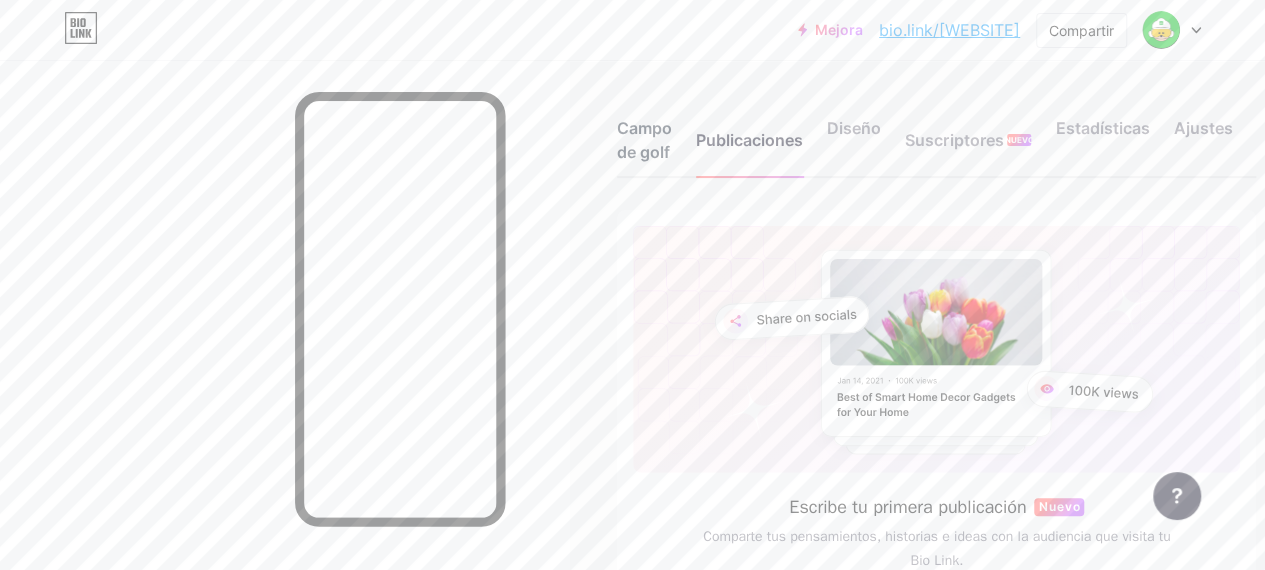 click on "Campo de golf" at bounding box center (644, 140) 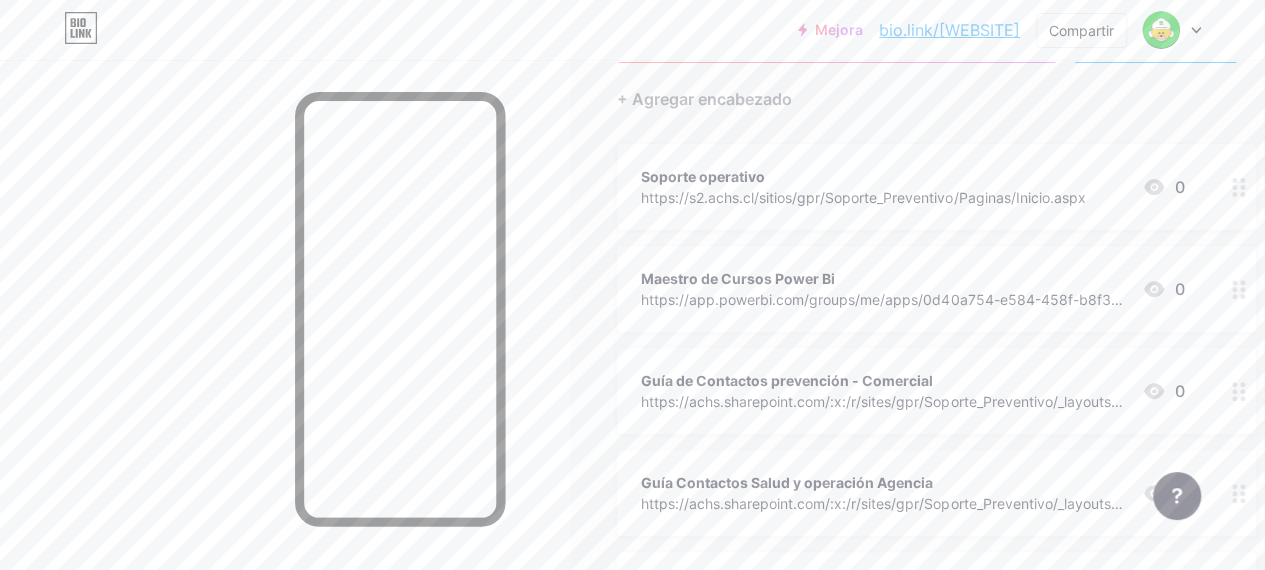 scroll, scrollTop: 0, scrollLeft: 0, axis: both 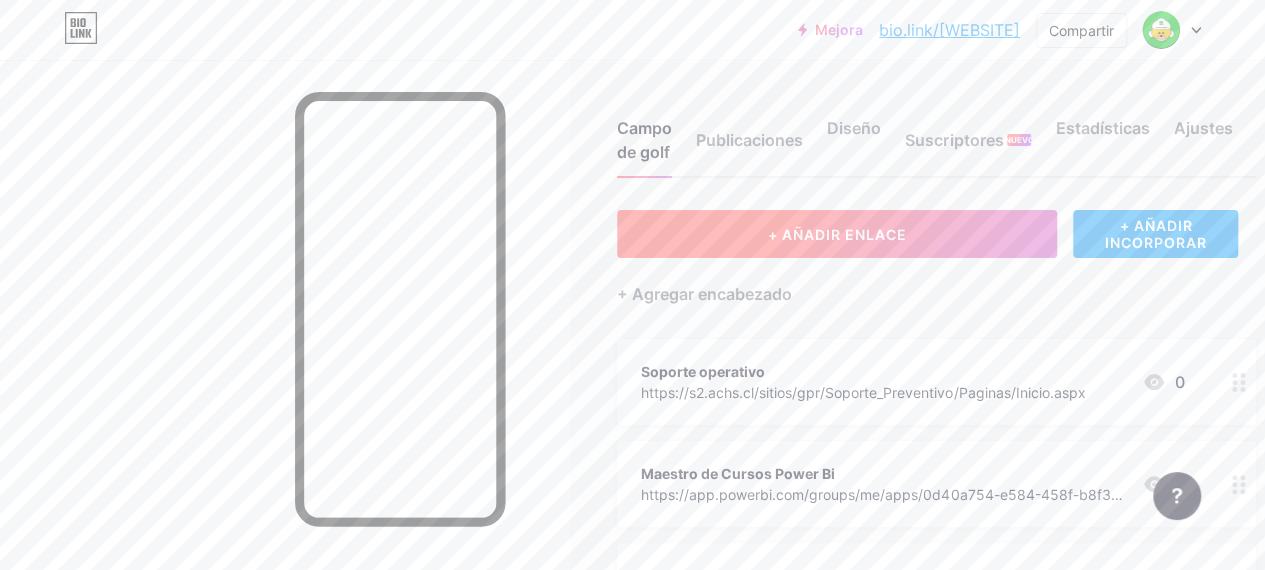 click on "+ AÑADIR ENLACE" at bounding box center [837, 234] 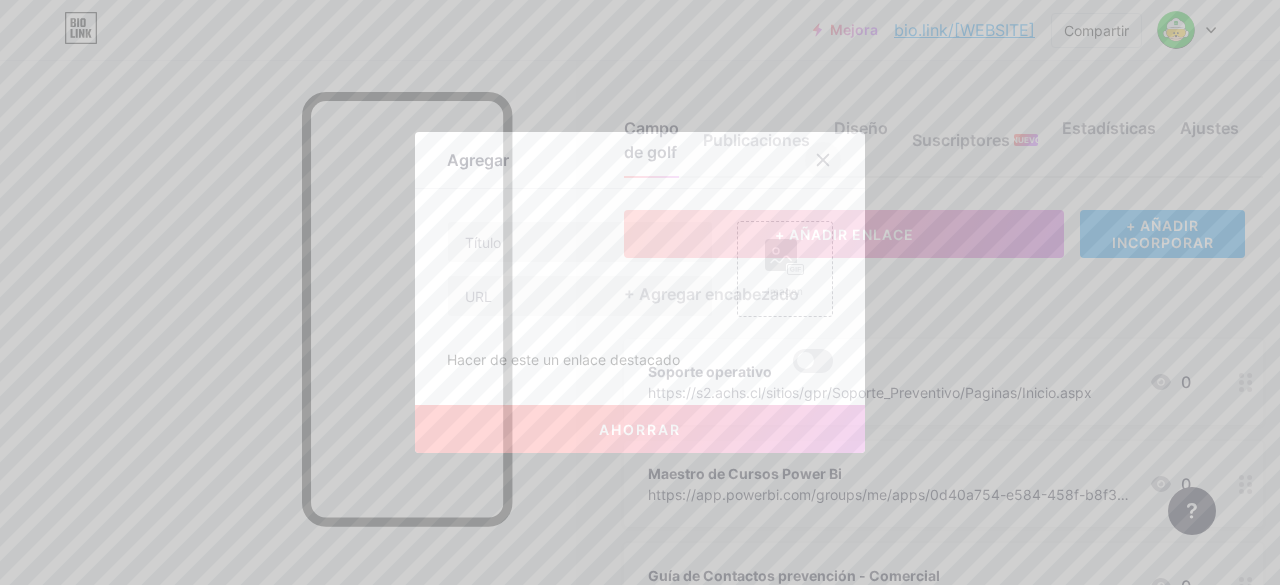 click at bounding box center (823, 160) 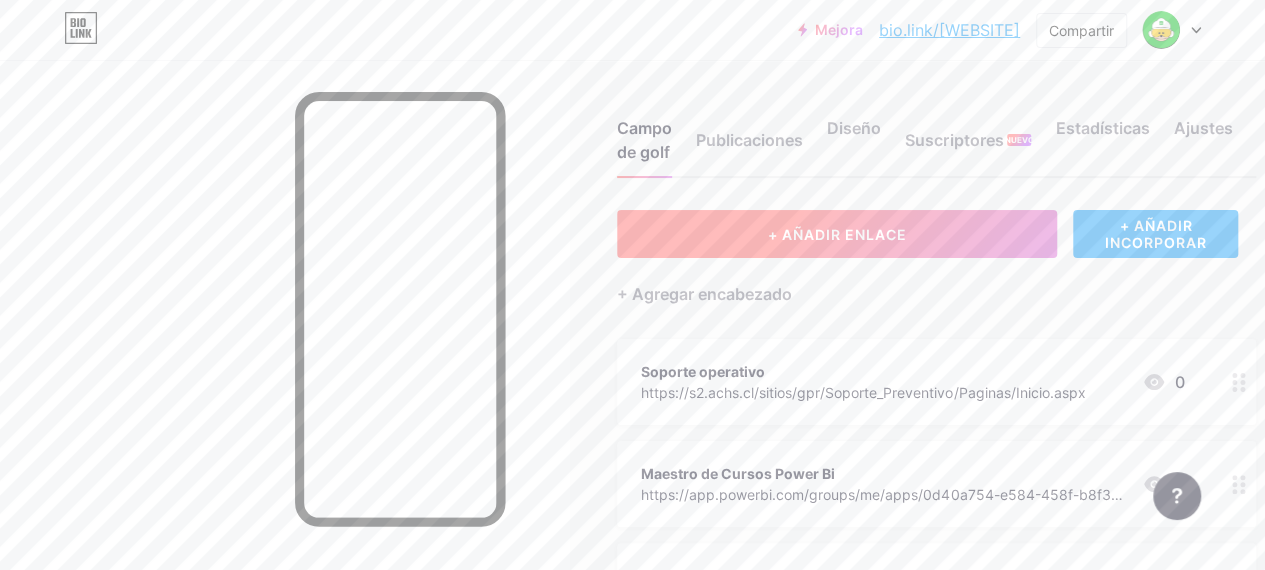 click on "+ AÑADIR ENLACE" at bounding box center (837, 234) 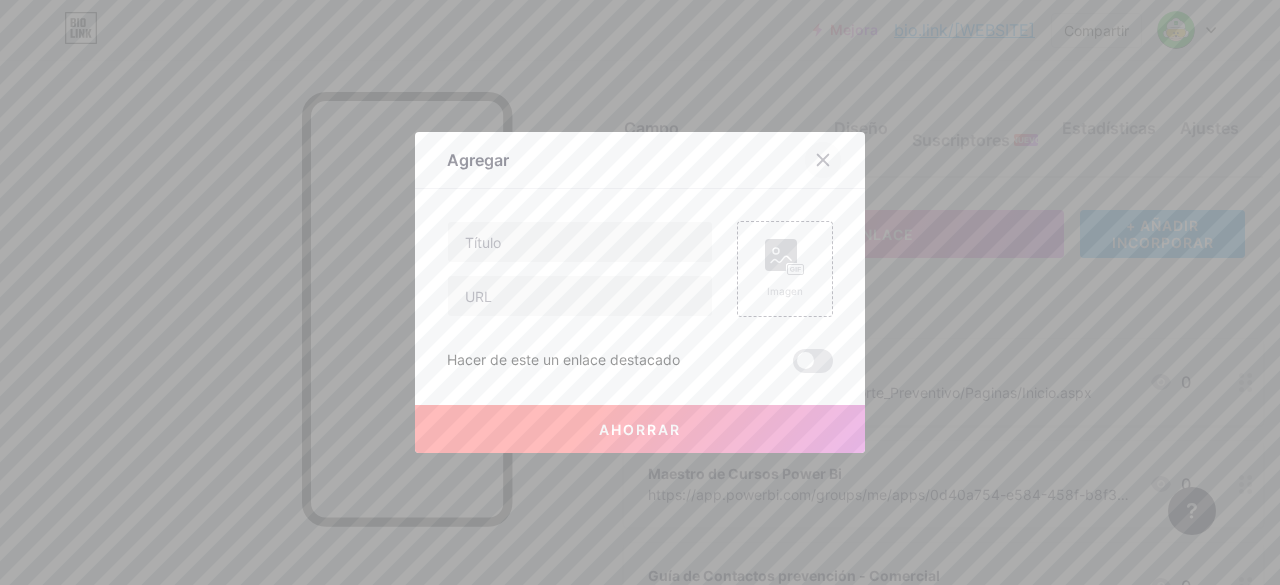 click 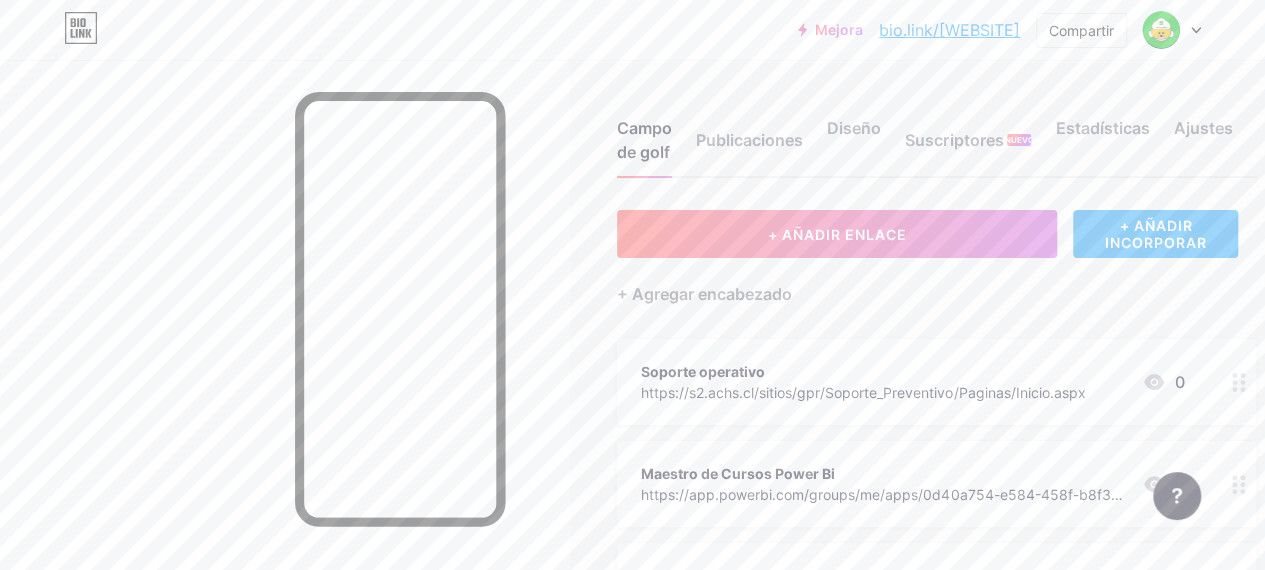 click on "+ AÑADIR INCORPORAR" at bounding box center [1156, 234] 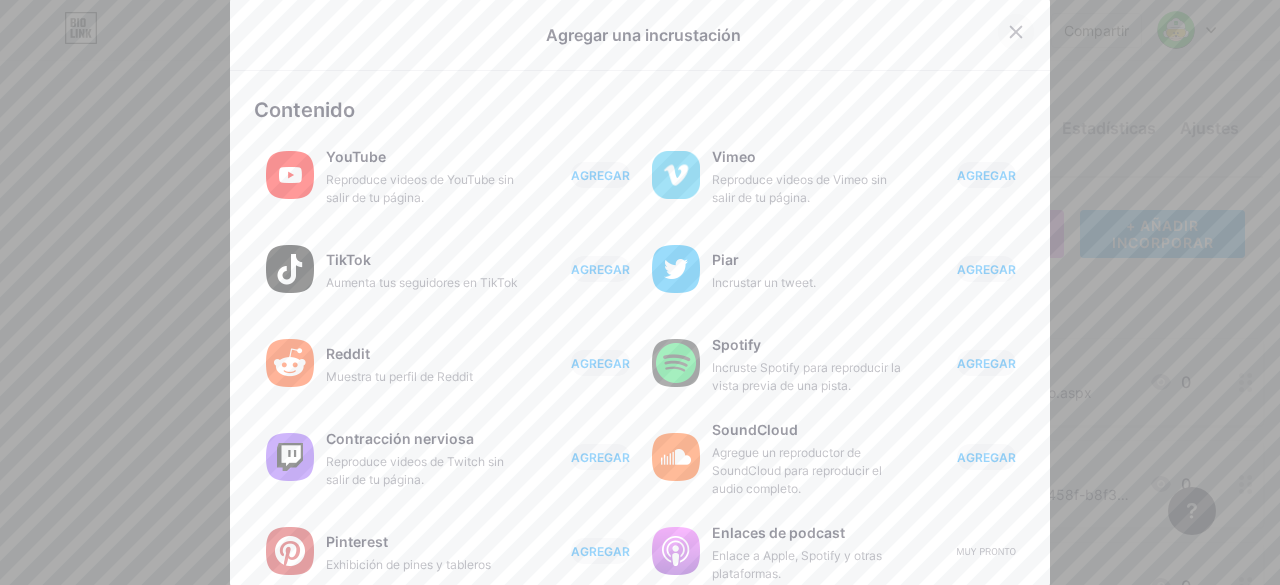click at bounding box center [1016, 32] 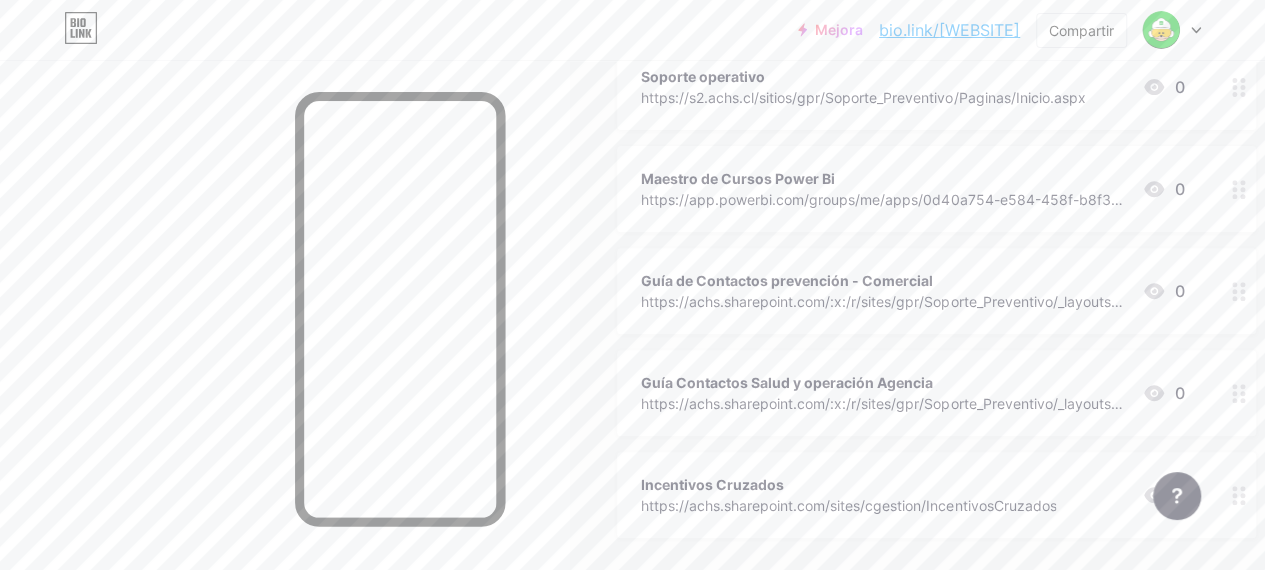 scroll, scrollTop: 495, scrollLeft: 0, axis: vertical 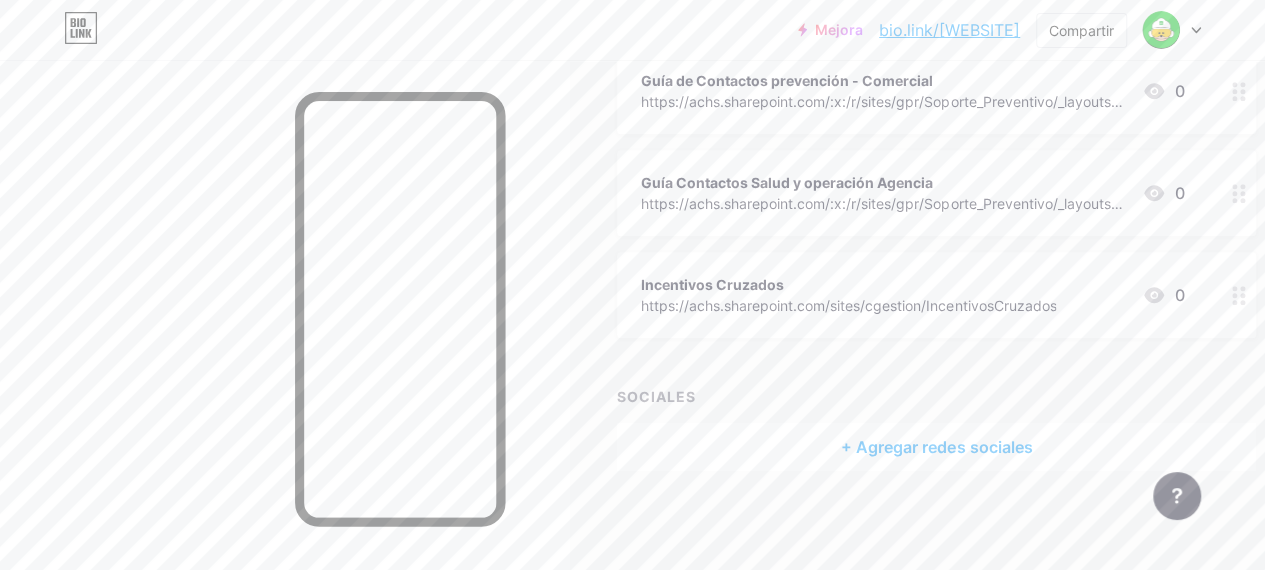 click on "+ Agregar redes sociales" at bounding box center (936, 447) 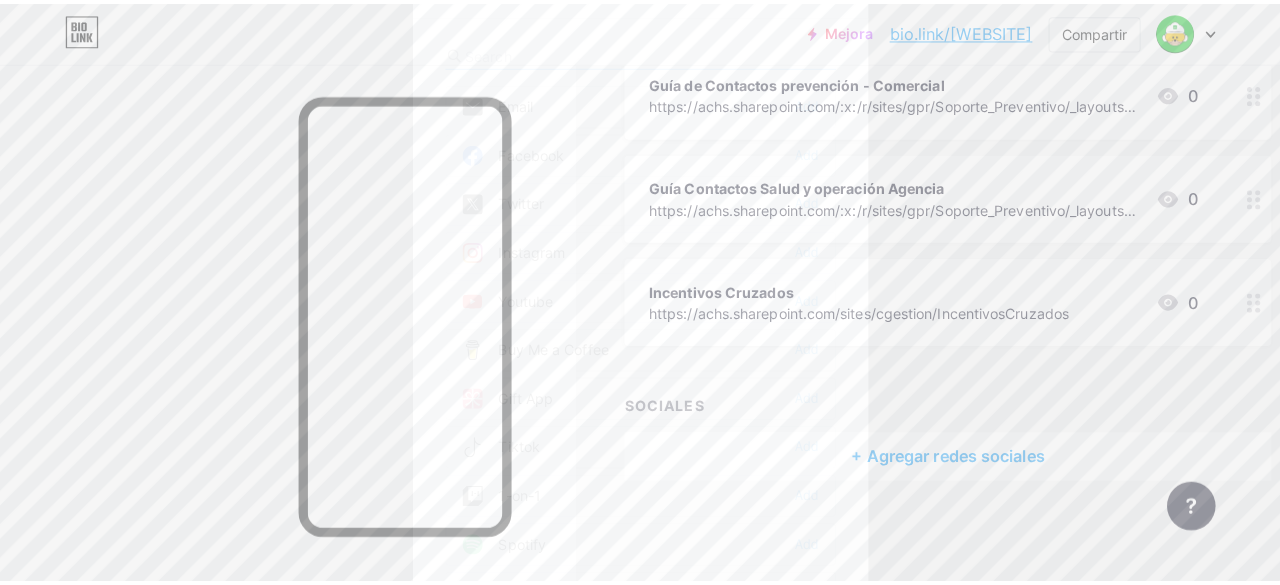 scroll, scrollTop: 480, scrollLeft: 0, axis: vertical 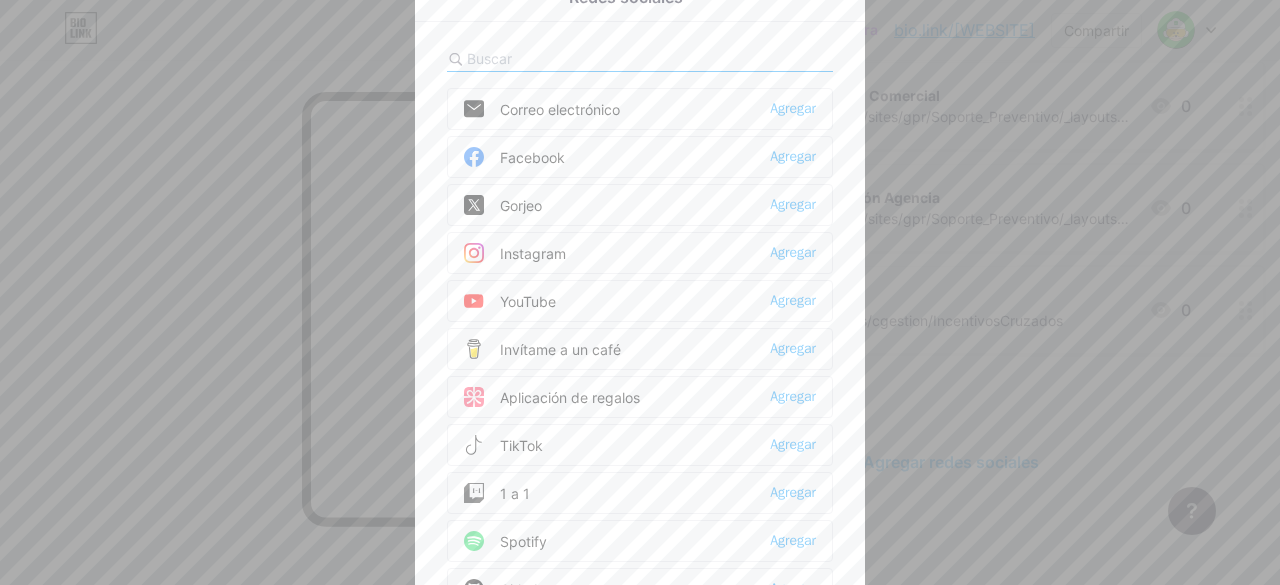 click at bounding box center [640, 292] 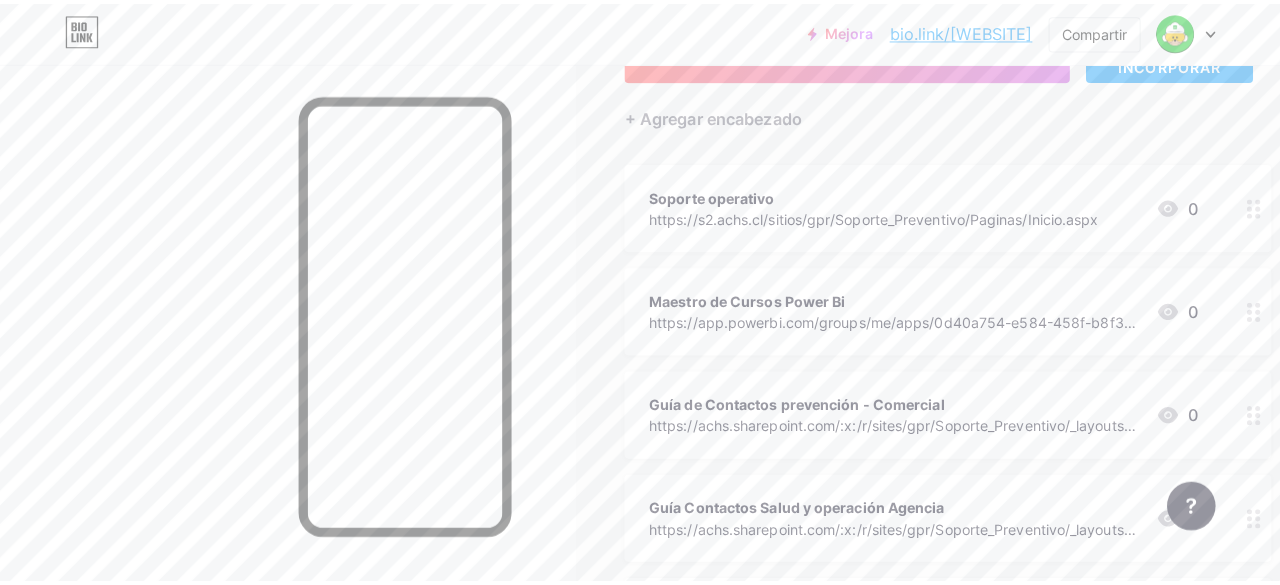 scroll, scrollTop: 80, scrollLeft: 0, axis: vertical 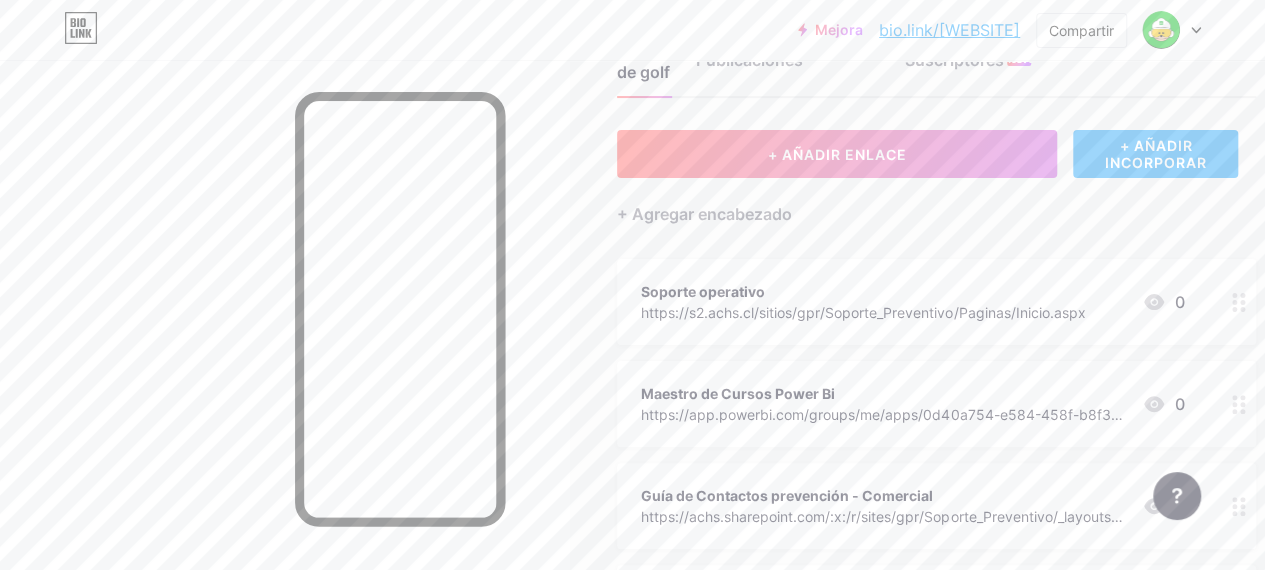 click on "+ AÑADIR INCORPORAR" at bounding box center (1155, 154) 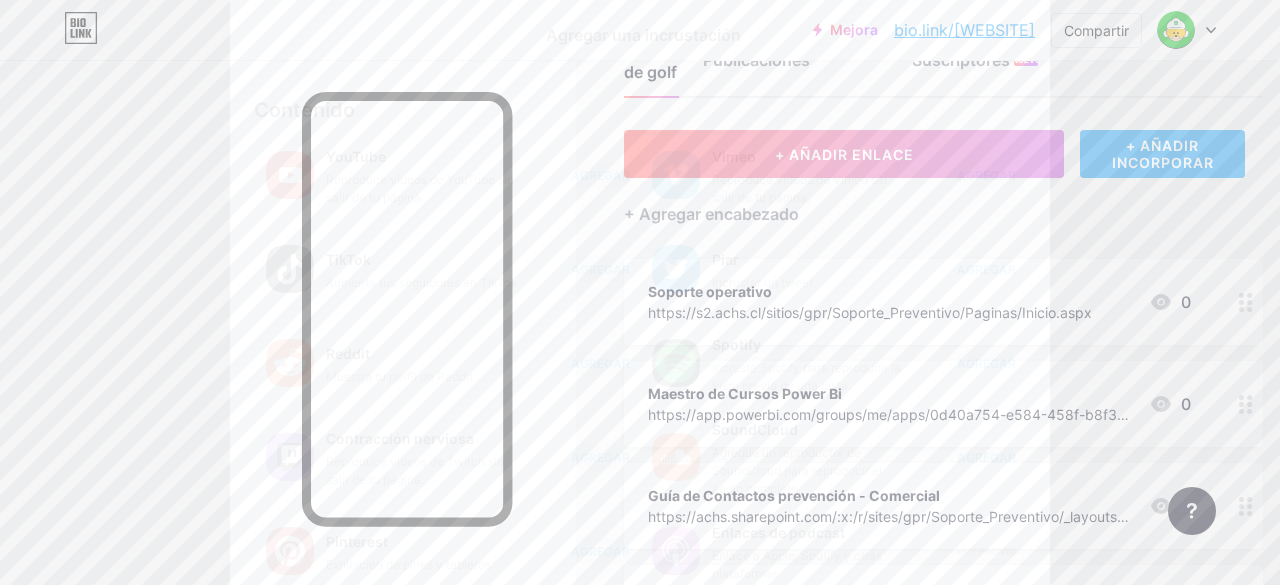 click 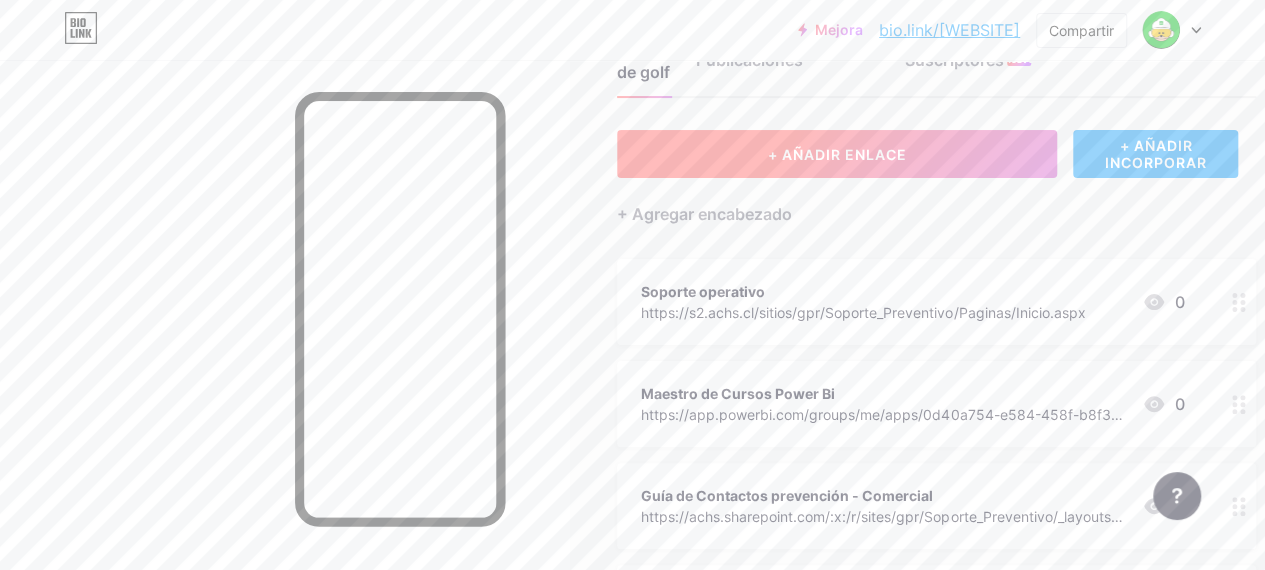 click on "+ AÑADIR ENLACE" at bounding box center [837, 154] 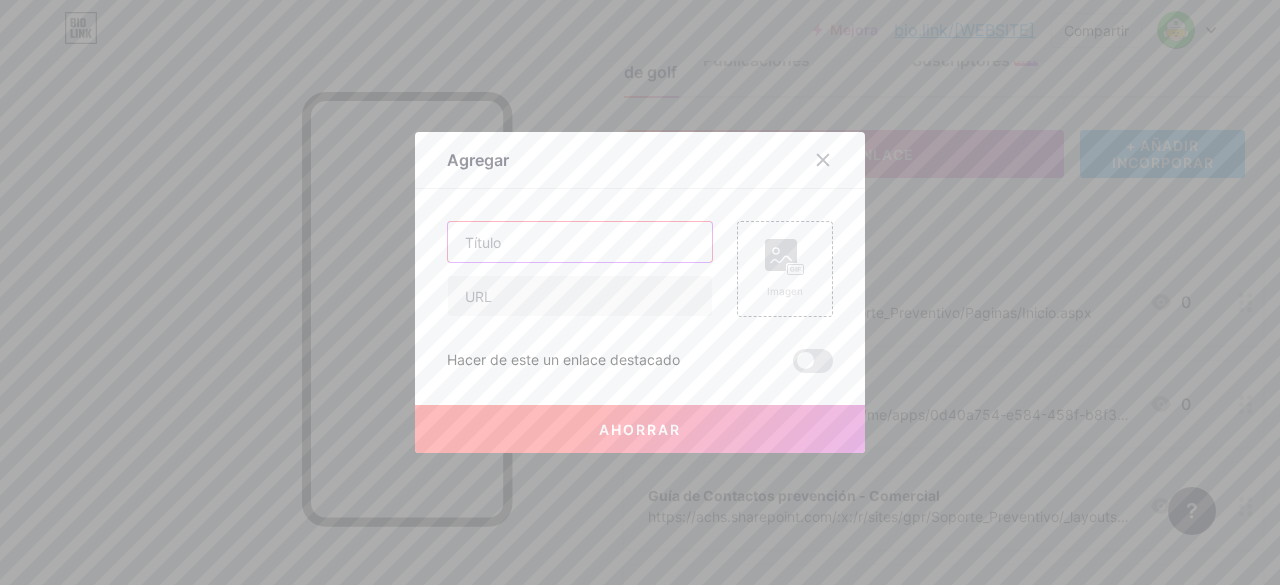 click at bounding box center [580, 242] 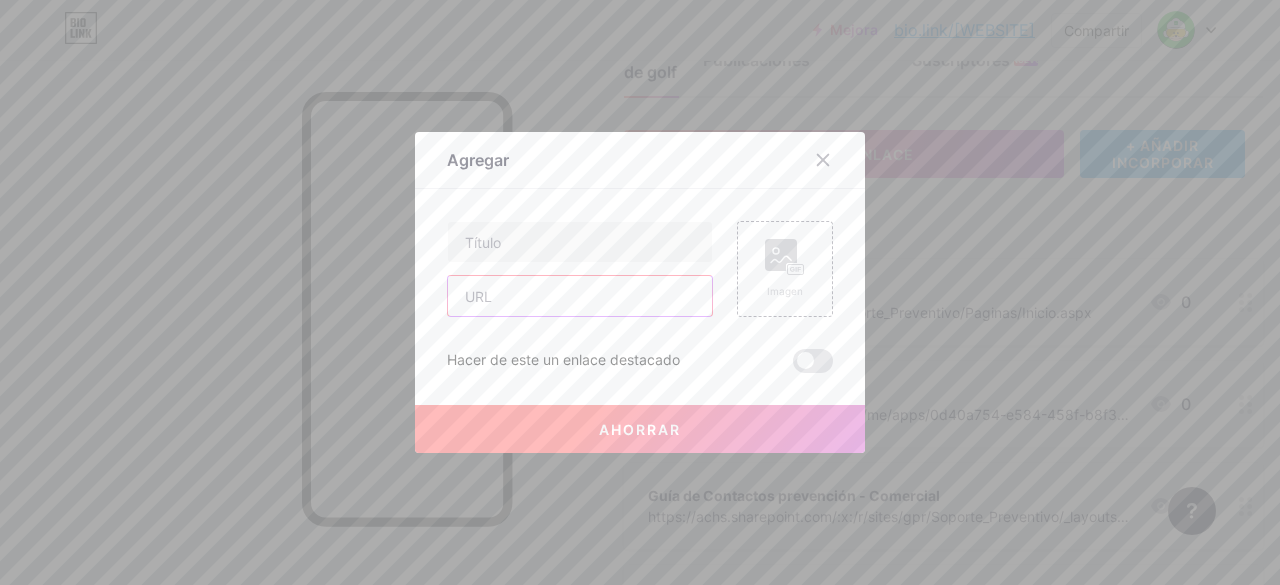 paste on "https://forms.office.com/Pages/ResponsePage.aspx?id=Cr5LbVRWaUymgr99za7Y5zHOT9vnl6lOk95pOn3suX9UMFlaWFRUQUgxM1ZCMURVNTdJVkk2Mzk2SS4u" 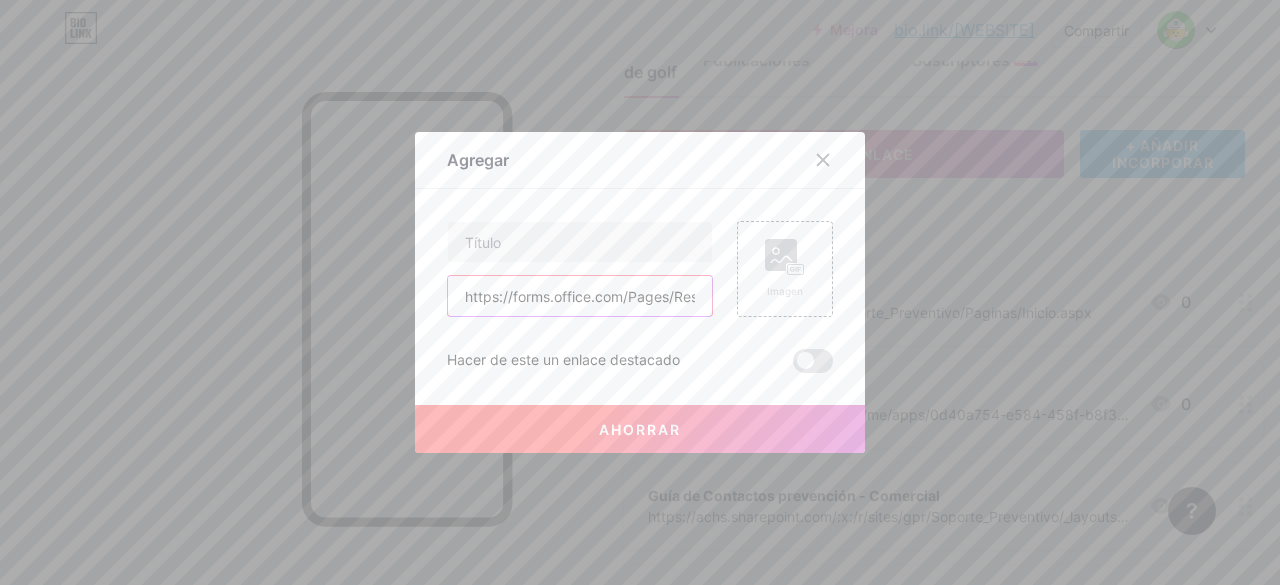 scroll, scrollTop: 0, scrollLeft: 841, axis: horizontal 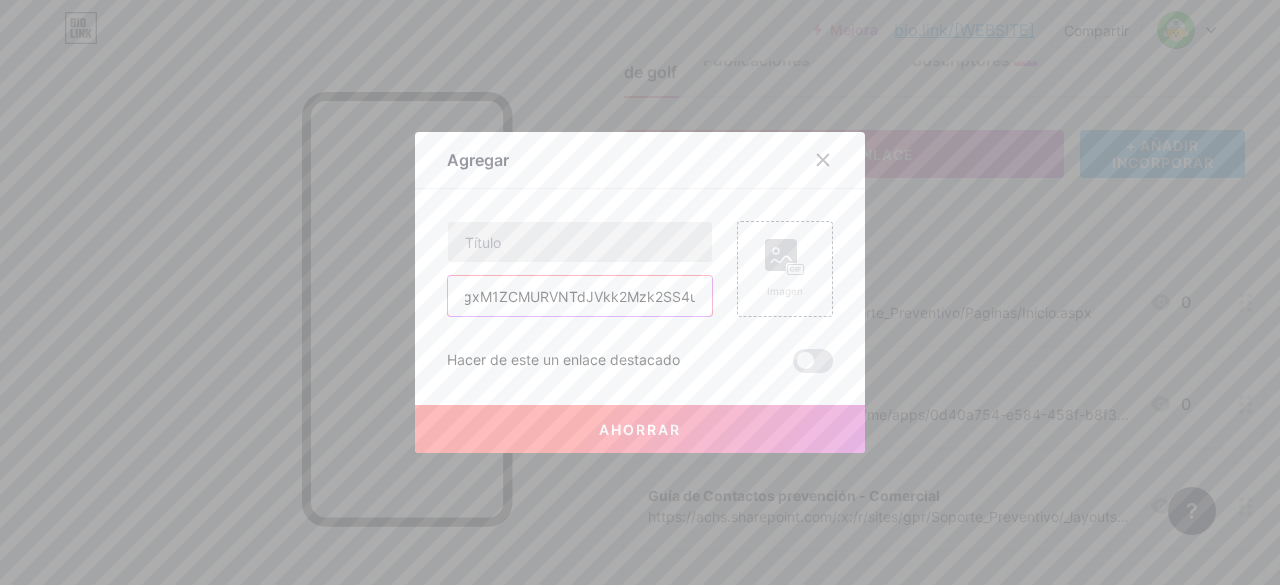 type on "https://forms.office.com/Pages/ResponsePage.aspx?id=Cr5LbVRWaUymgr99za7Y5zHOT9vnl6lOk95pOn3suX9UMFlaWFRUQUgxM1ZCMURVNTdJVkk2Mzk2SS4u" 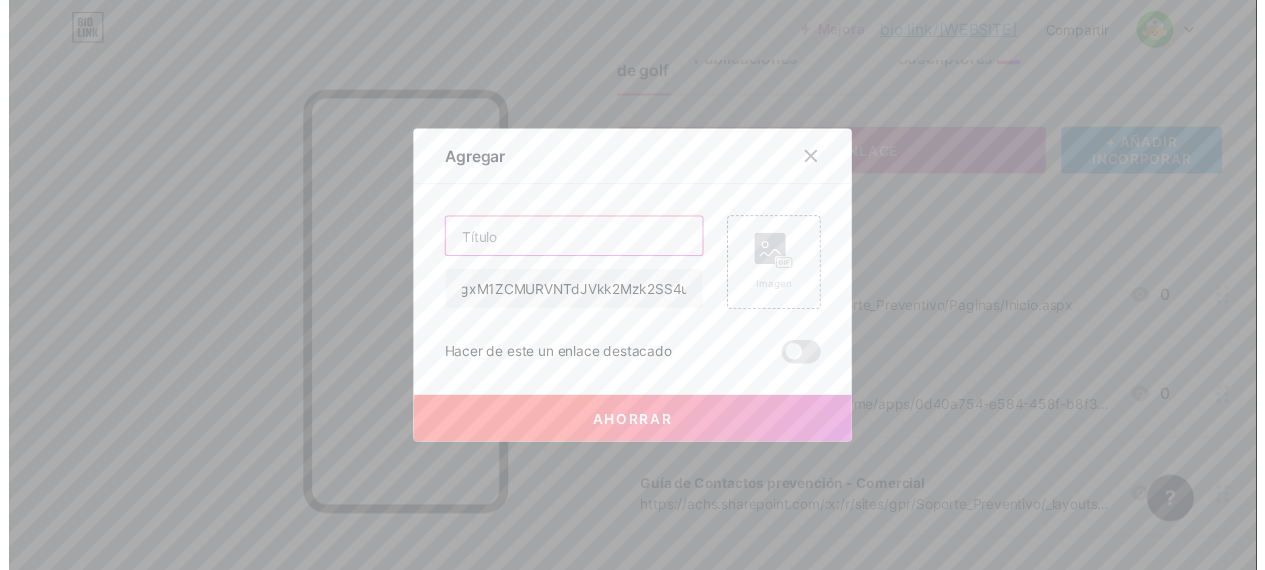 scroll, scrollTop: 0, scrollLeft: 0, axis: both 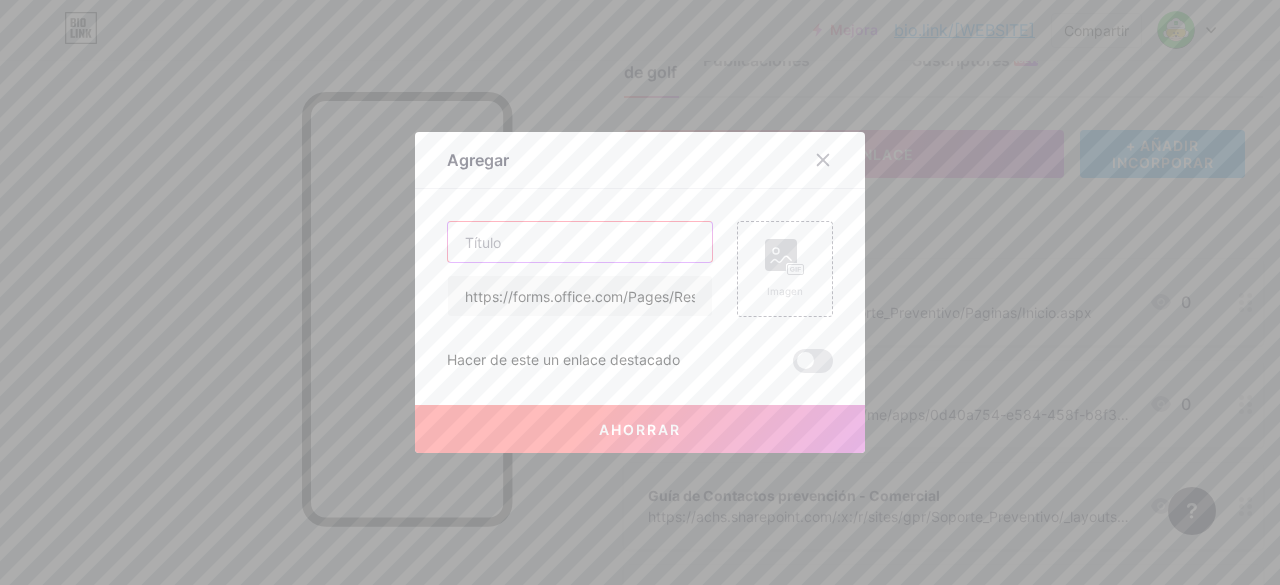 click at bounding box center [580, 242] 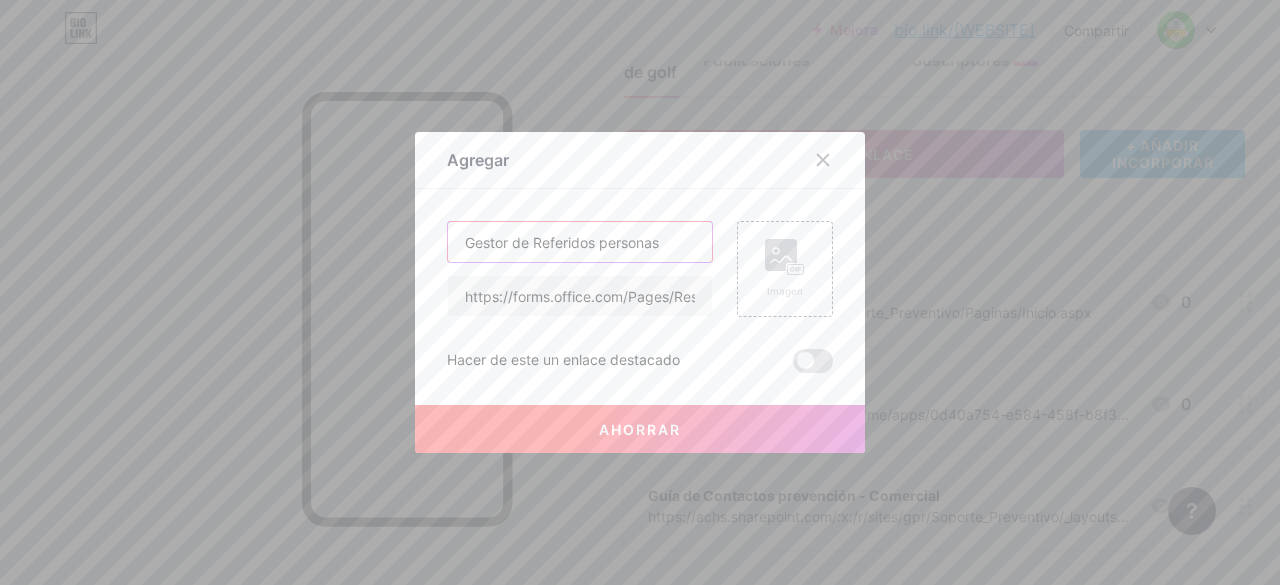 type on "Gestor de Referidos personas" 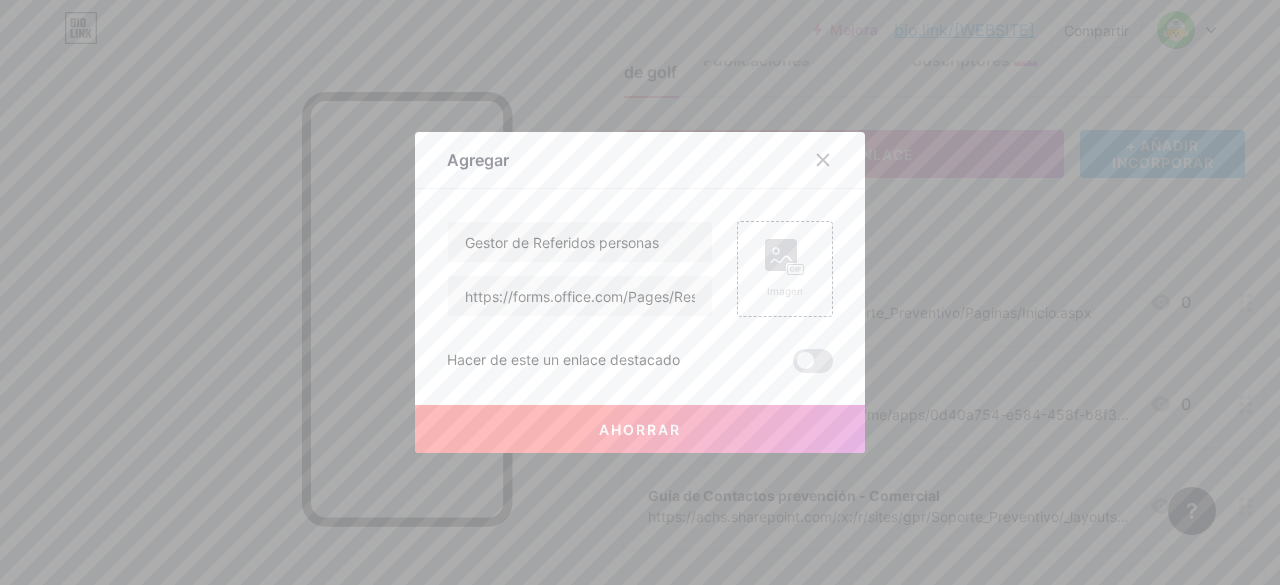 click on "Ahorrar" at bounding box center [640, 429] 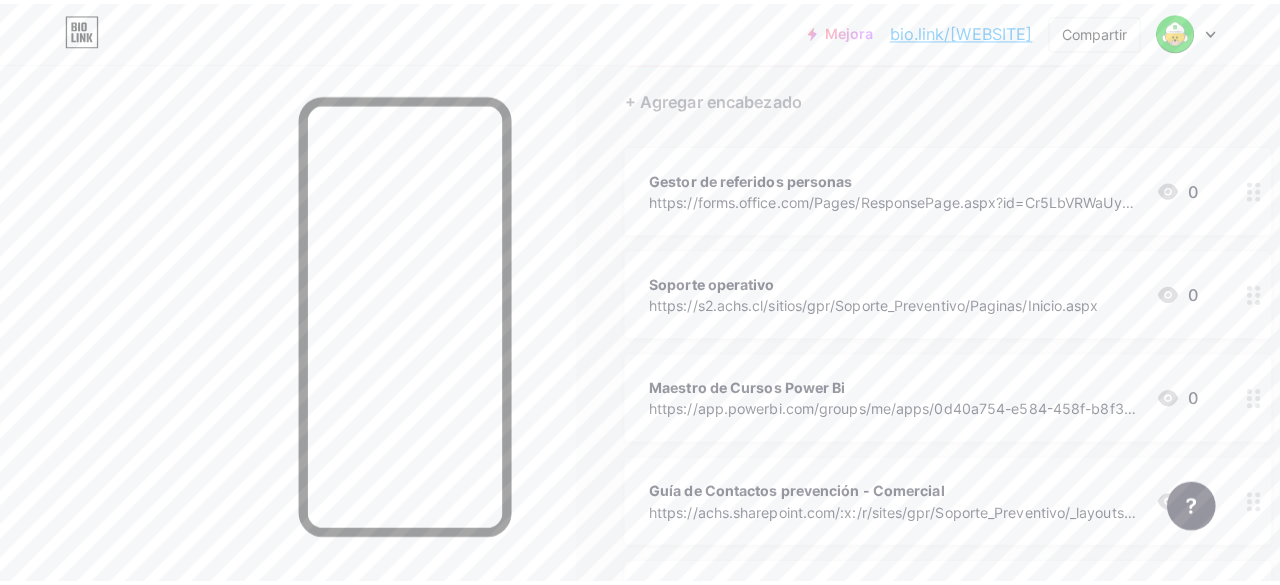 scroll, scrollTop: 0, scrollLeft: 0, axis: both 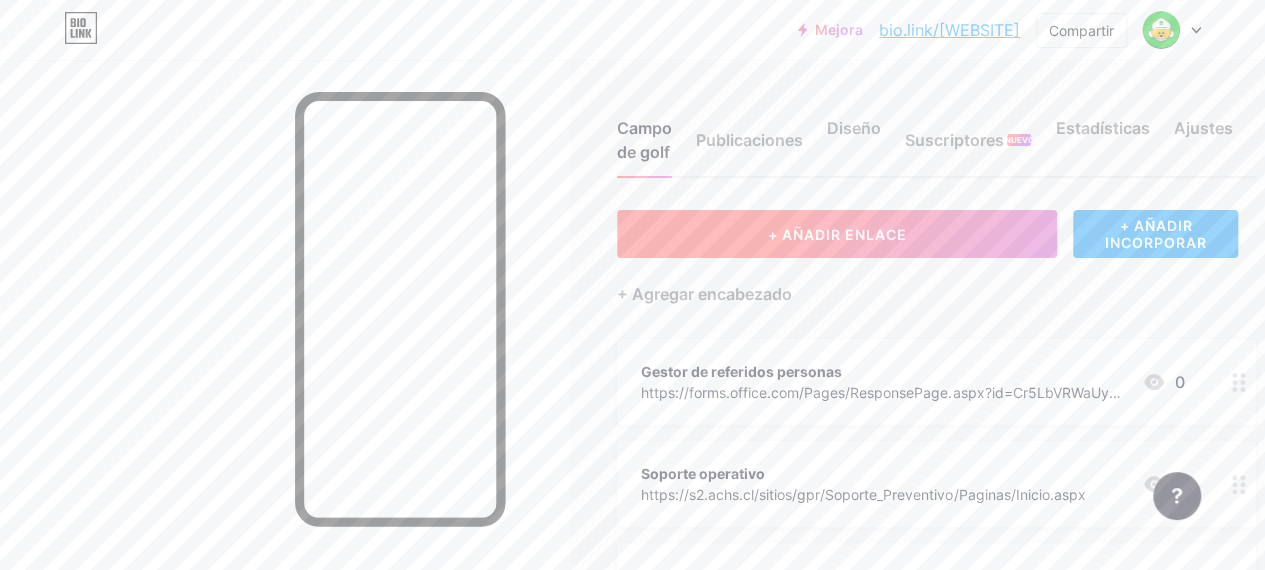 click on "+ AÑADIR ENLACE" at bounding box center [837, 234] 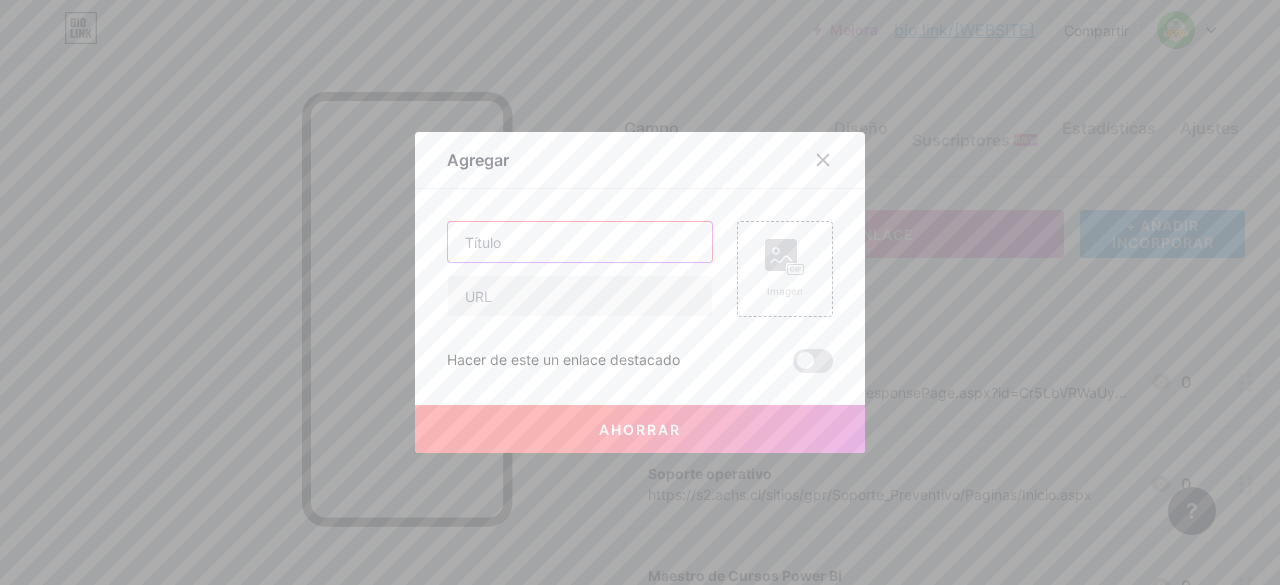 click at bounding box center (580, 242) 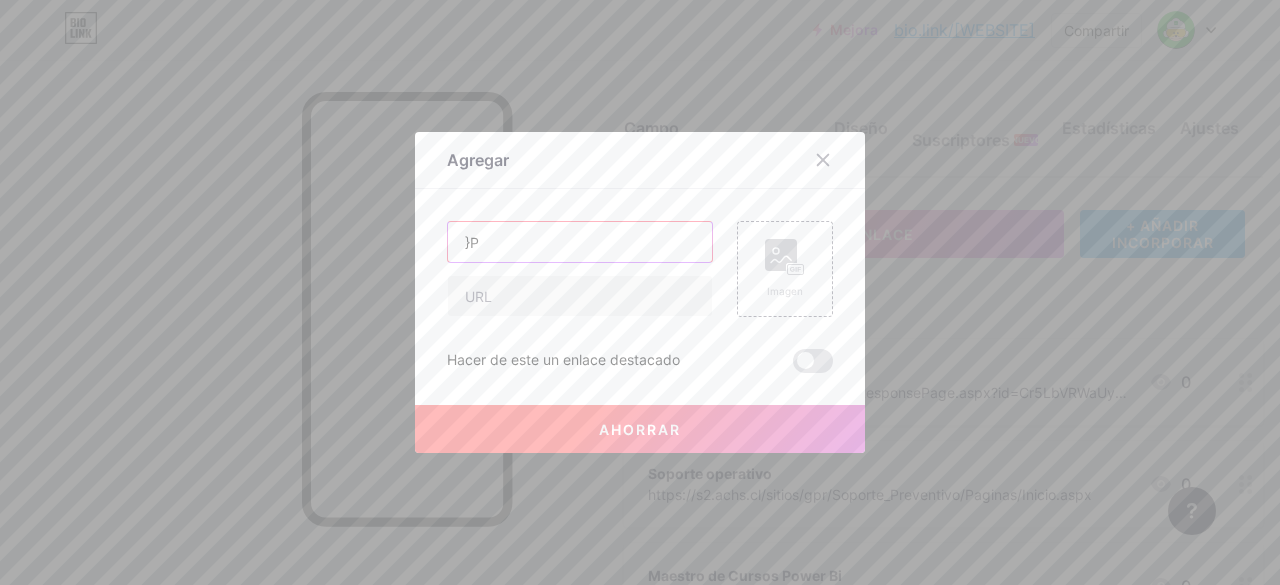 type on "}" 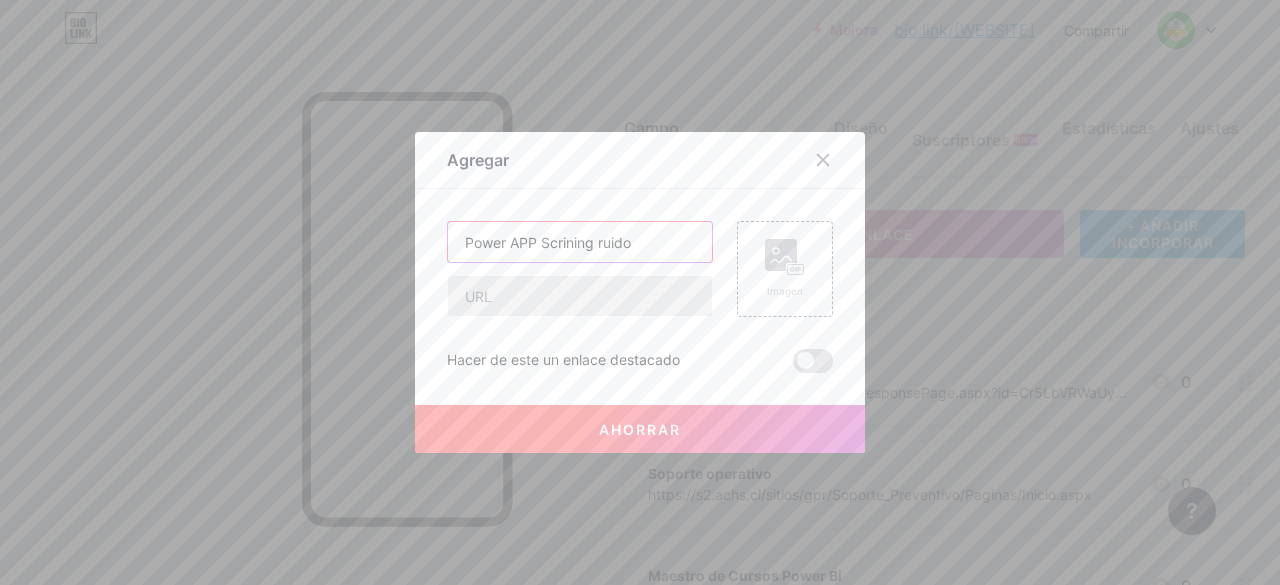 type on "Power APP Scrining ruido" 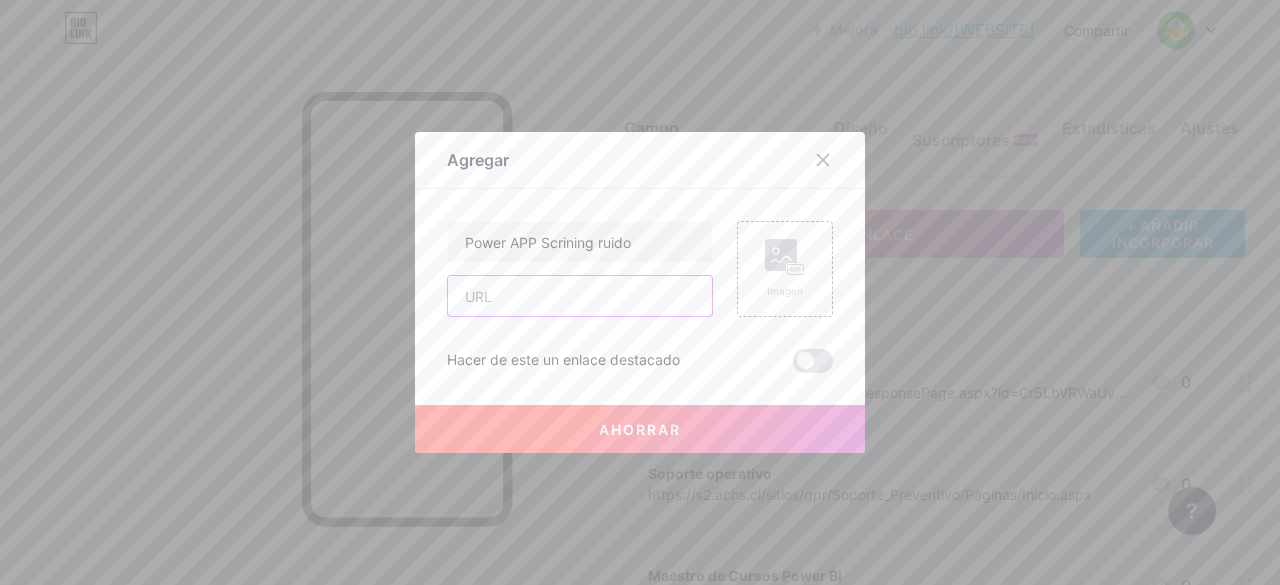 paste on "https://apps.powerapps.com/play/e/default-6d4bbe0a-5654-4c69-a682-bf7dcdaed8e7/a/24e94efe-6085-47d6-a9ba-91856e4a0574?tenantId=6d4bbe0a-5654-4c69-a682%20bf7dcdaed8e7&source=portal&screenColor=rgba(0%2C%20176%2C%20240%2C%201)" 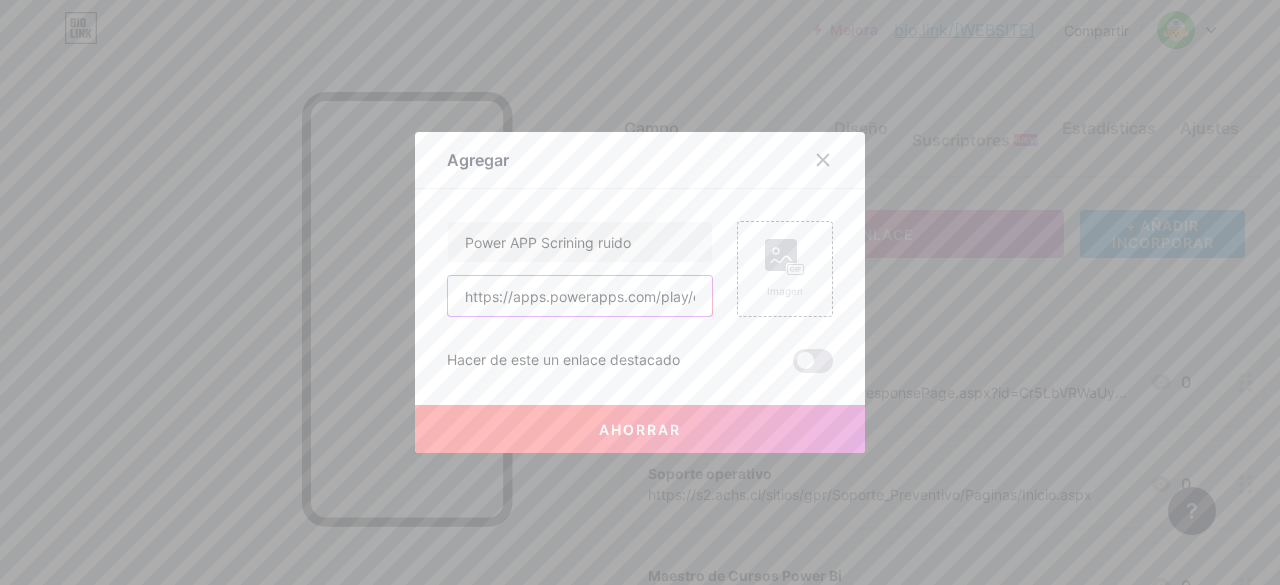 scroll, scrollTop: 0, scrollLeft: 1528, axis: horizontal 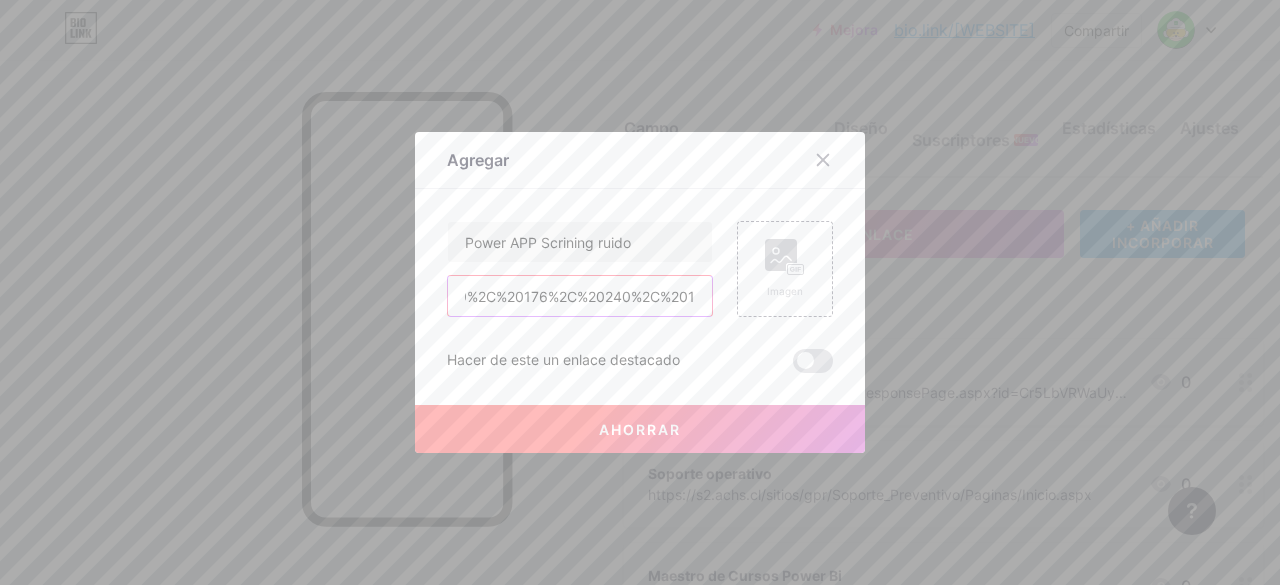 type on "https://apps.powerapps.com/play/e/default-6d4bbe0a-5654-4c69-a682-bf7dcdaed8e7/a/24e94efe-6085-47d6-a9ba-91856e4a0574?tenantId=6d4bbe0a-5654-4c69-a682%20bf7dcdaed8e7&source=portal&screenColor=rgba(0%2C%20176%2C%20240%2C%201)" 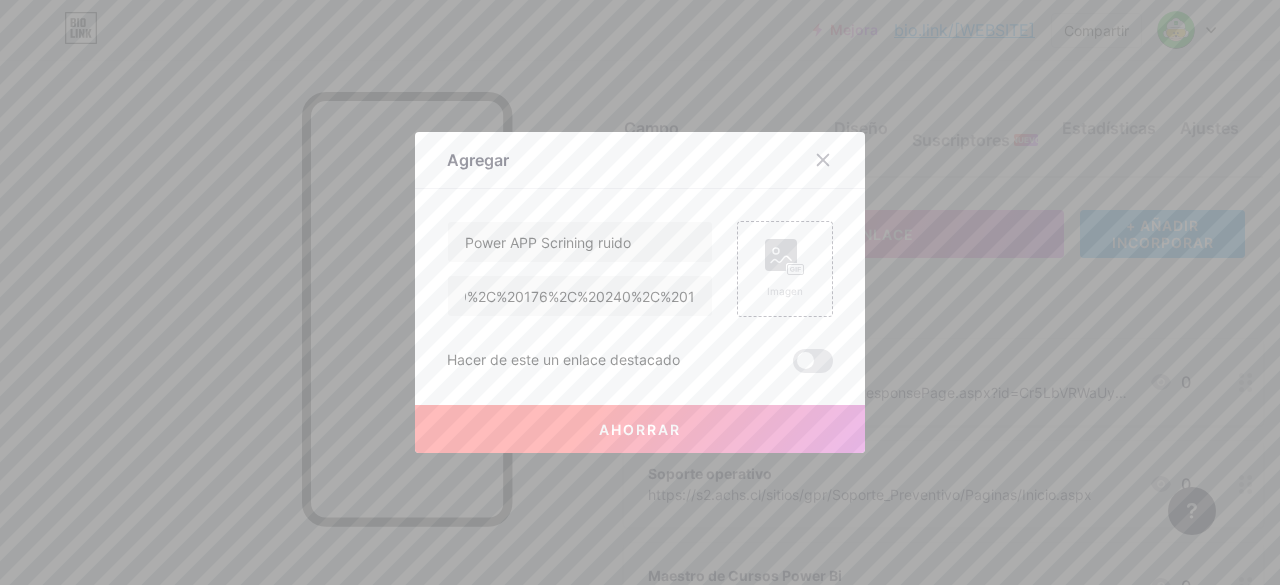 click on "Ahorrar" at bounding box center (640, 429) 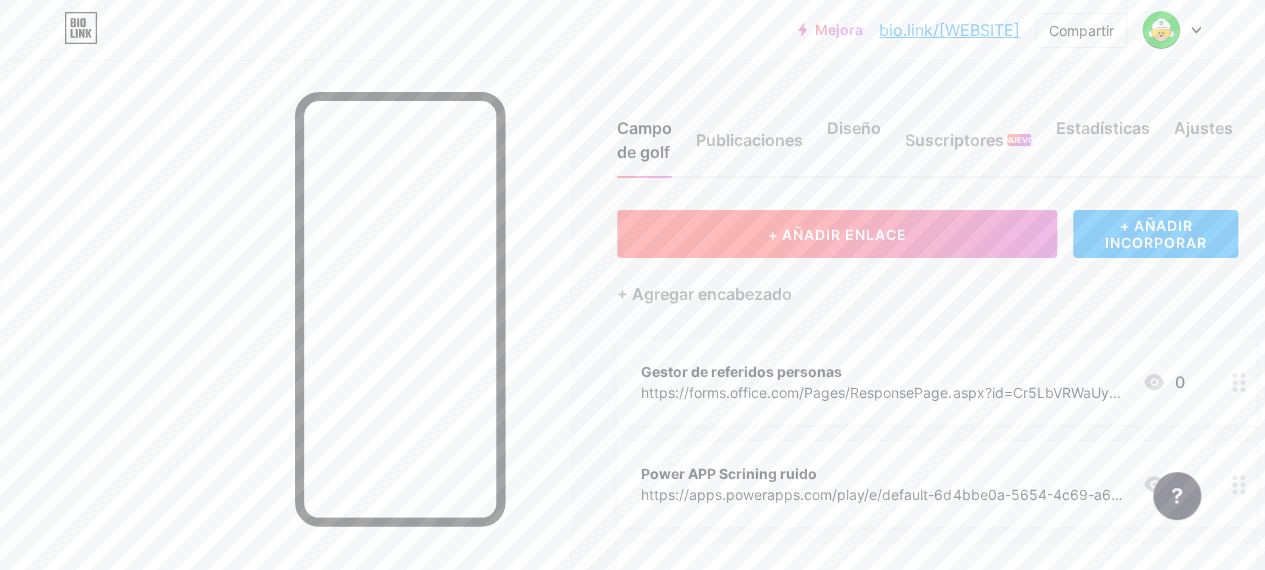 click on "+ AÑADIR ENLACE" at bounding box center (837, 234) 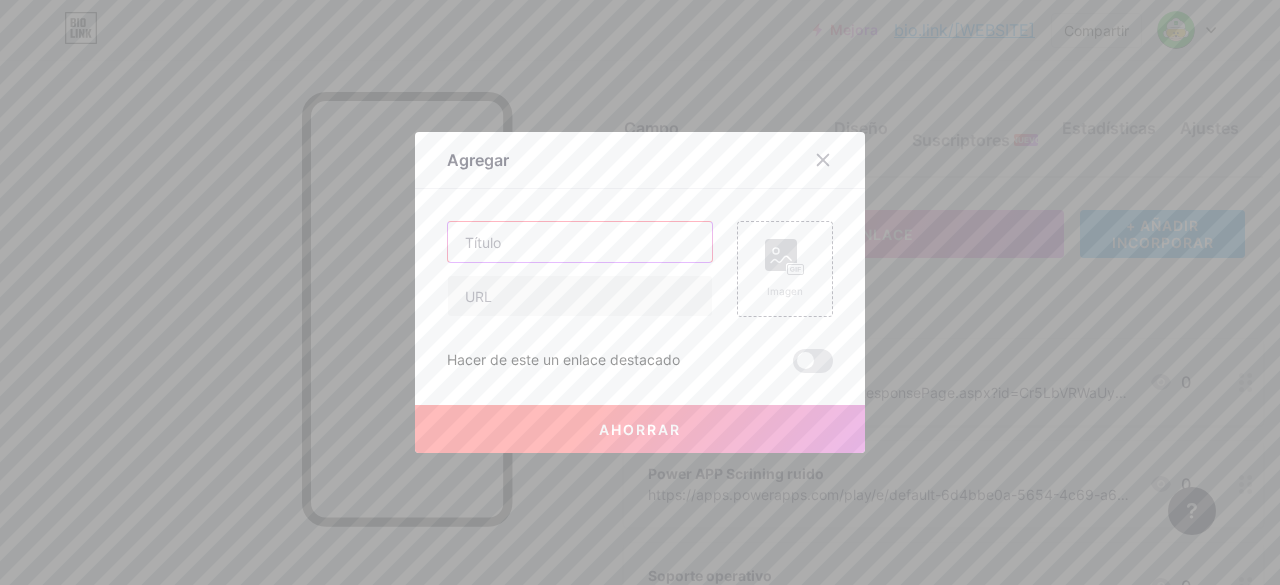click at bounding box center [580, 242] 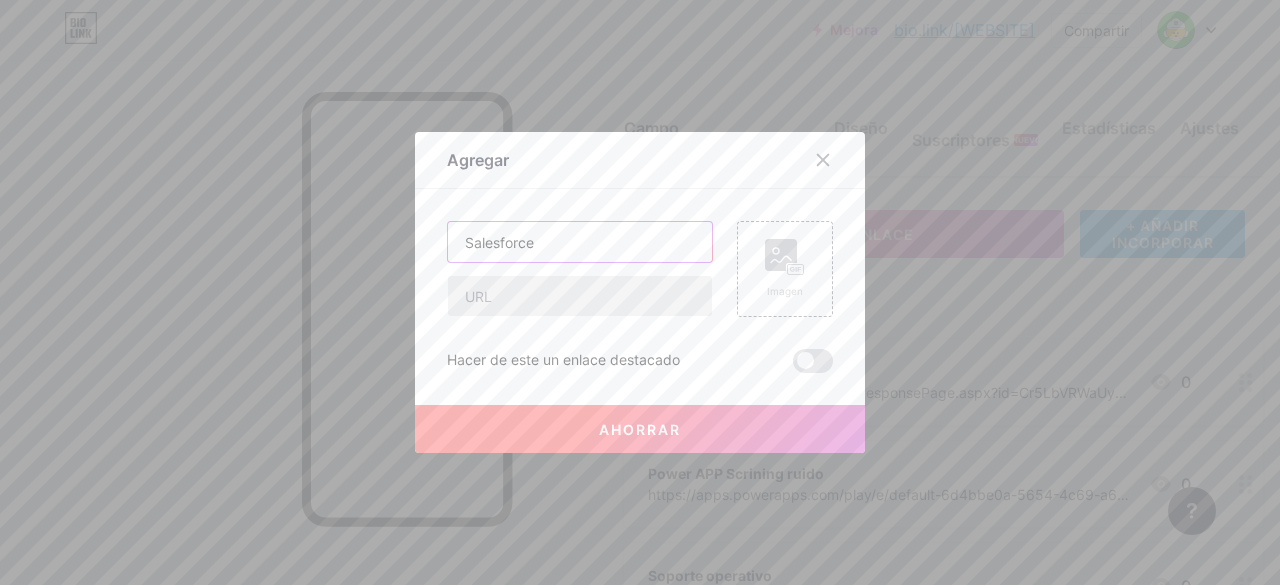 type on "Salesforce" 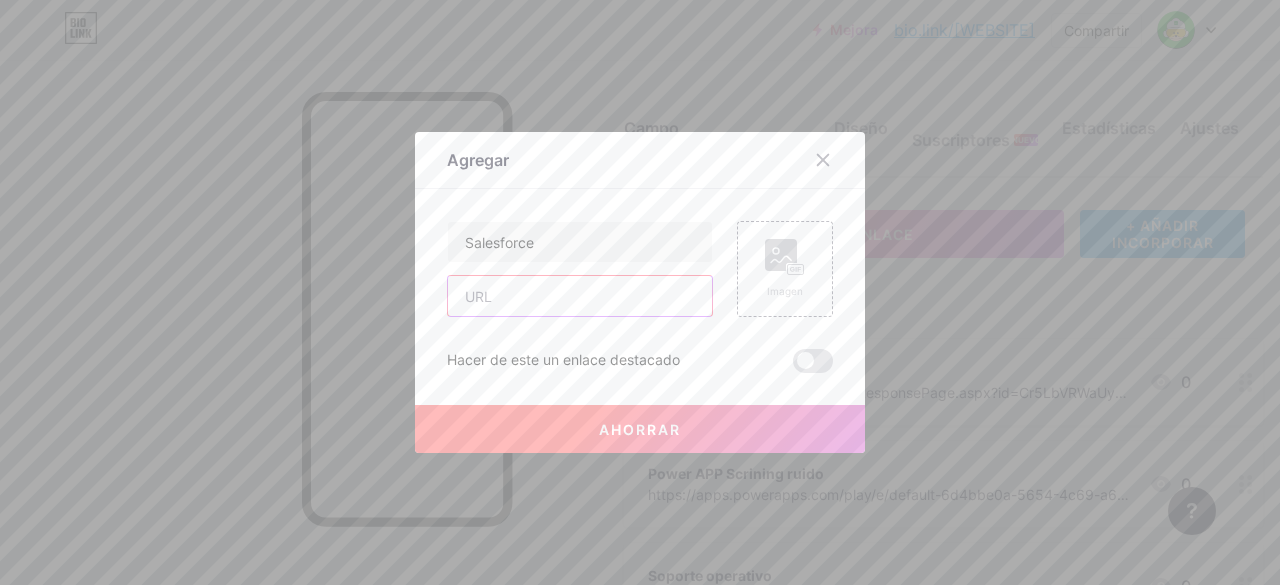 paste on "https://achs.my.salesforce.com/?ec=302&startURL=%2Fvisualforce%2Fsession%3Furl%3Dhttps%253A%252F%252Fachs.lightning.force.com%252Flightning%252Fpage%252Fhome" 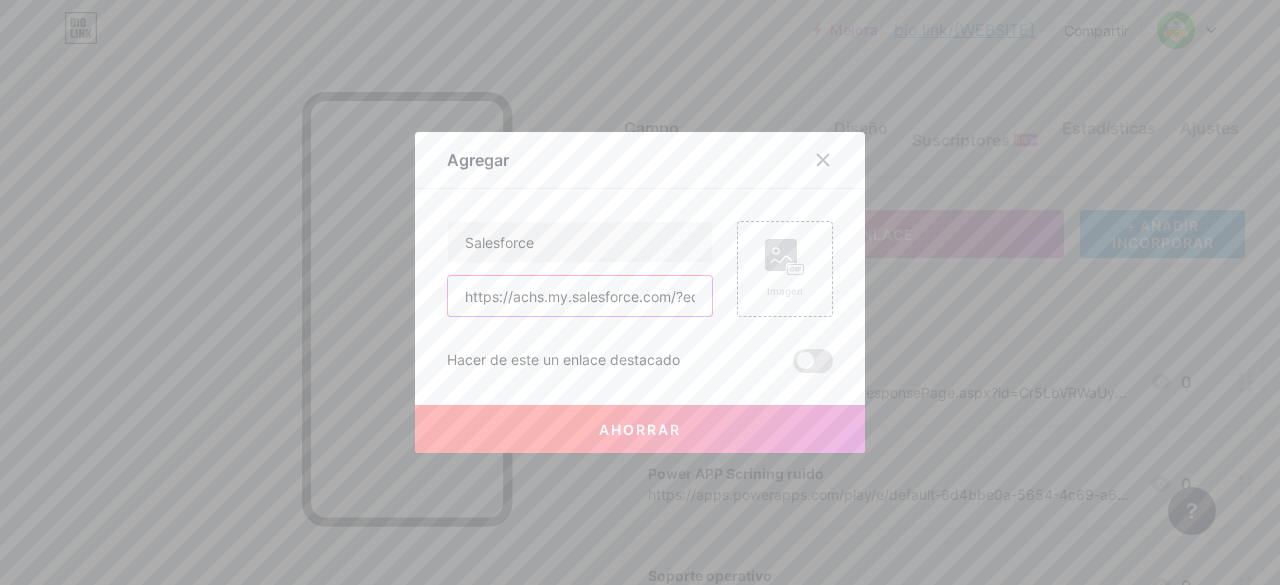 scroll, scrollTop: 0, scrollLeft: 962, axis: horizontal 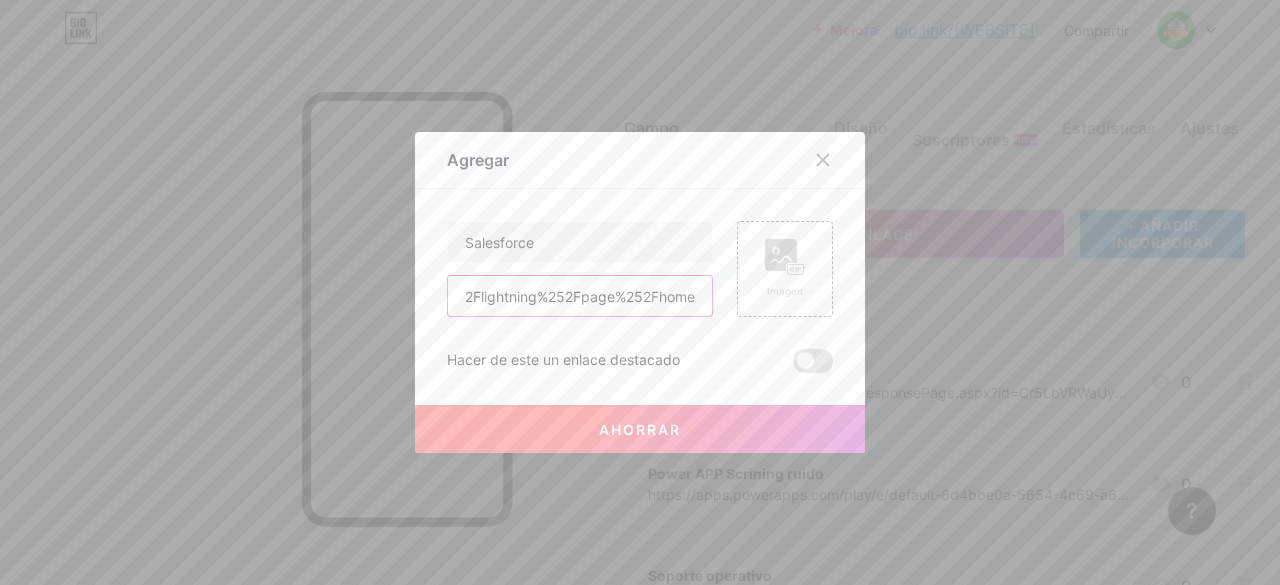 type on "https://achs.my.salesforce.com/?ec=302&startURL=%2Fvisualforce%2Fsession%3Furl%3Dhttps%253A%252F%252Fachs.lightning.force.com%252Flightning%252Fpage%252Fhome" 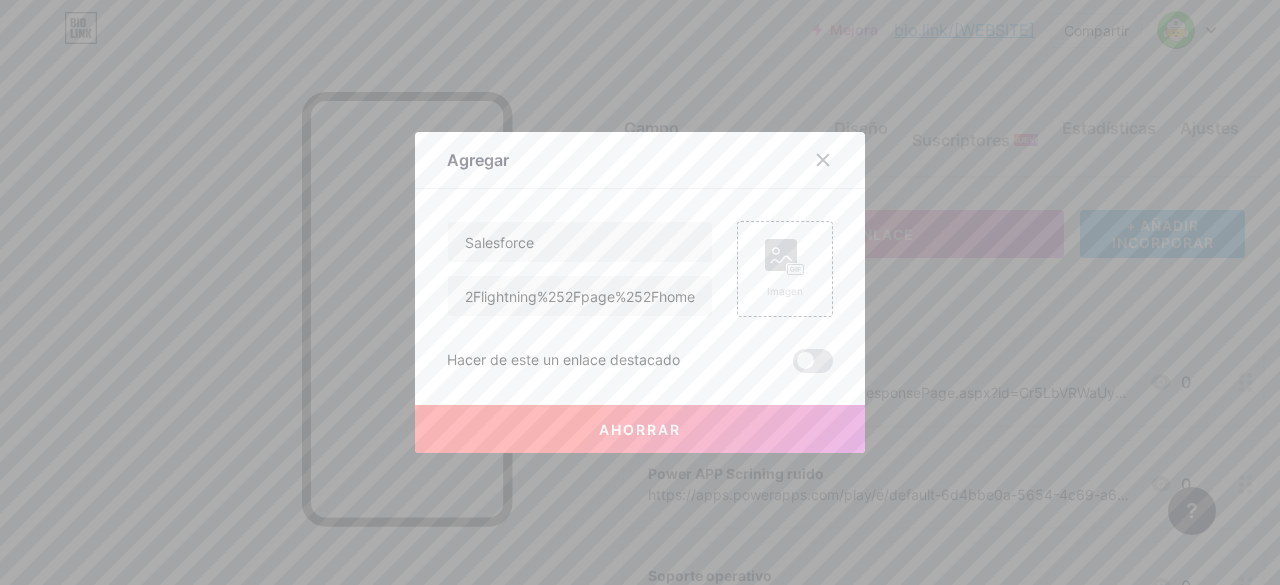 click on "Ahorrar" at bounding box center [640, 429] 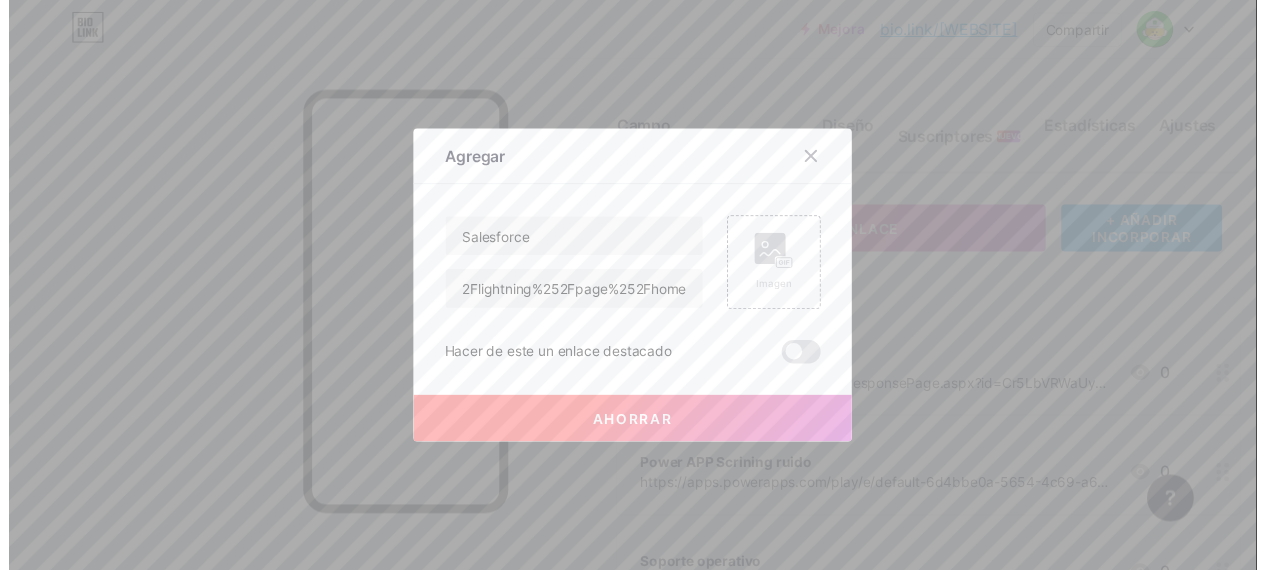 scroll, scrollTop: 0, scrollLeft: 0, axis: both 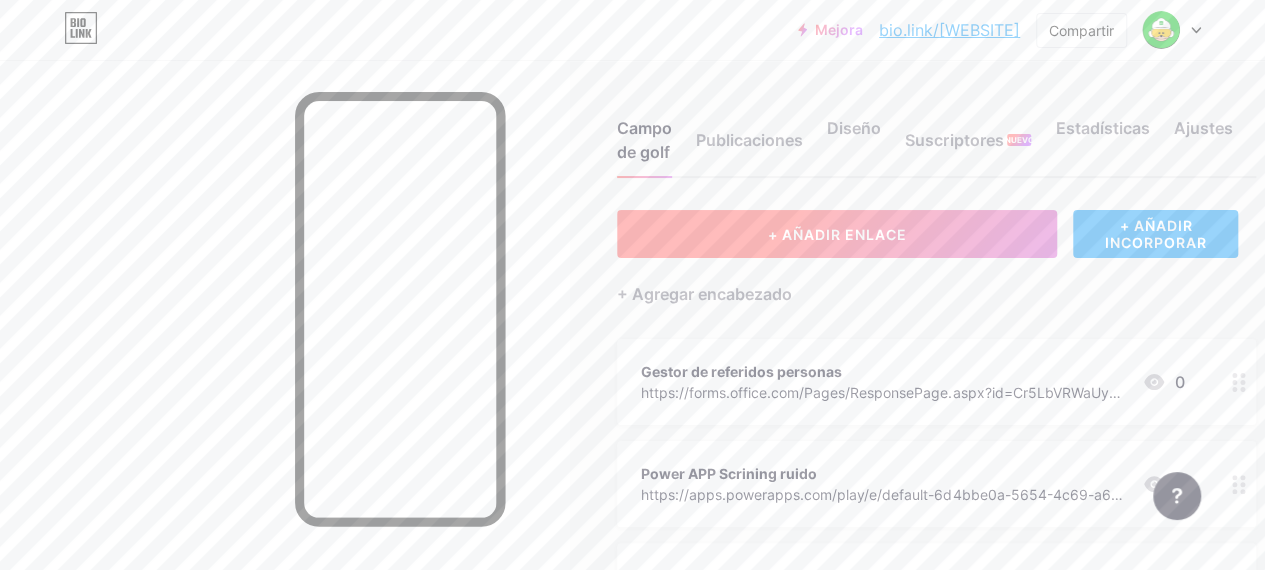 click on "+ AÑADIR ENLACE" at bounding box center (837, 234) 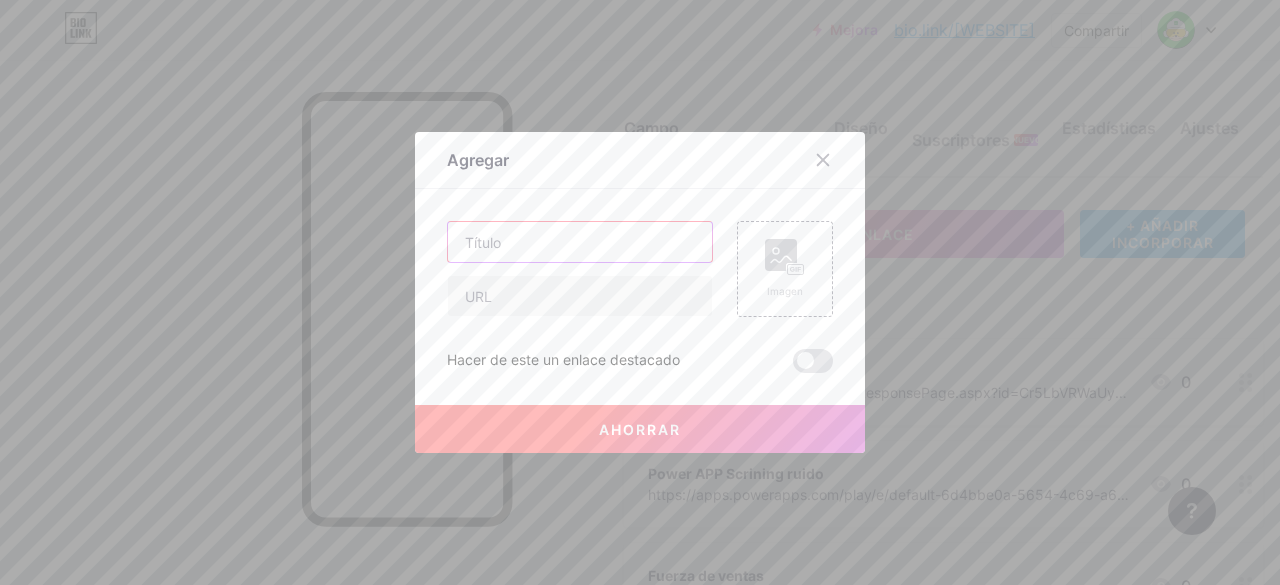 click at bounding box center [580, 242] 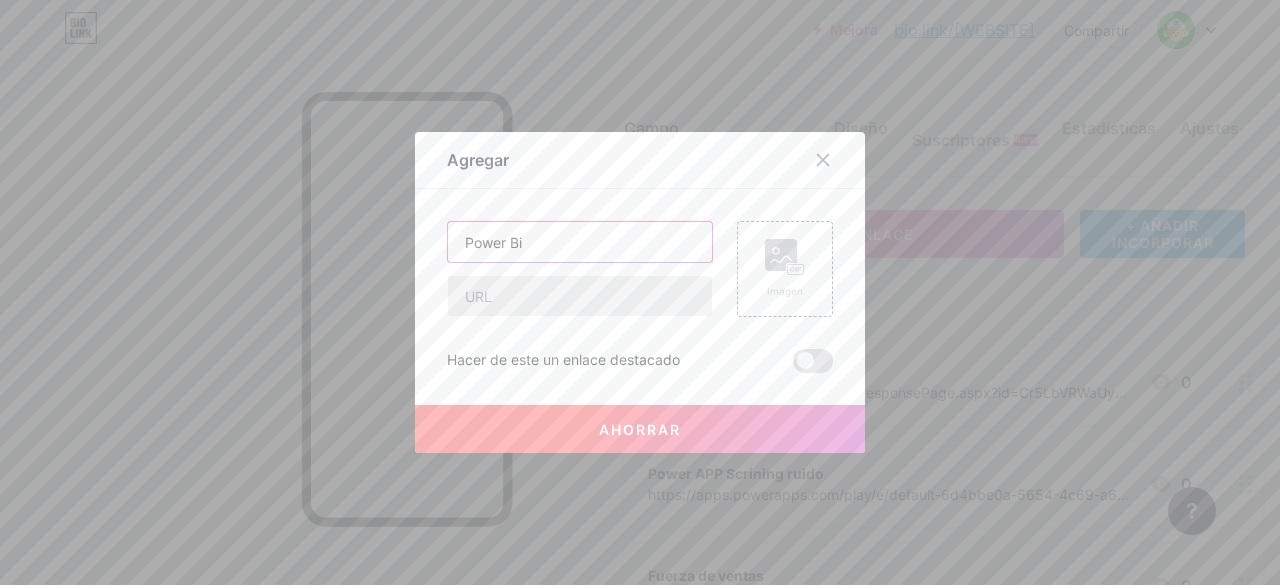 type on "Power Bi" 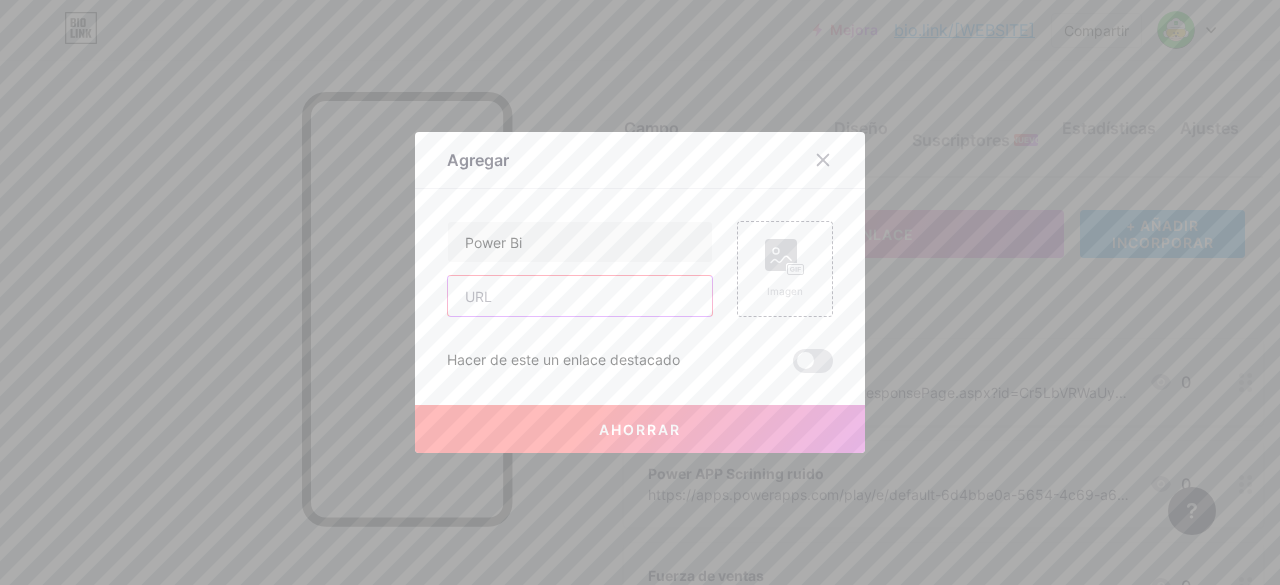 paste on "https://app.powerbi.com/home?experience=power-bi" 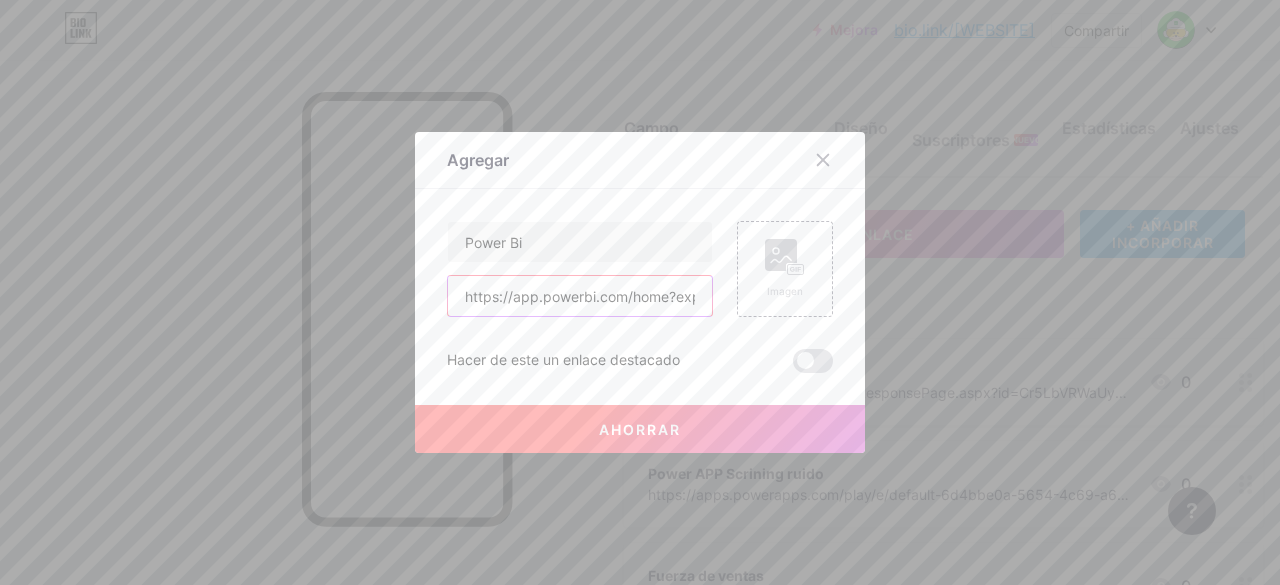 scroll, scrollTop: 0, scrollLeft: 121, axis: horizontal 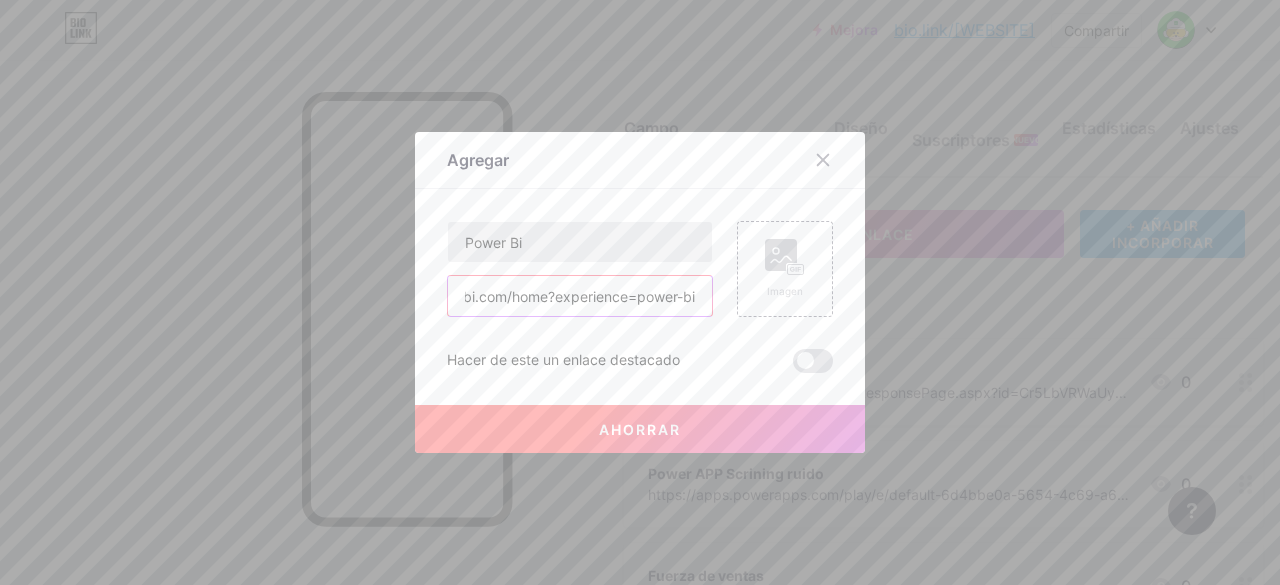 type on "https://app.powerbi.com/home?experience=power-bi" 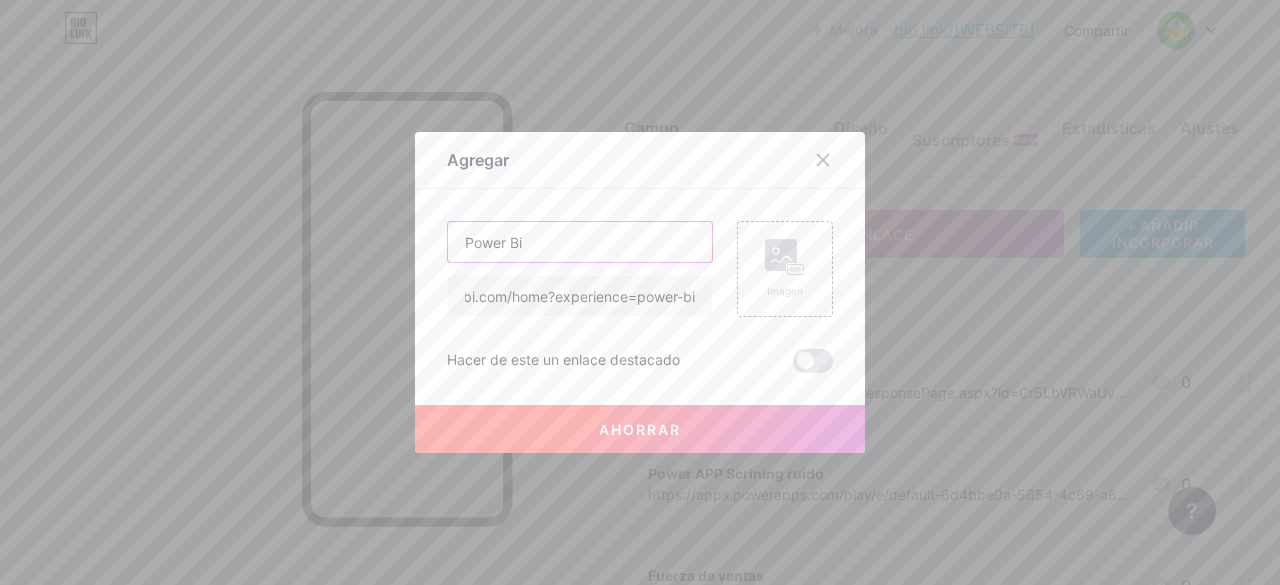scroll, scrollTop: 0, scrollLeft: 0, axis: both 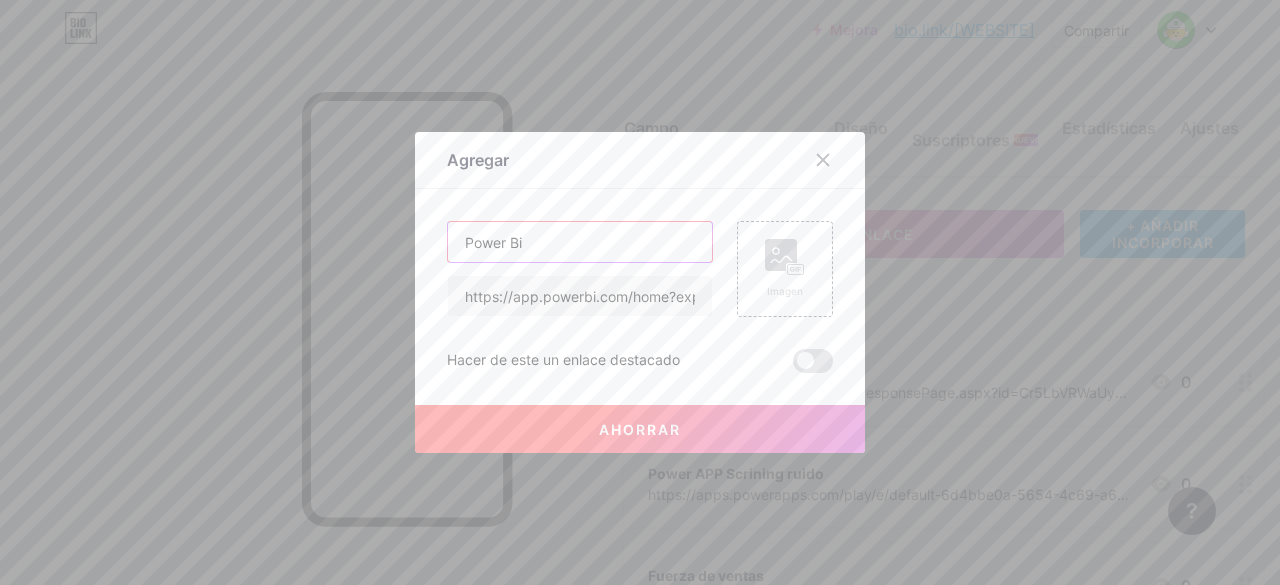 click on "Power Bi" at bounding box center (580, 242) 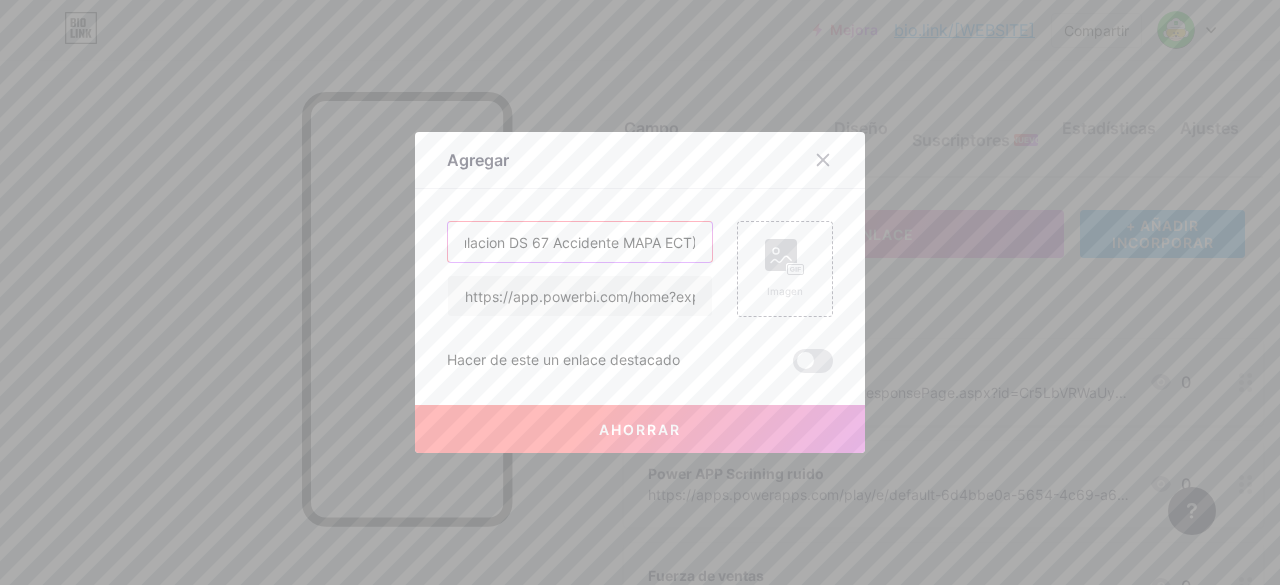 scroll, scrollTop: 0, scrollLeft: 185, axis: horizontal 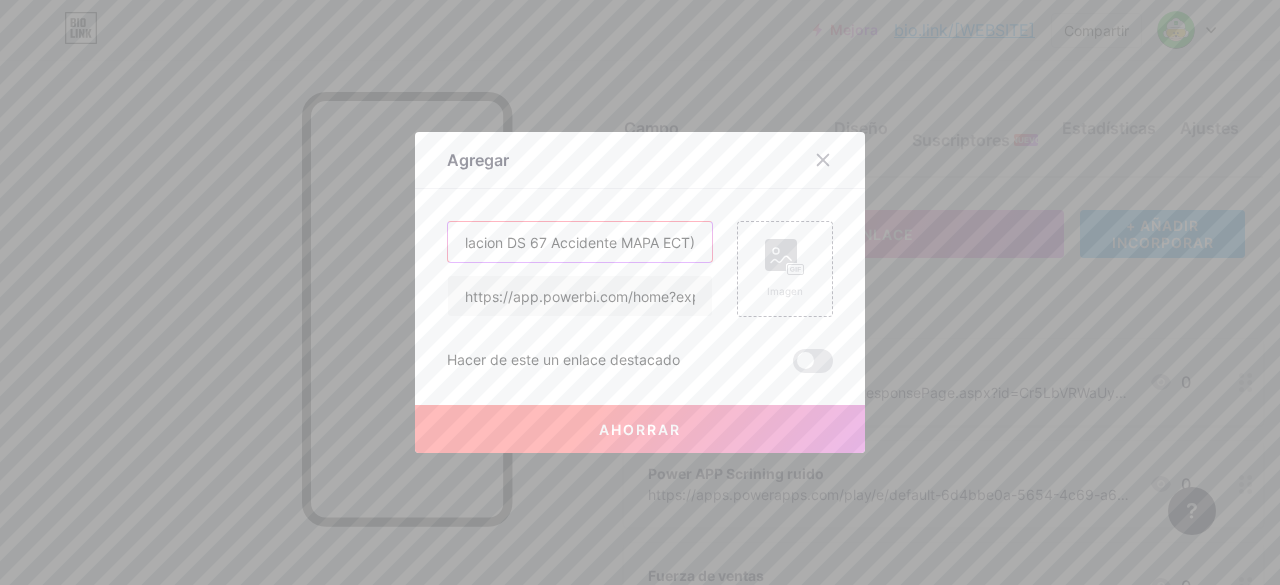 type on "Power Bi (indicadores, Simulacion DS 67 Accidente MAPA ECT)" 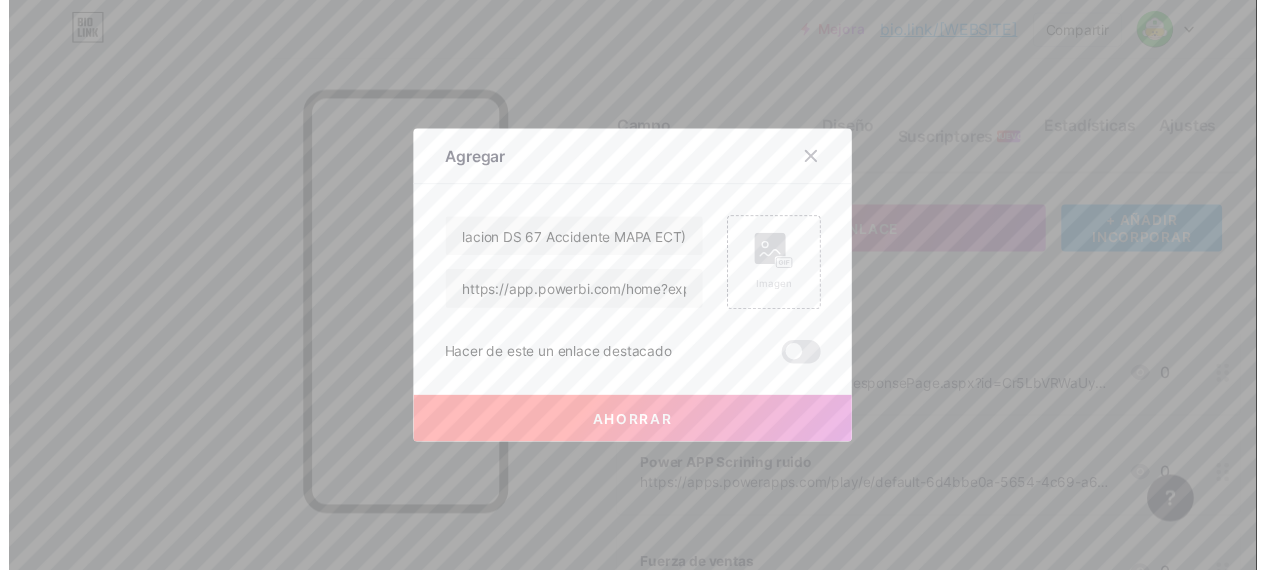 scroll, scrollTop: 0, scrollLeft: 0, axis: both 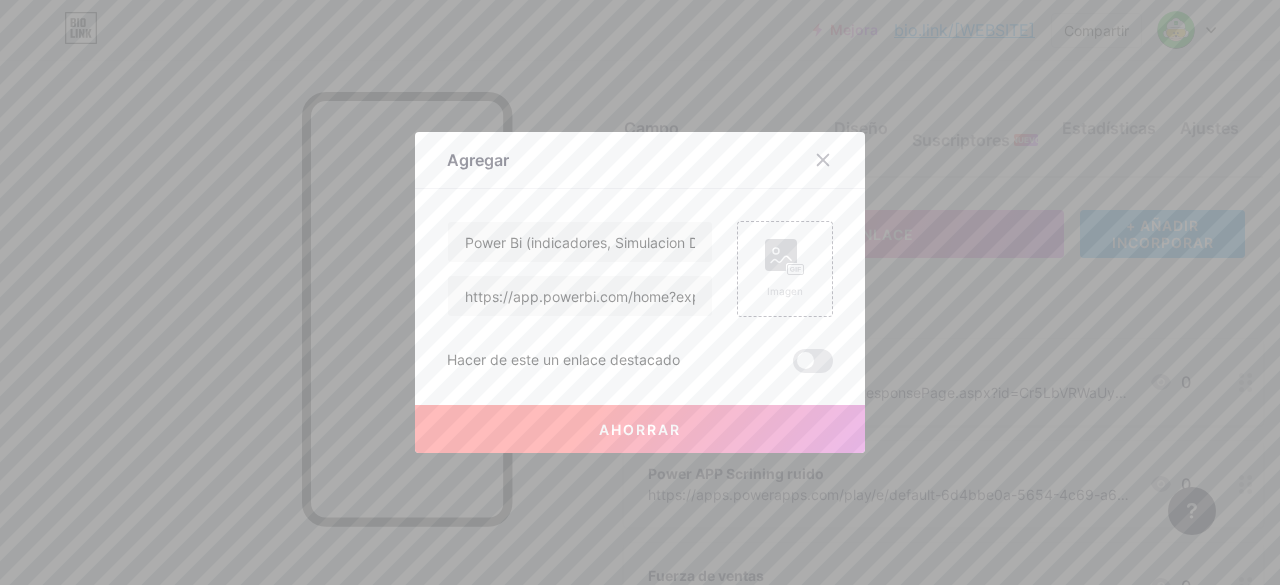 click on "Ahorrar" at bounding box center (640, 429) 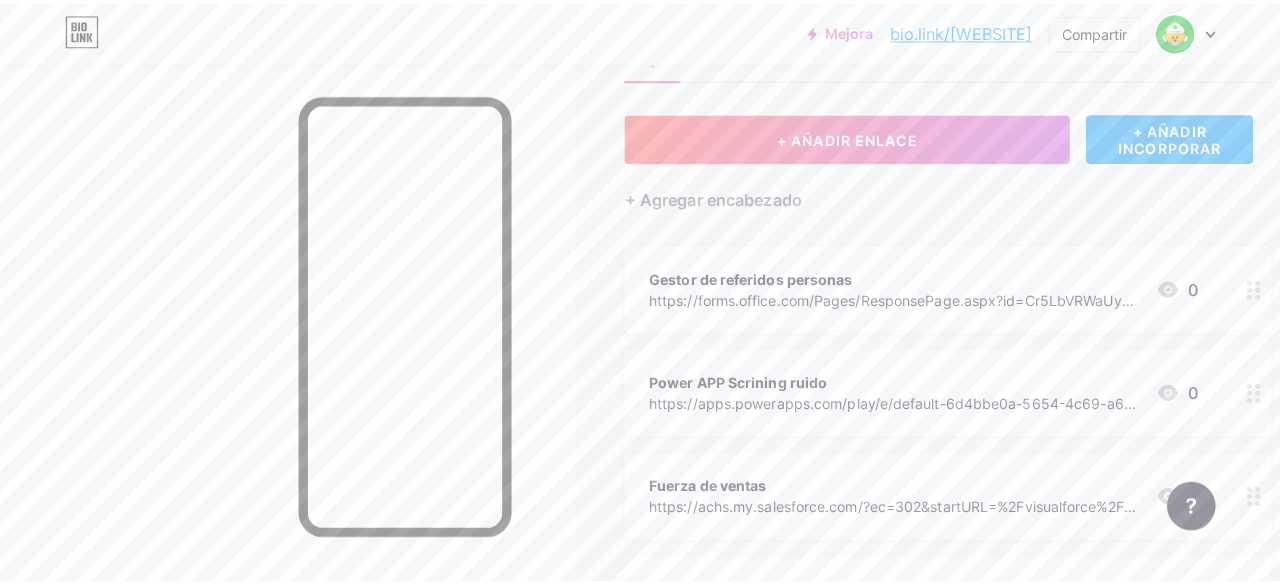 scroll, scrollTop: 0, scrollLeft: 0, axis: both 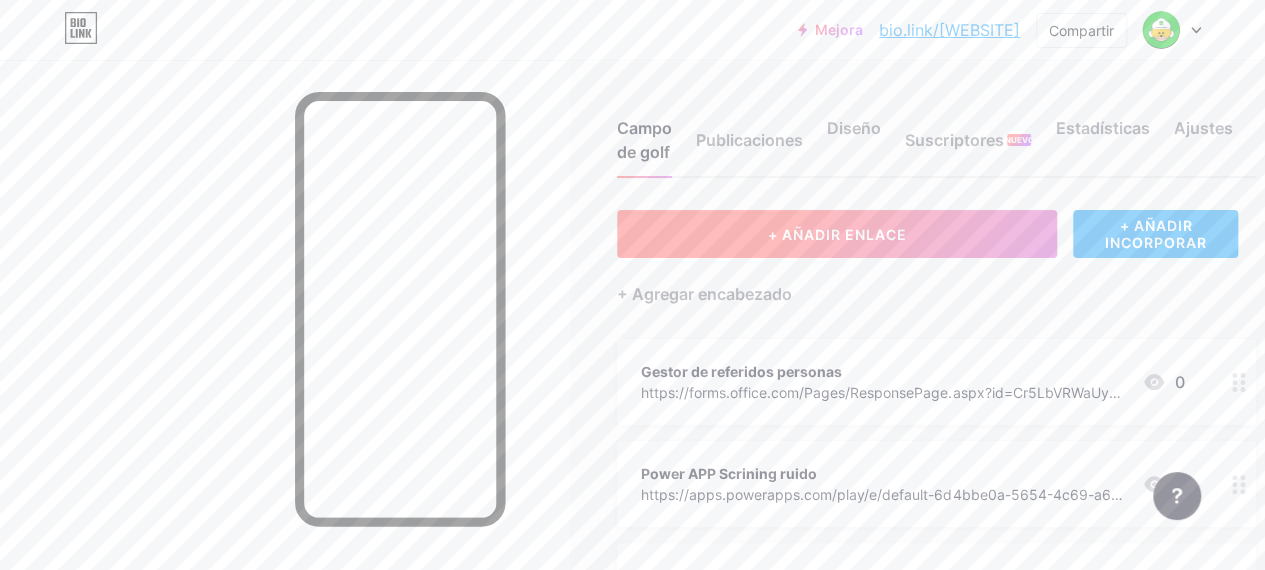 click on "+ AÑADIR ENLACE" at bounding box center (837, 234) 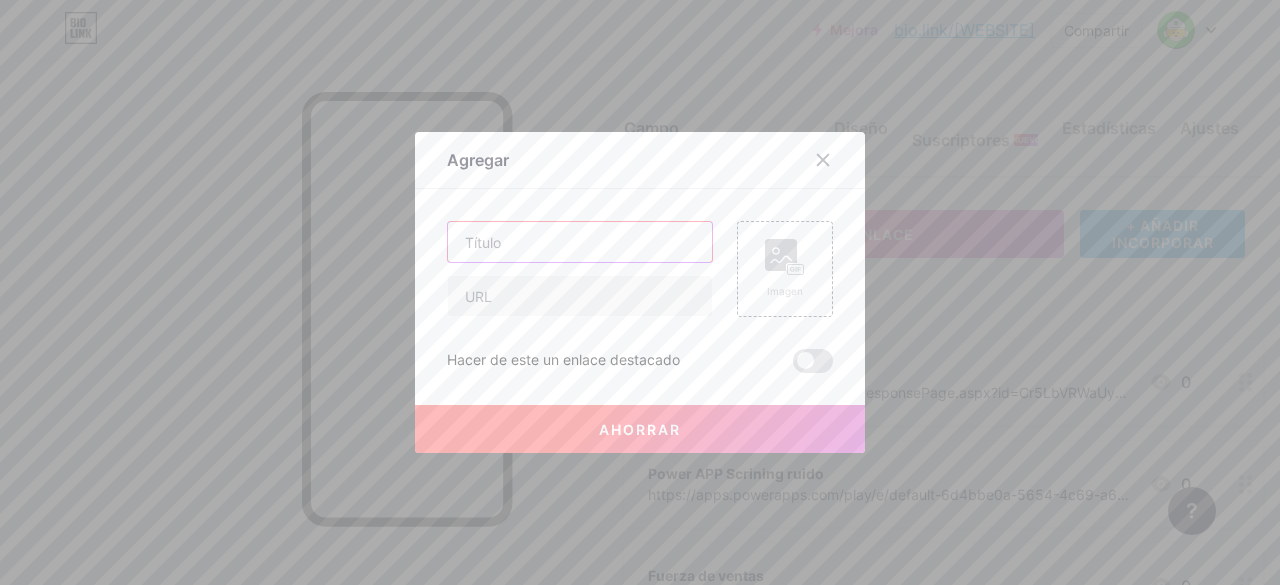 click at bounding box center [580, 242] 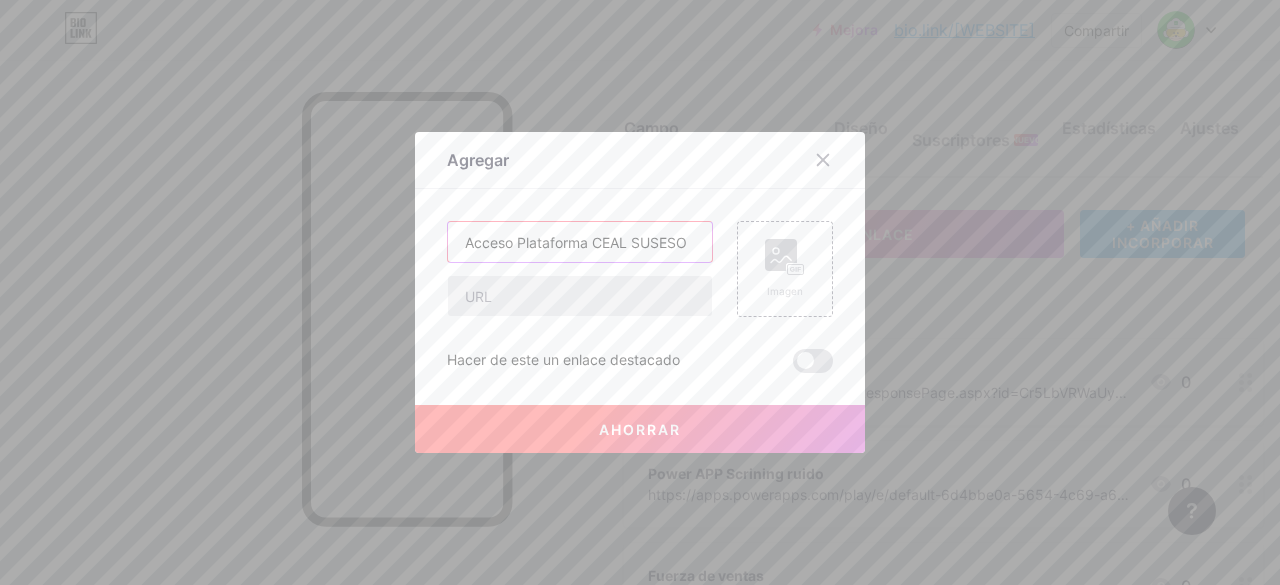 type on "Acceso Plataforma CEAL SUSESO" 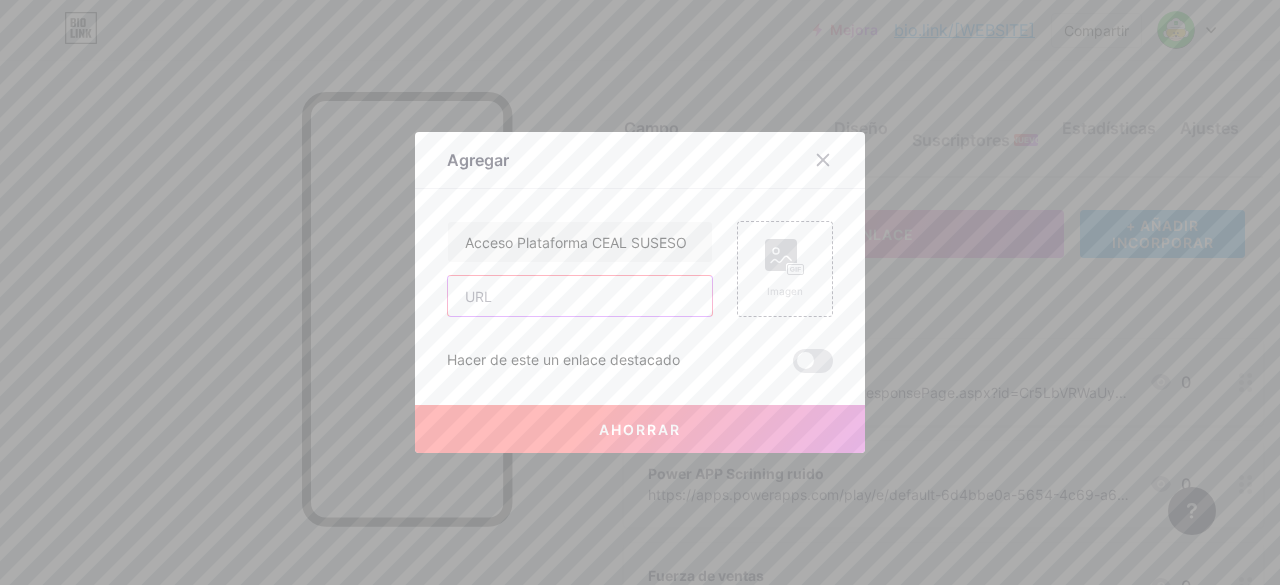 paste on "https://cealsm.suseso.cl/users/sign_in" 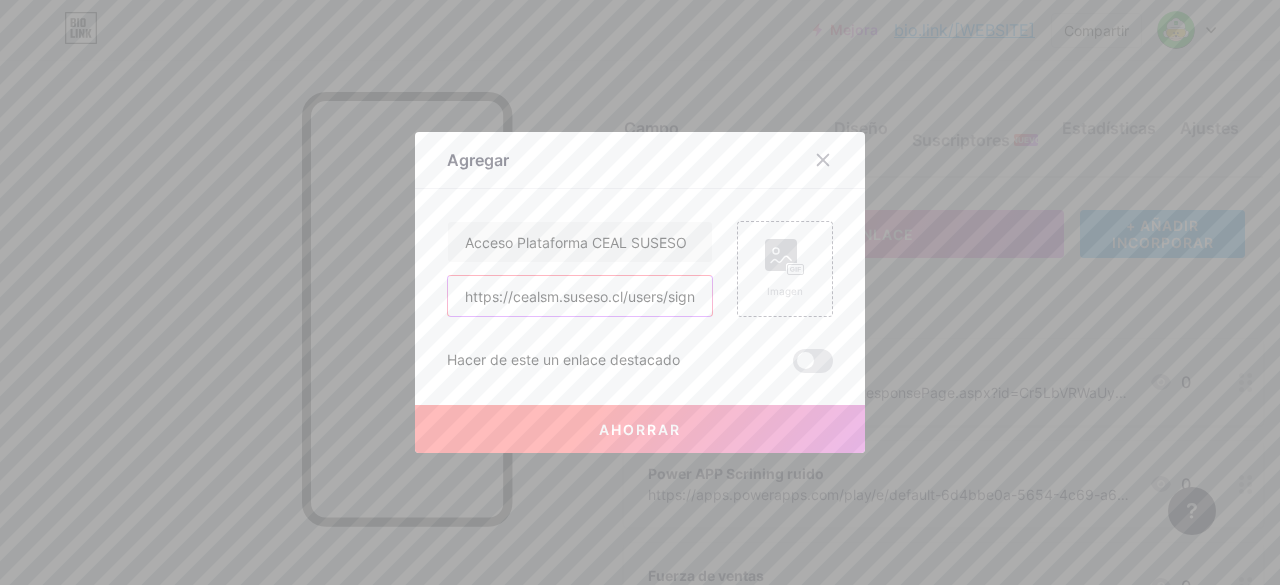 scroll, scrollTop: 0, scrollLeft: 20, axis: horizontal 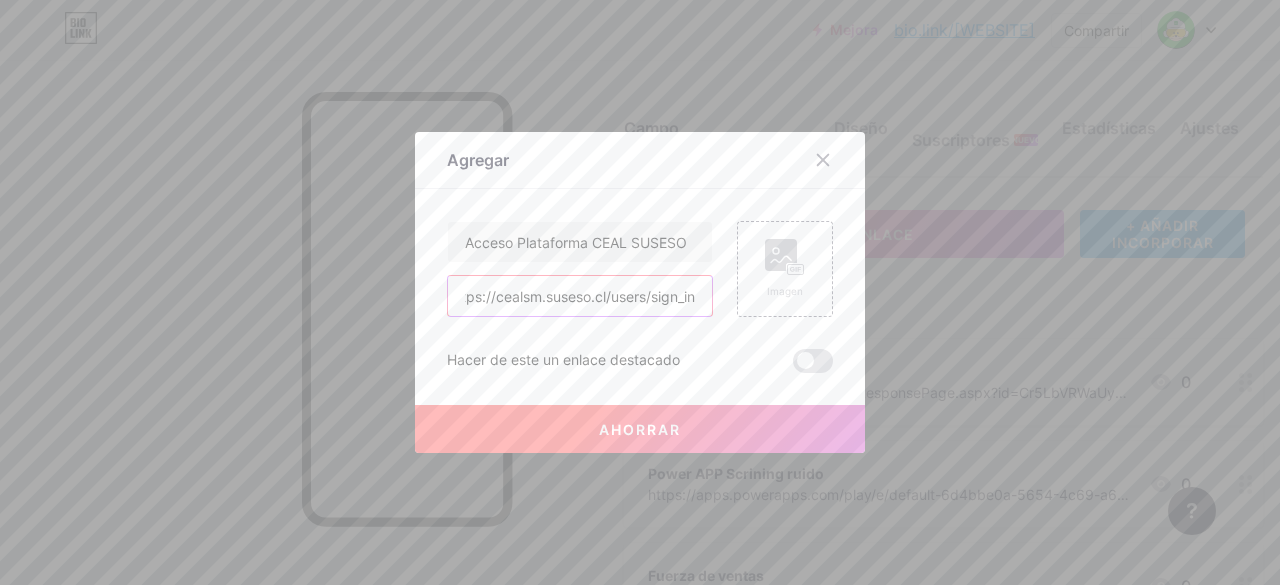 type on "https://cealsm.suseso.cl/users/sign_in" 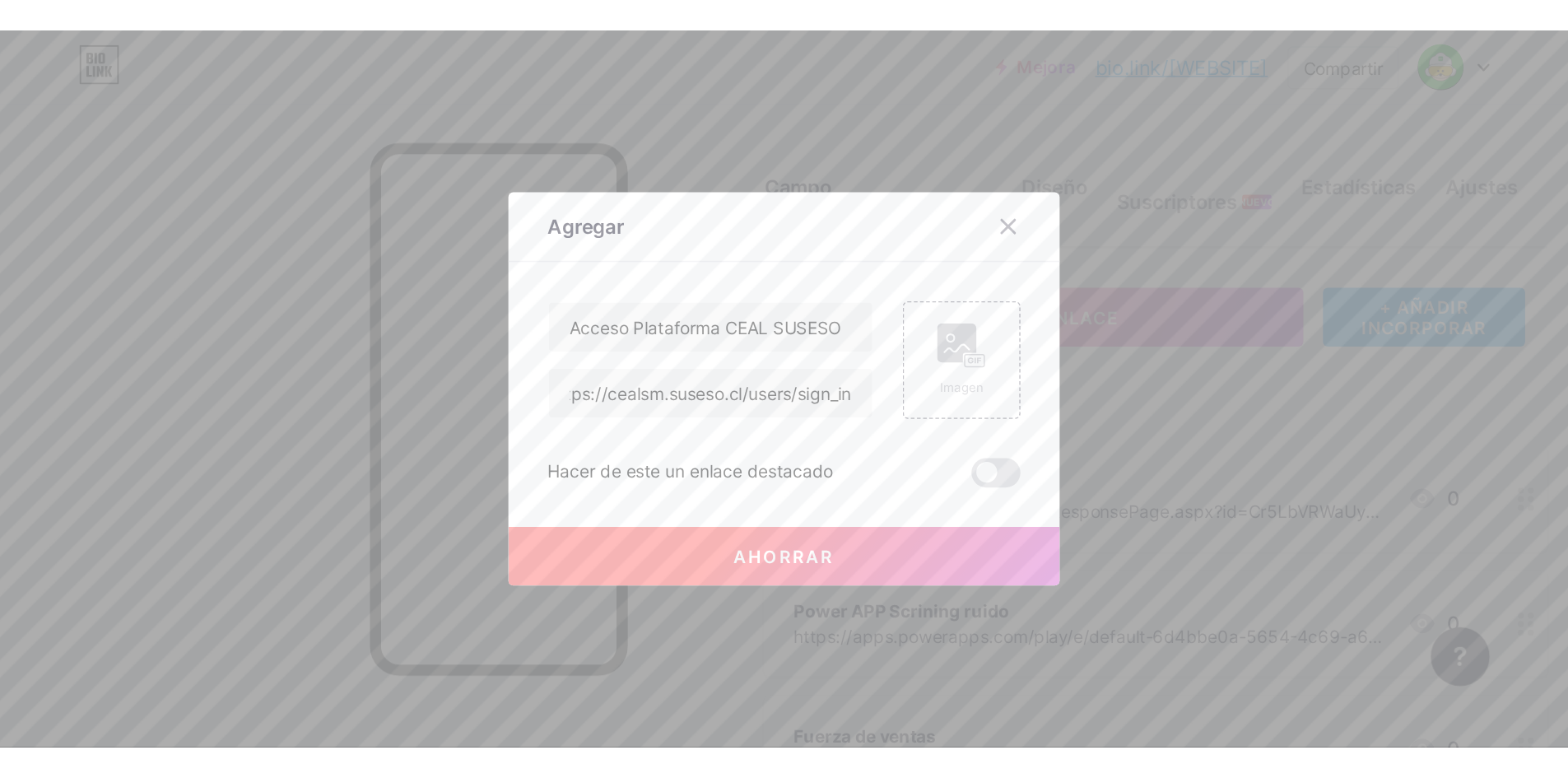 scroll, scrollTop: 0, scrollLeft: 0, axis: both 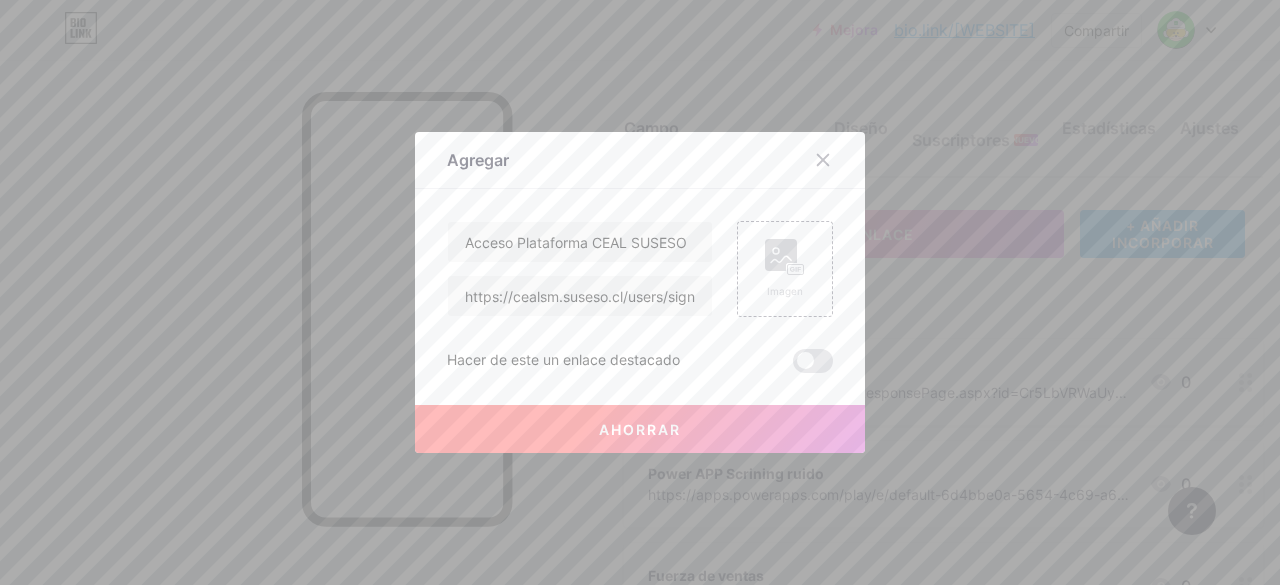 click on "Ahorrar" at bounding box center [640, 429] 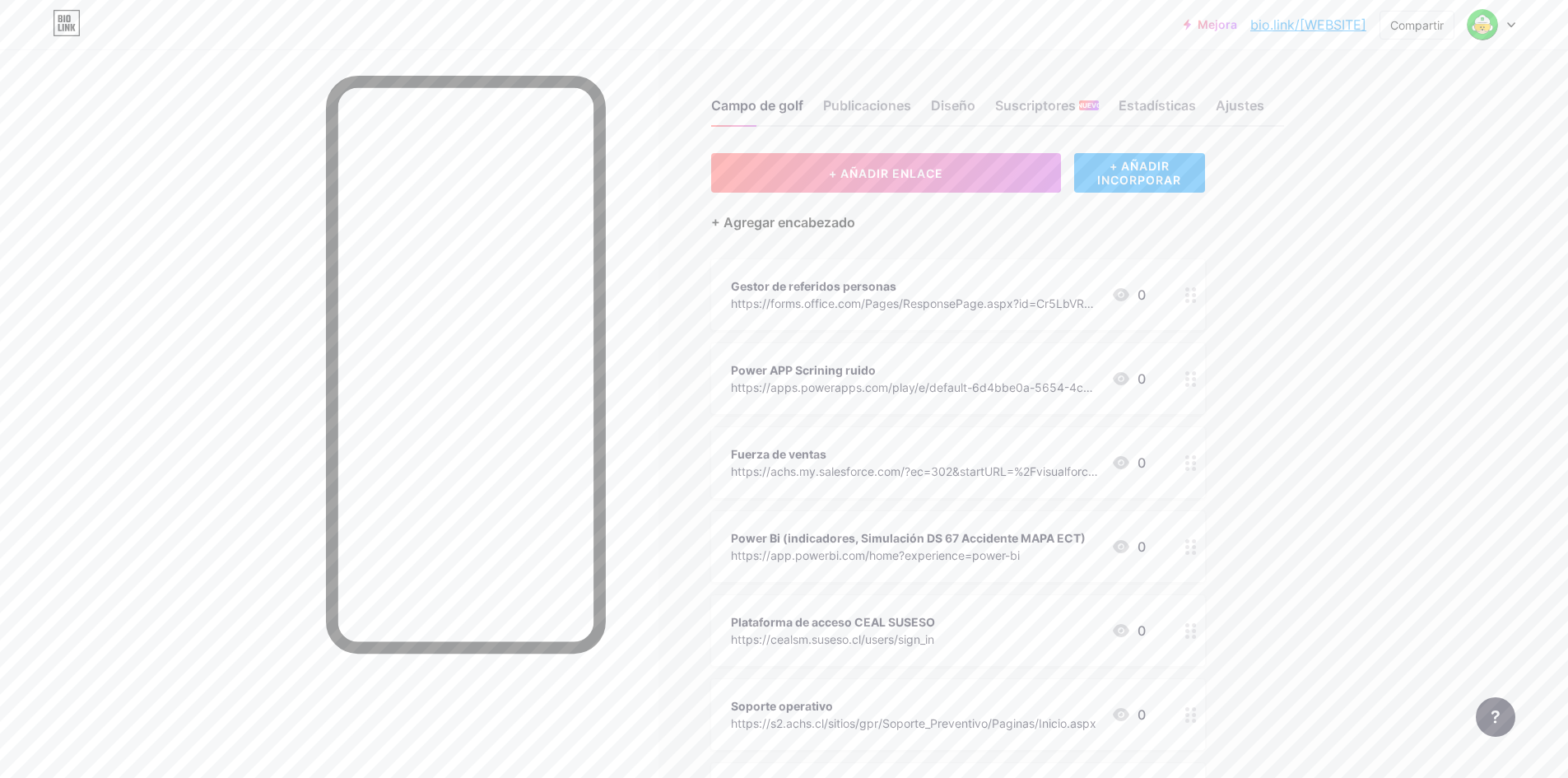 click on "+ Agregar encabezado" at bounding box center [783, 222] 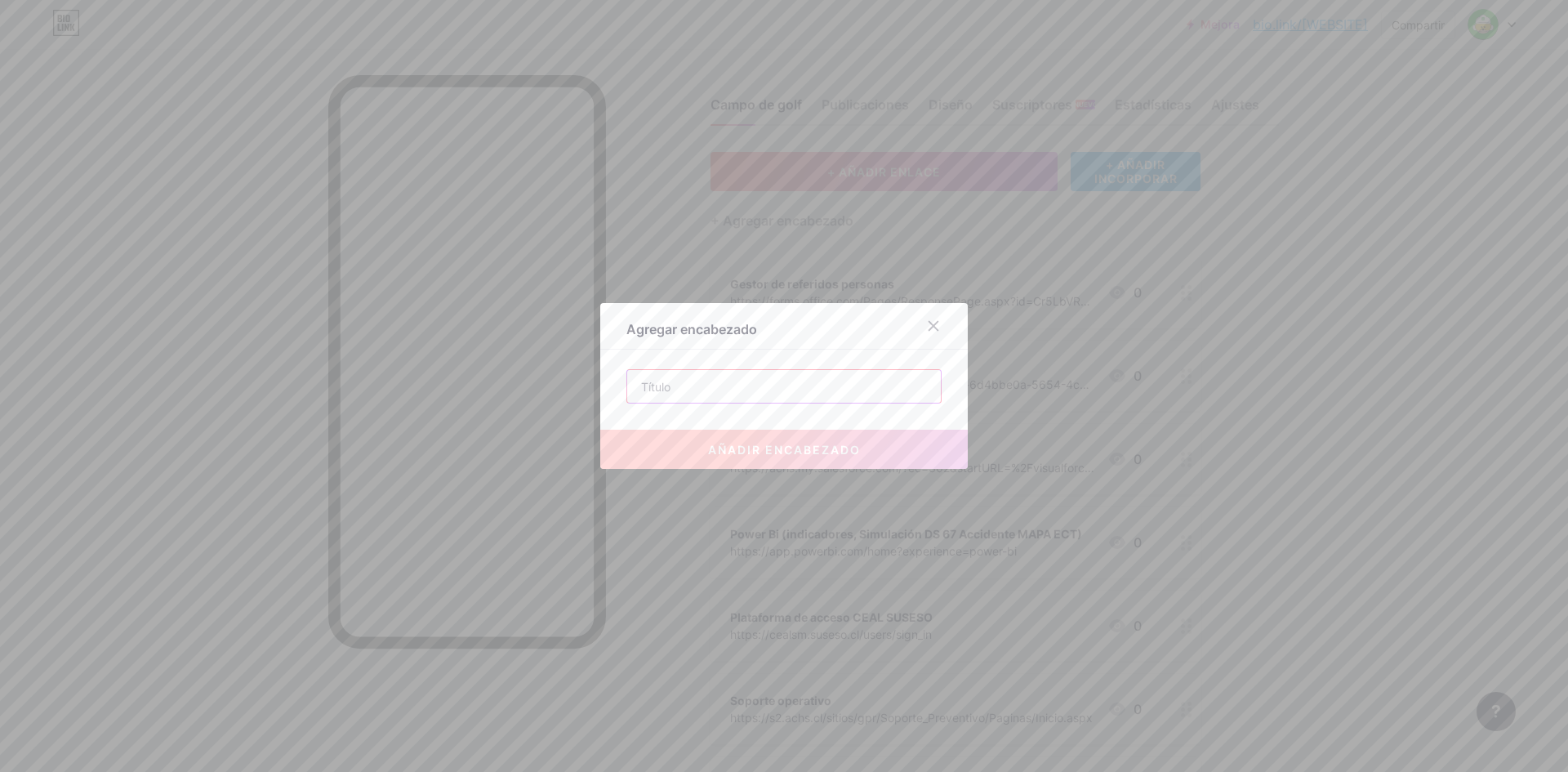 click at bounding box center (784, 386) 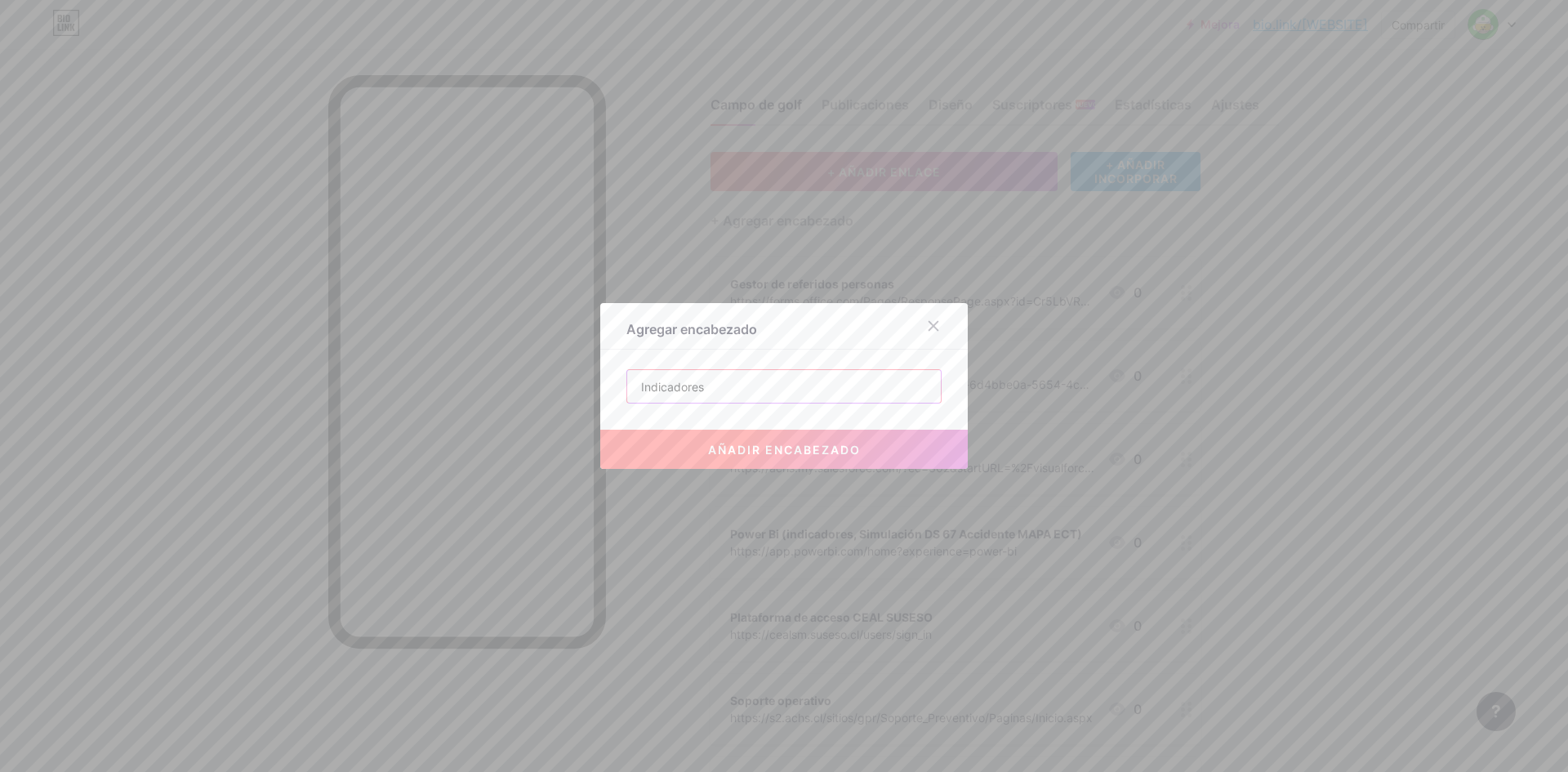 type on "Indicadores" 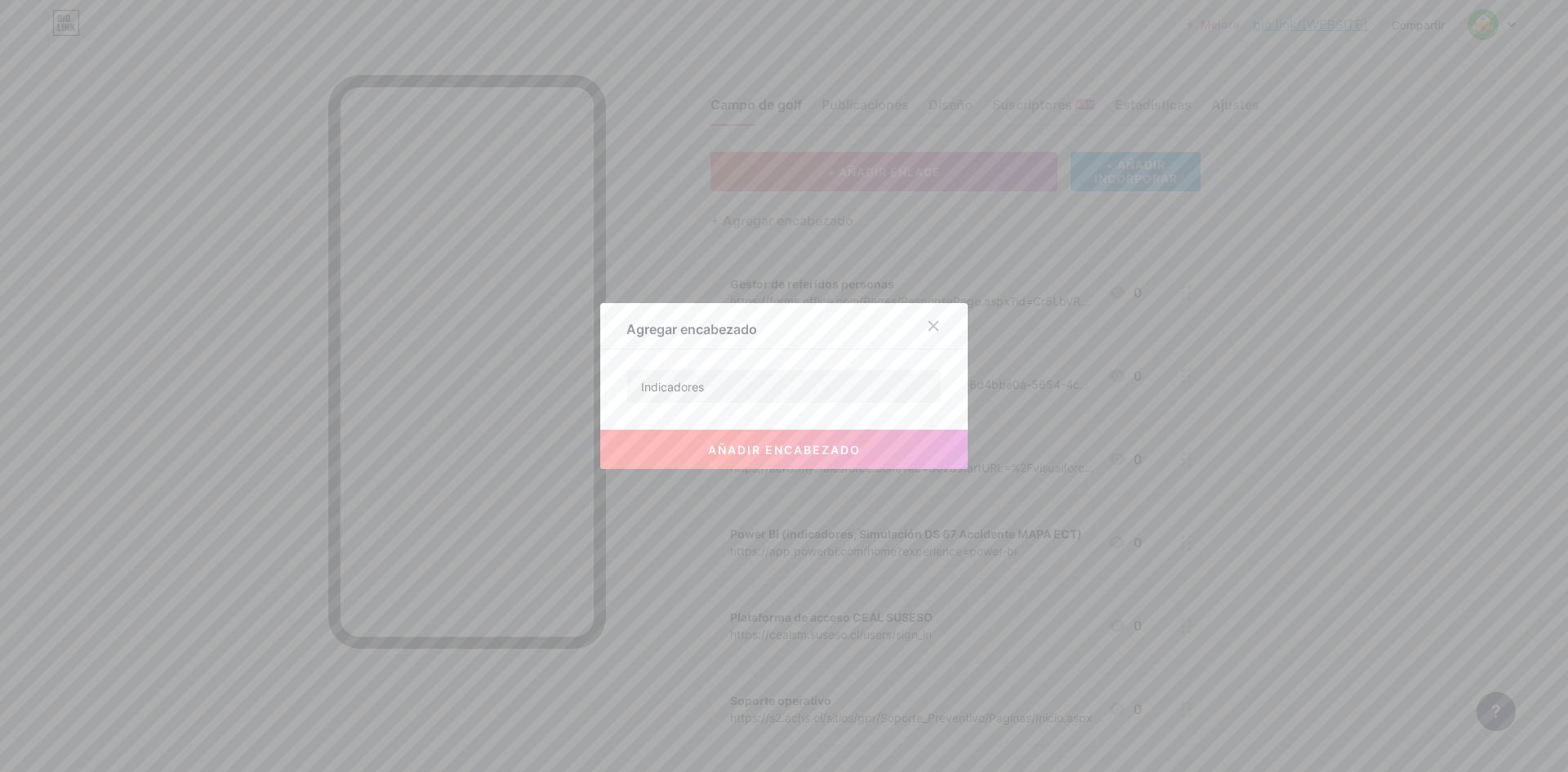 click on "añadir encabezado" at bounding box center [784, 449] 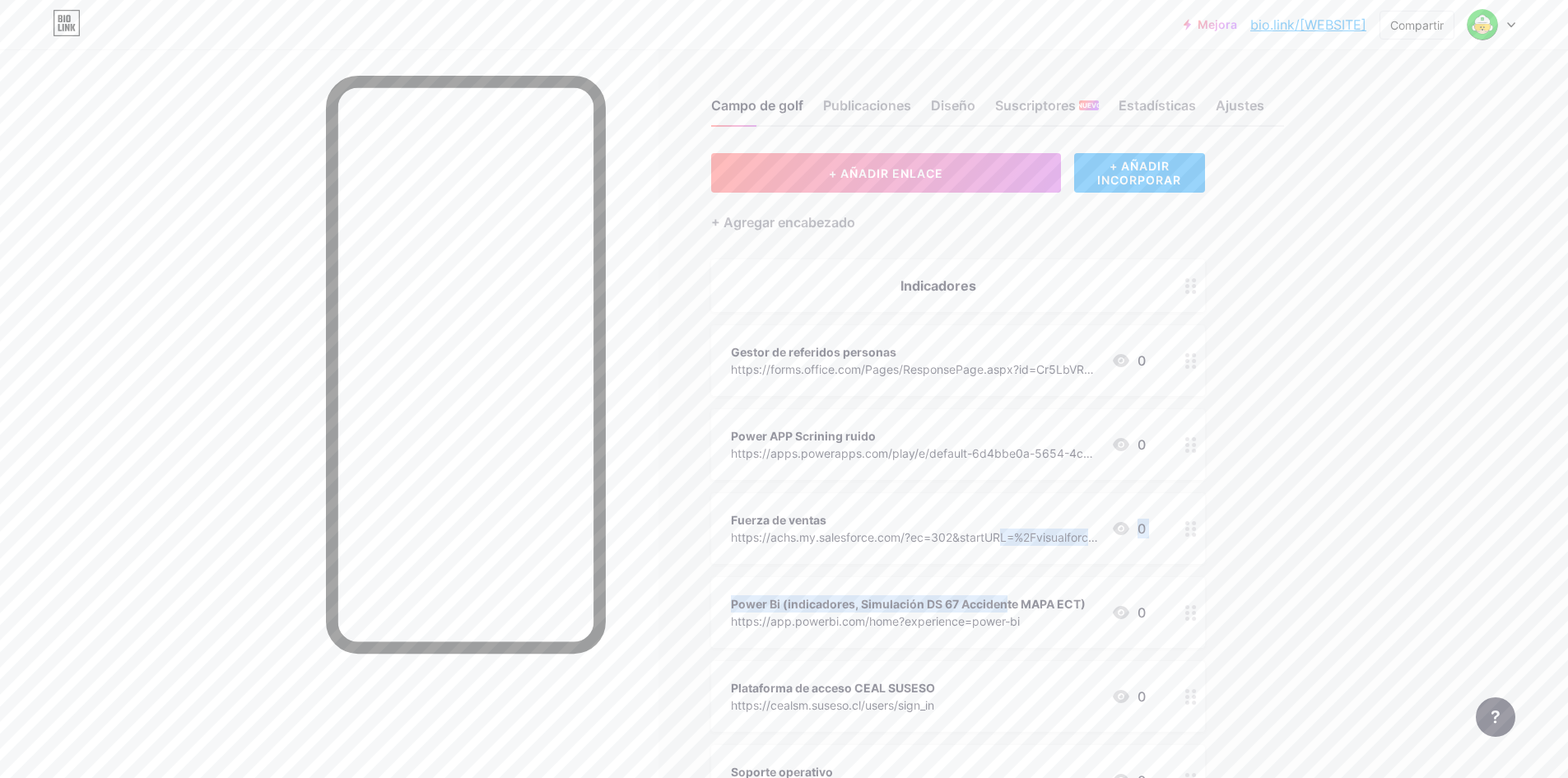drag, startPoint x: 929, startPoint y: 605, endPoint x: 926, endPoint y: 535, distance: 70.06426 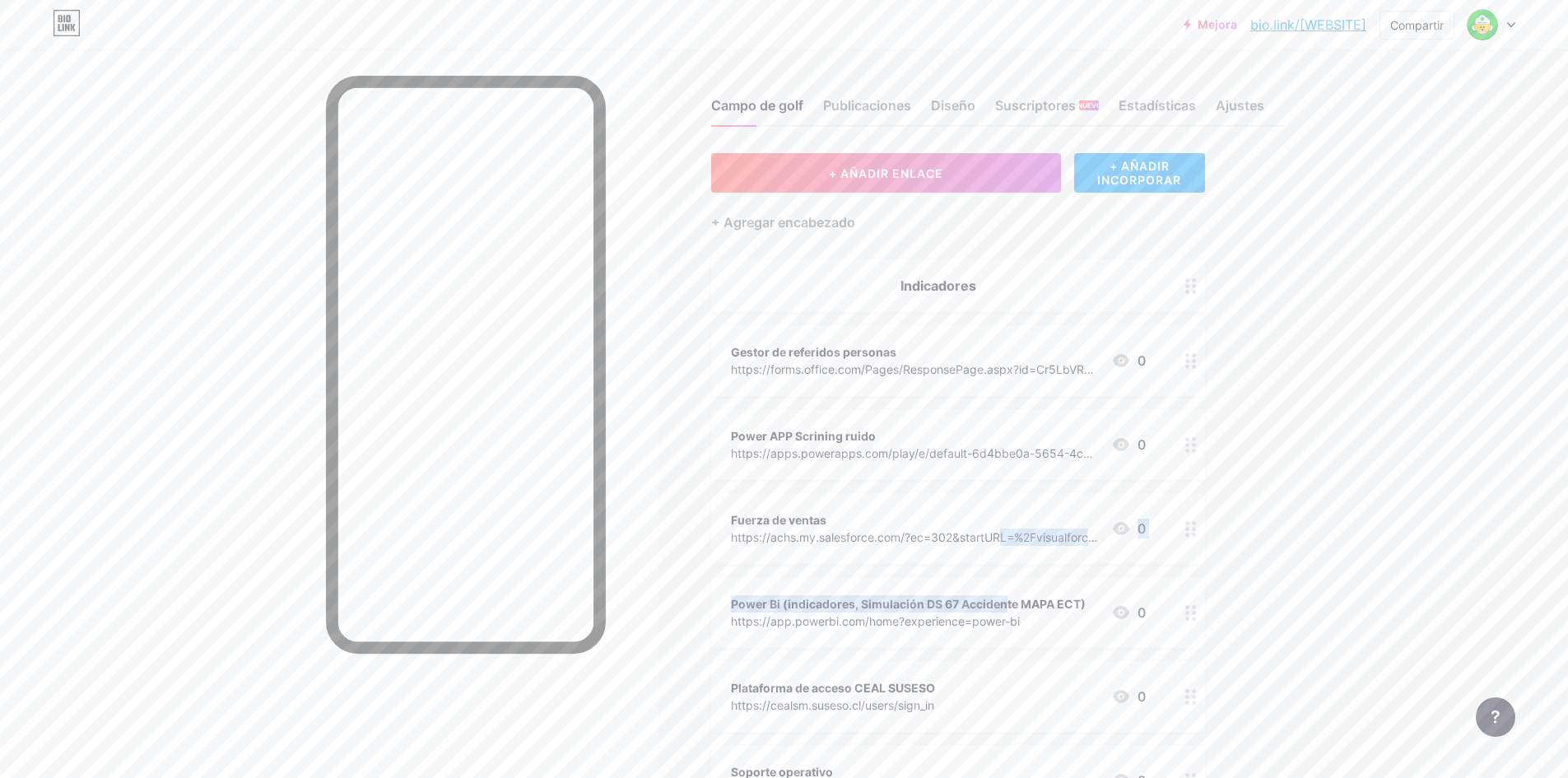 click on "Indicadores
Gestor de referidos personas
https://forms.office.com/Pages/ResponsePage.aspx?id=Cr5LbVRWaUymgr99za7Y5zHOT9vnl6lOk95pOn3suX9UMFlaWFRUQUgxM1ZCMURVNTdJVkk2Mzk2SS4u
0
Power APP Scrining ruido
https://apps.powerapps.com/play/e/default-6d4bbe0a-5654-4c69-a682-bf7dcdaed8e7/a/24e94efe-6085-47d6-a9ba-91856e4a0574?tenantId=6d4bbe0a-5654-4c69-a682%20bf7dcdaed8e7&source=portal&screenColor=rgba(0%2C%20176%2C%20240%2C%201)
0
Fuerza de ventas
https://achs.my.salesforce.com/?ec=302&startURL=%2Fvisualforce%2Fsession%3Furl%3Dhttps%253A%252F%252Fachs.lightning.force.com%252Flightning%252Fpage%252Fhome
0
Power Bi (indicadores, Simulación DS 67 Accidente MAPA ECT)
0" at bounding box center (958, 706) 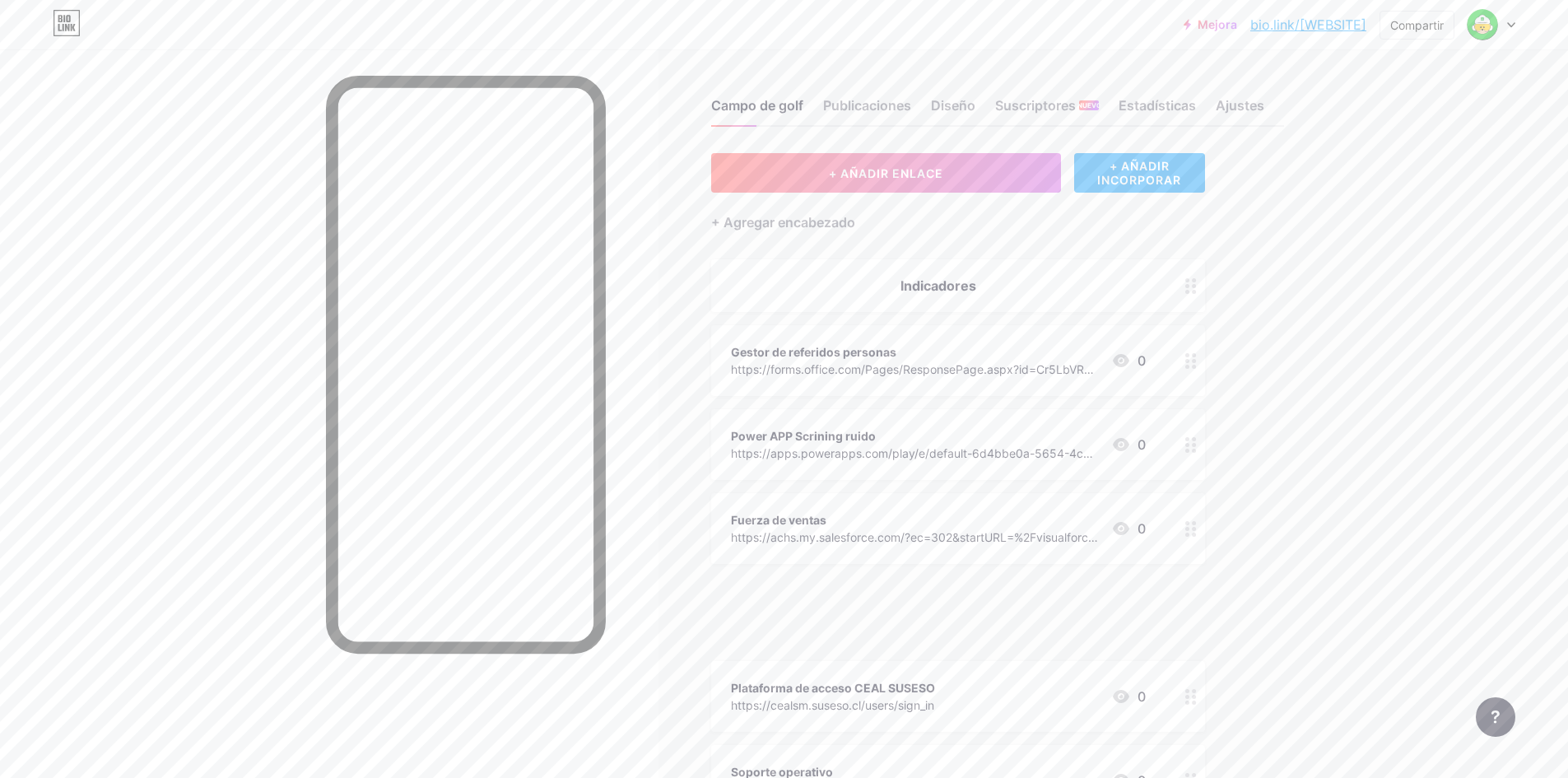 type 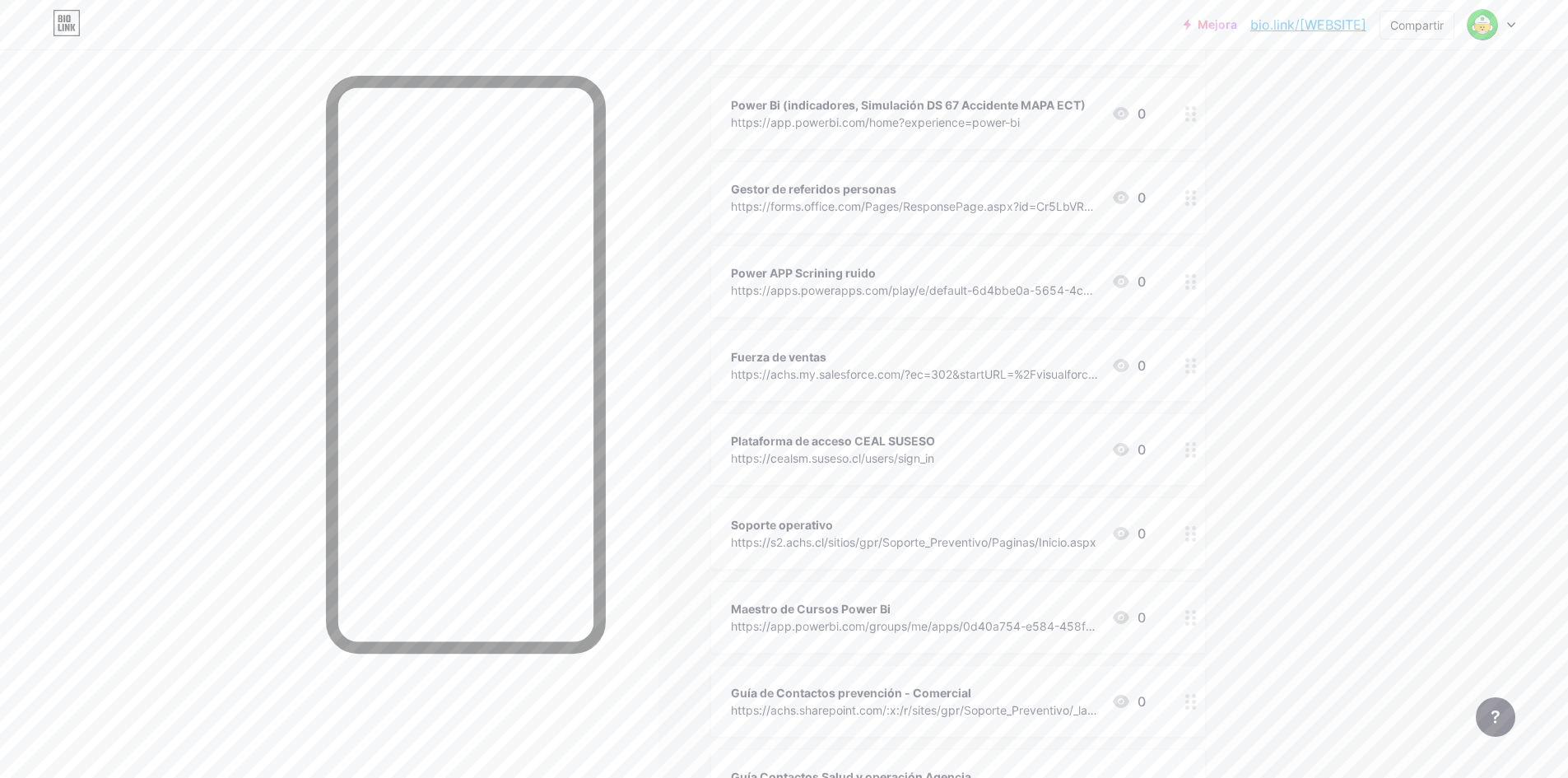 scroll, scrollTop: 565, scrollLeft: 0, axis: vertical 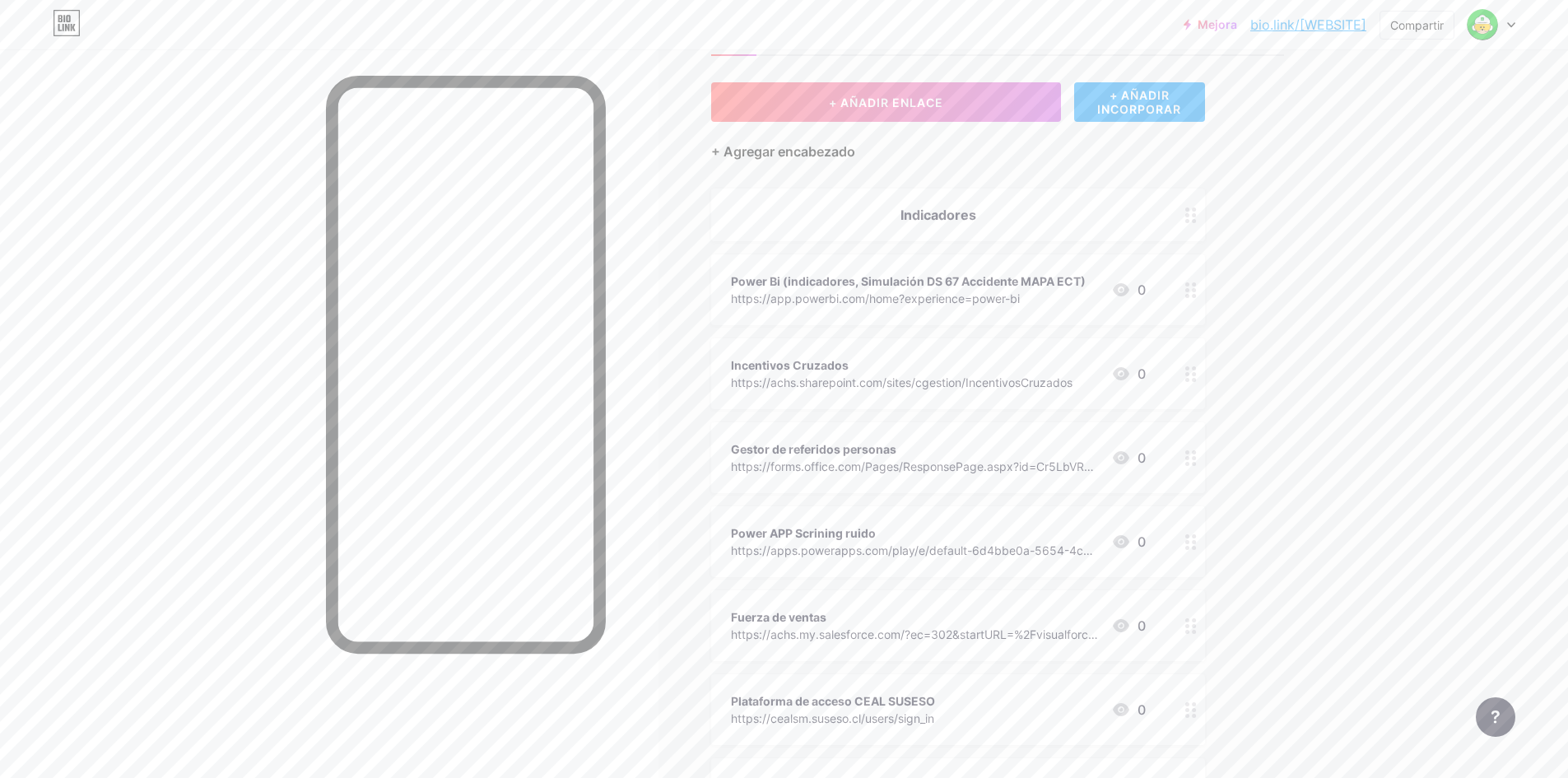 click on "+ Agregar encabezado" at bounding box center [783, 151] 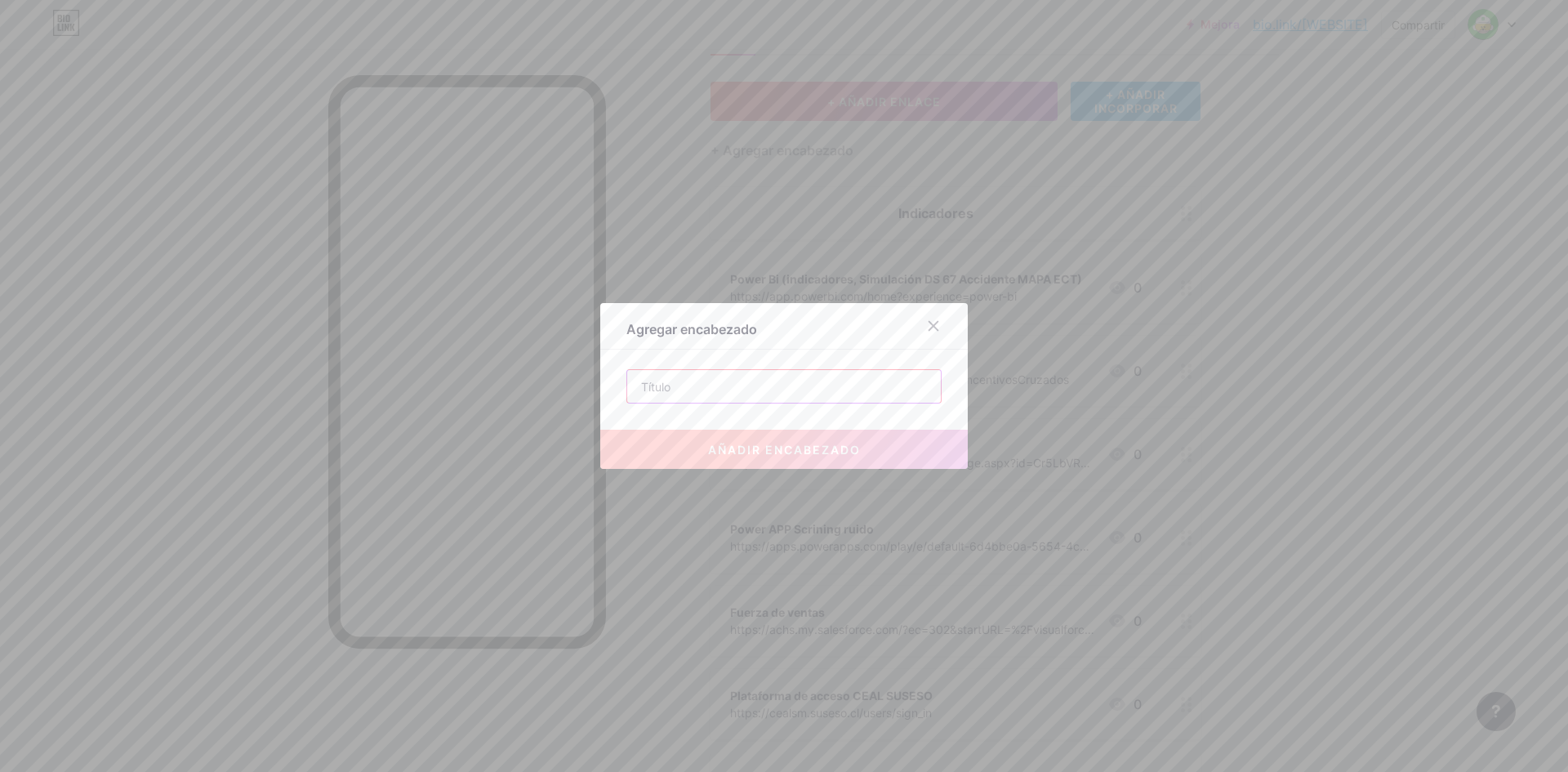 click at bounding box center (784, 386) 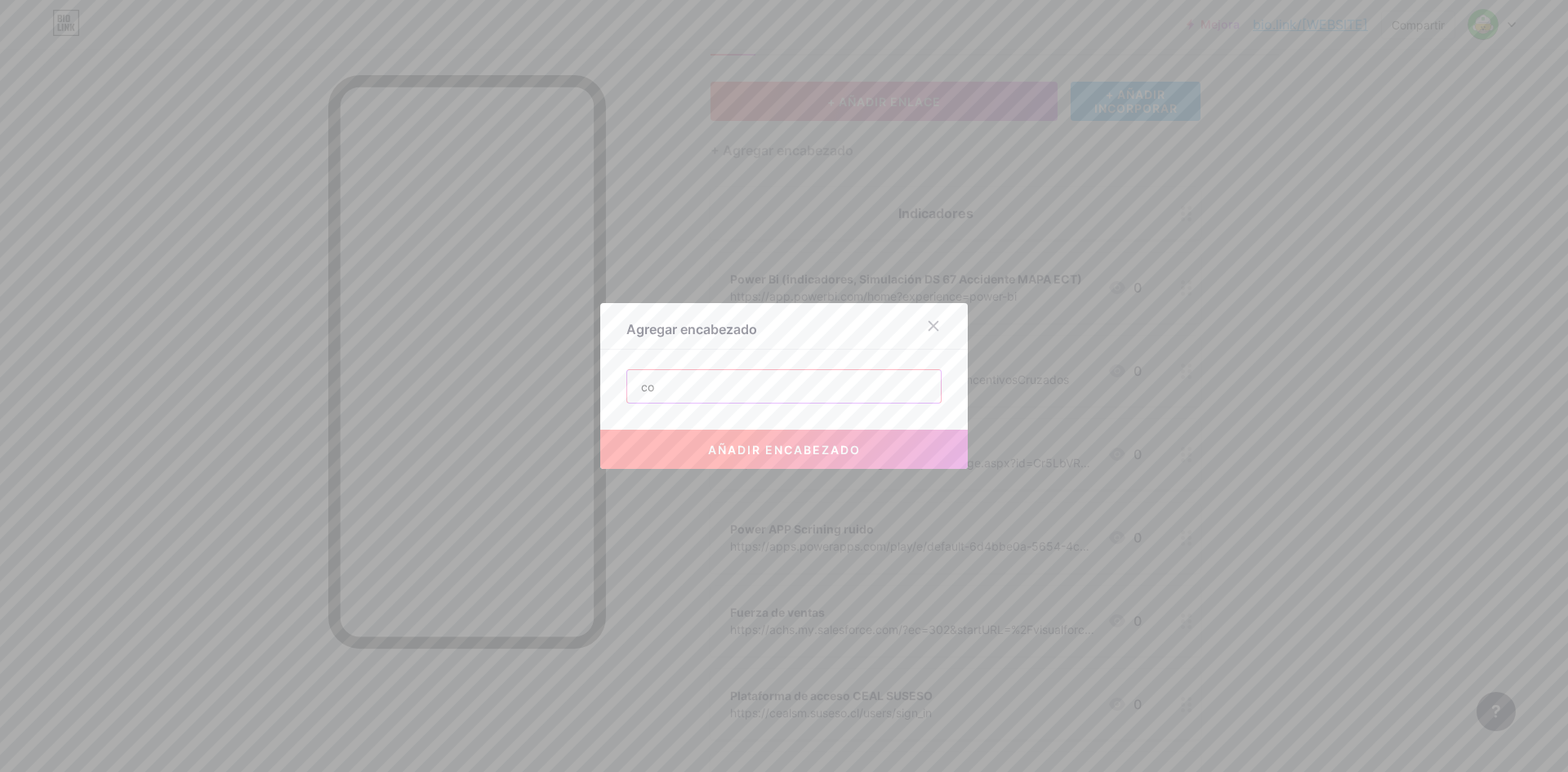 type on "c" 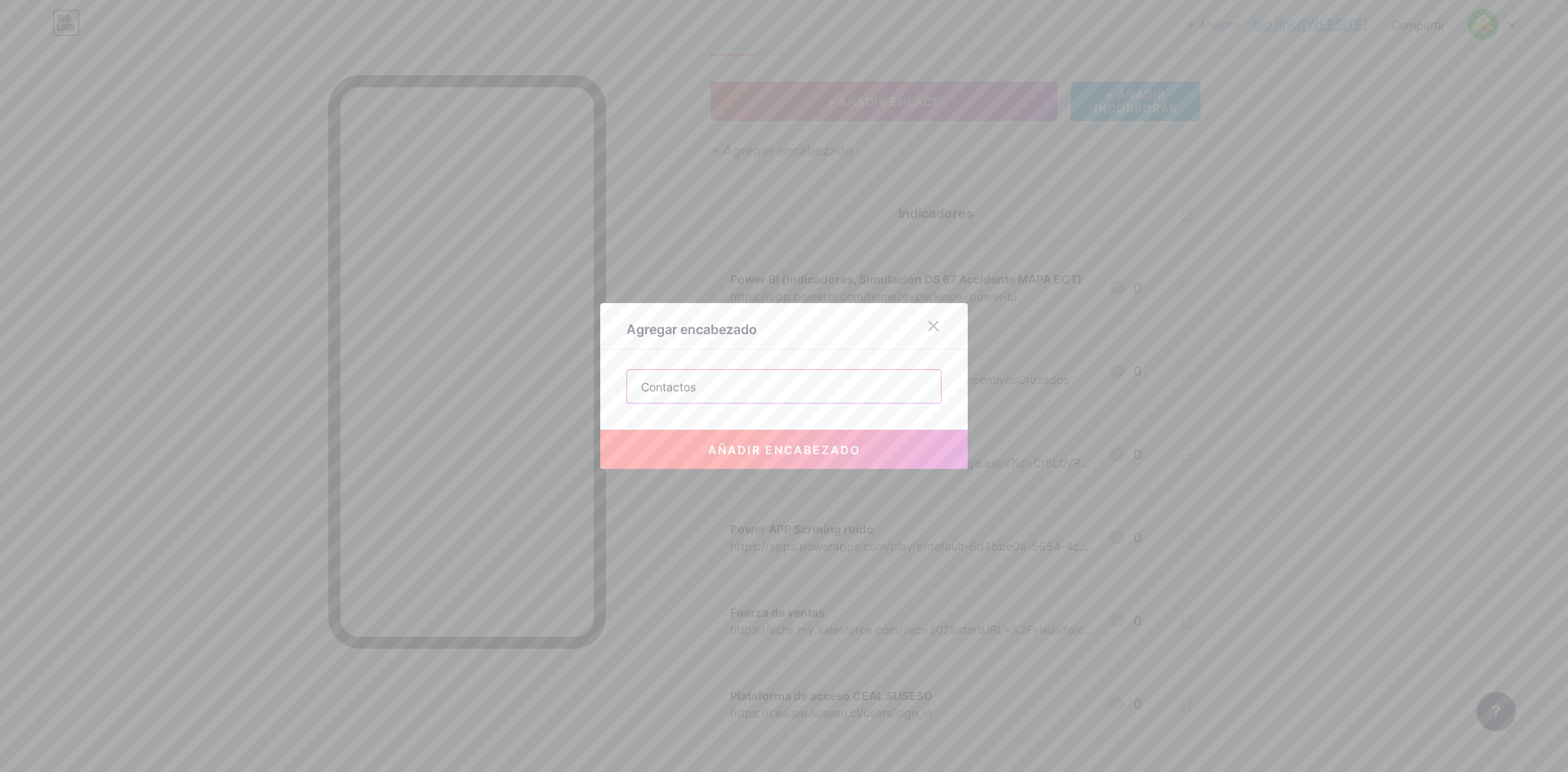 type on "Contactos" 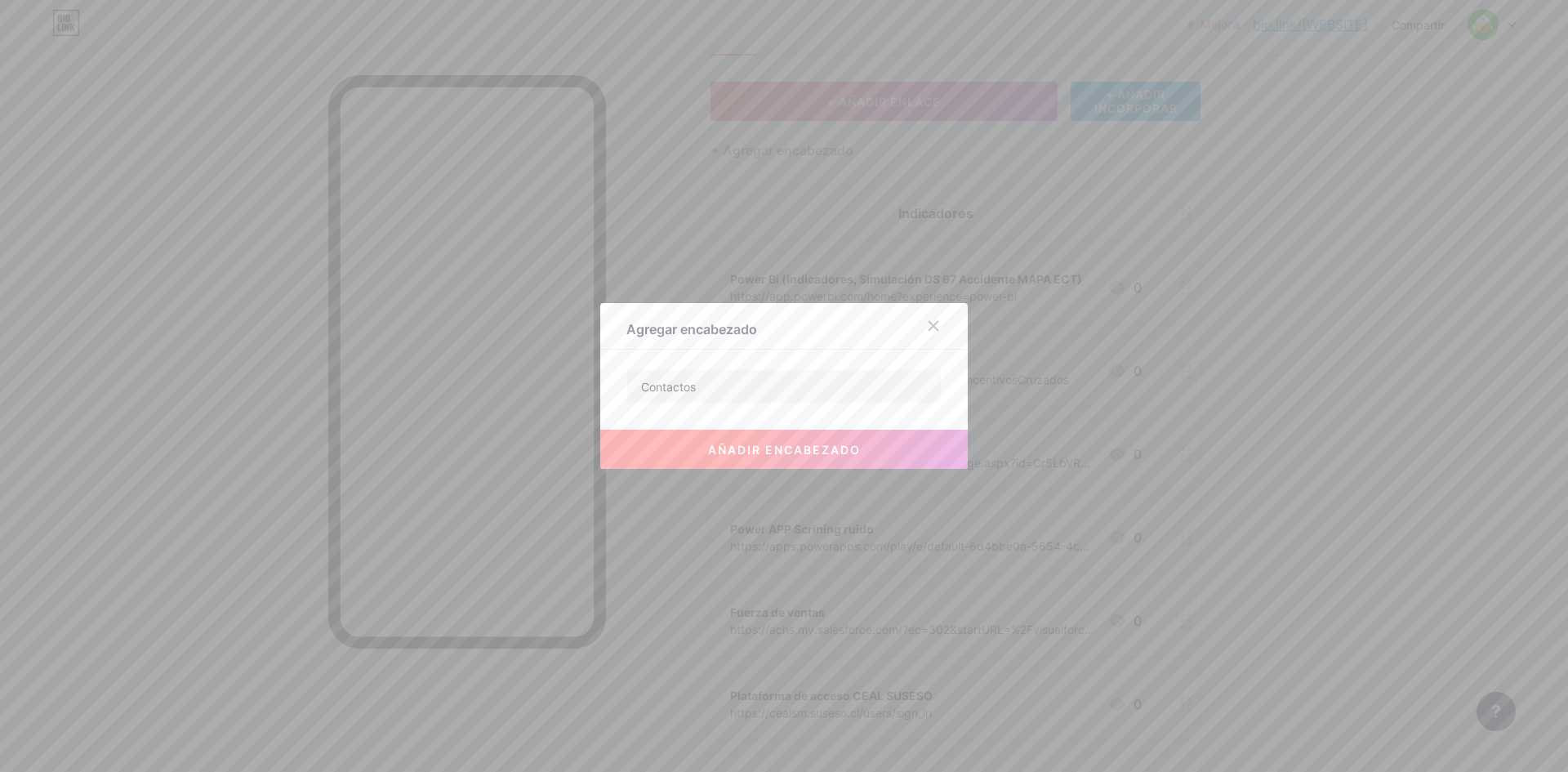 click on "añadir encabezado" at bounding box center [784, 449] 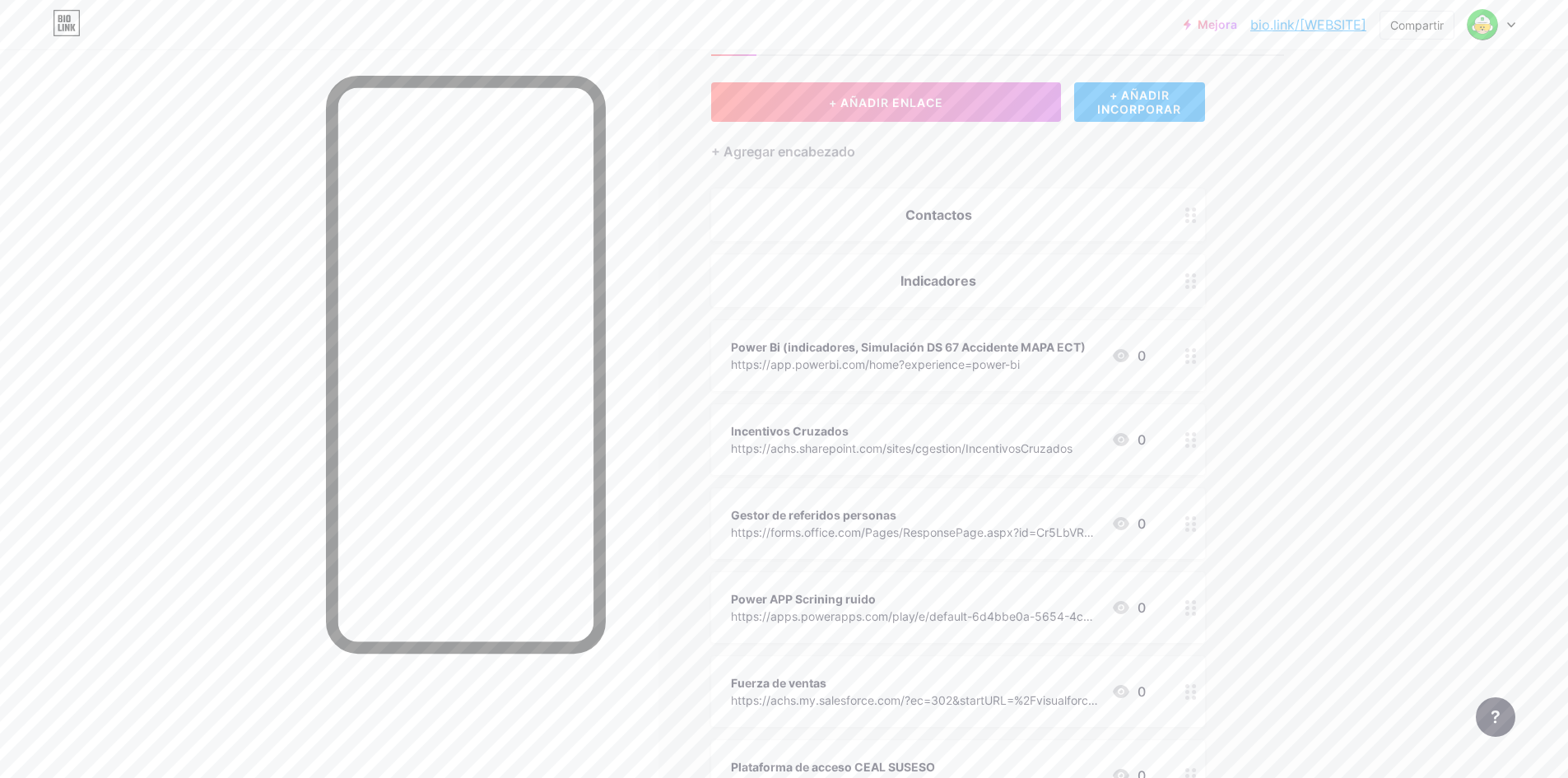 scroll, scrollTop: 400, scrollLeft: 0, axis: vertical 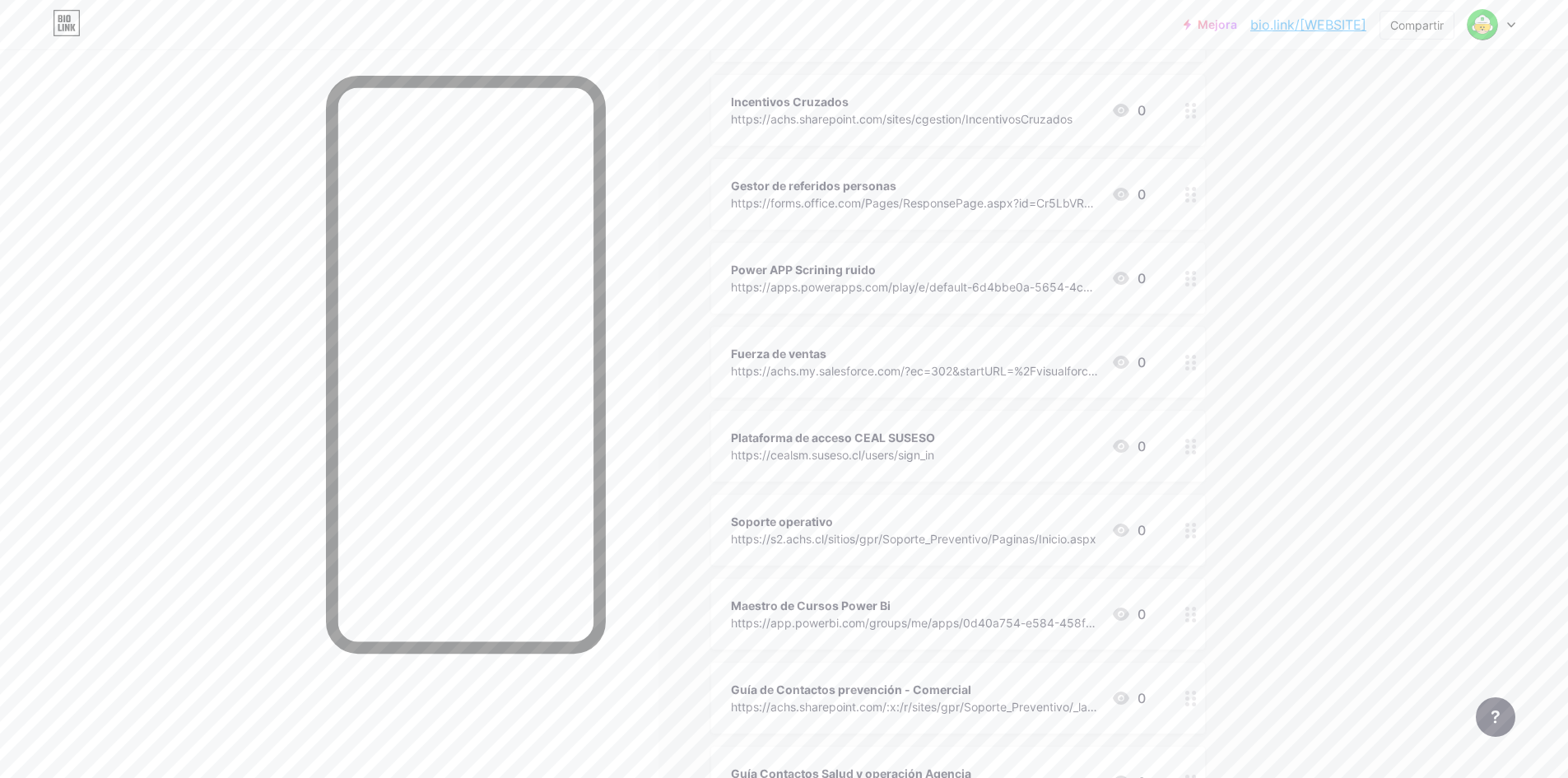 drag, startPoint x: 928, startPoint y: 705, endPoint x: 963, endPoint y: 493, distance: 214.8697 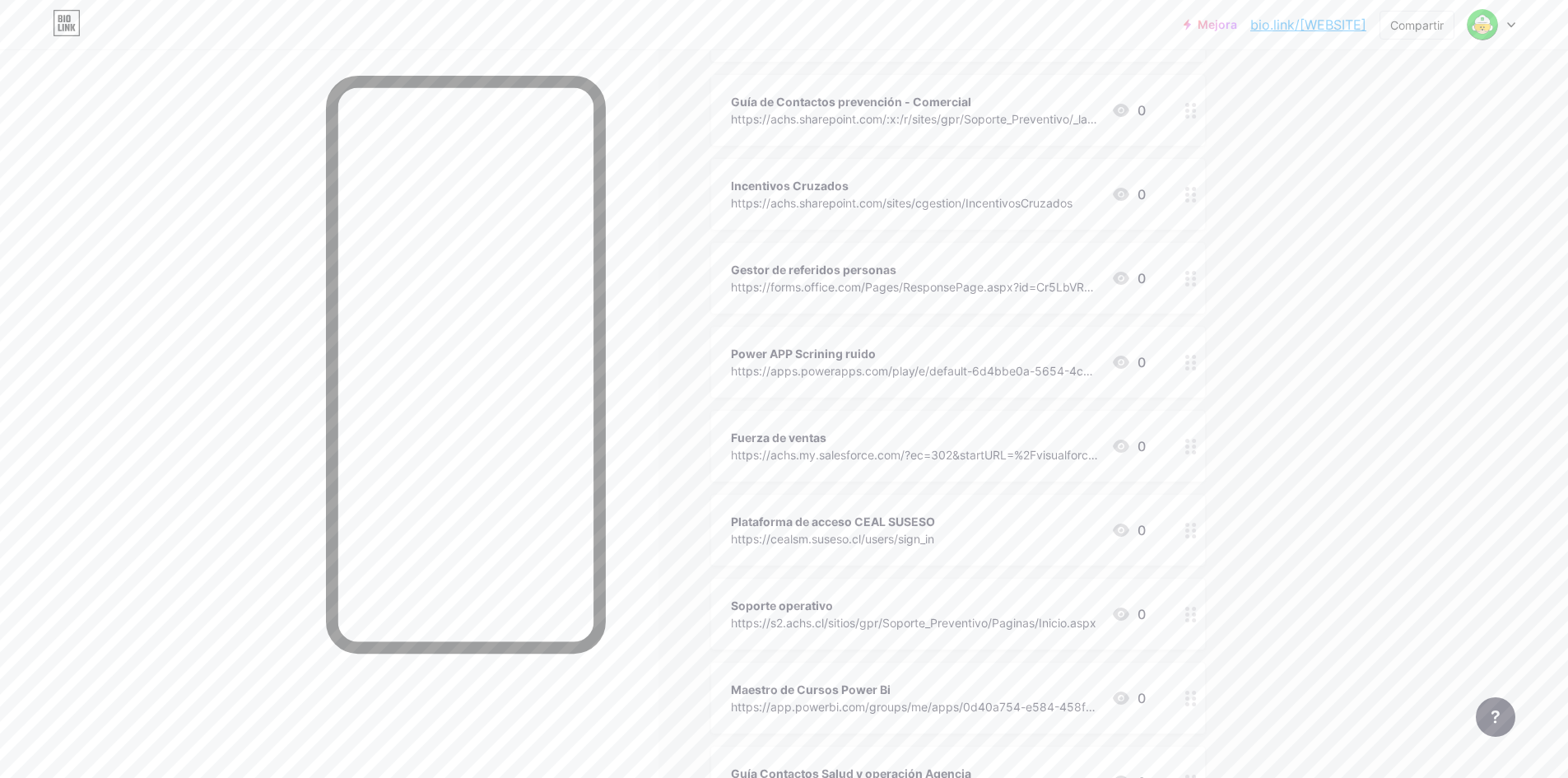 scroll, scrollTop: 235, scrollLeft: 0, axis: vertical 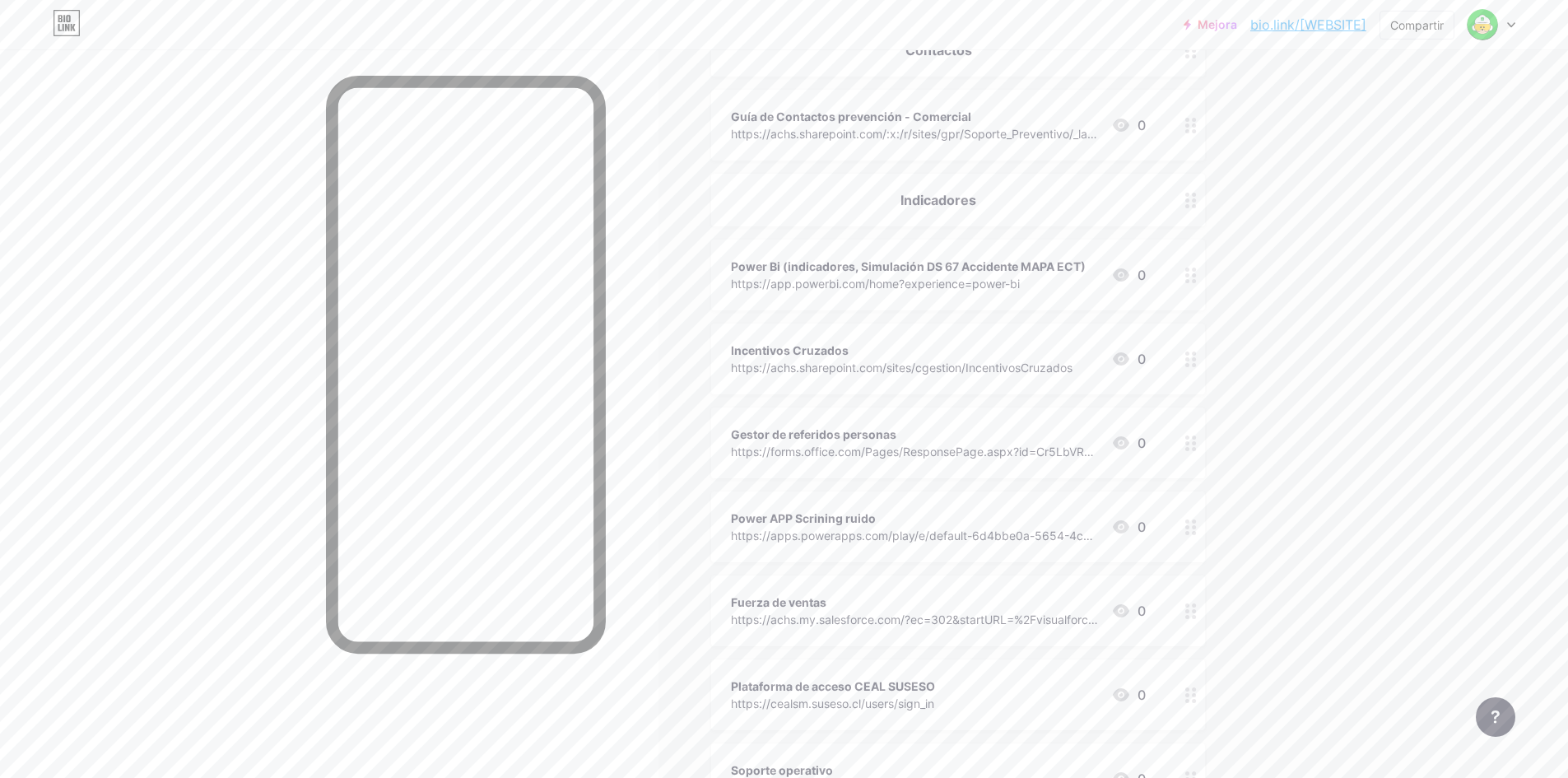 click on "https://achs.my.salesforce.com/?ec=302&startURL=%2Fvisualforce%2Fsession%3Furl%3Dhttps%253A%252F%252Fachs.lightning.force.com%252Flightning%252Fpage%252Fhome" at bounding box center [914, 636] 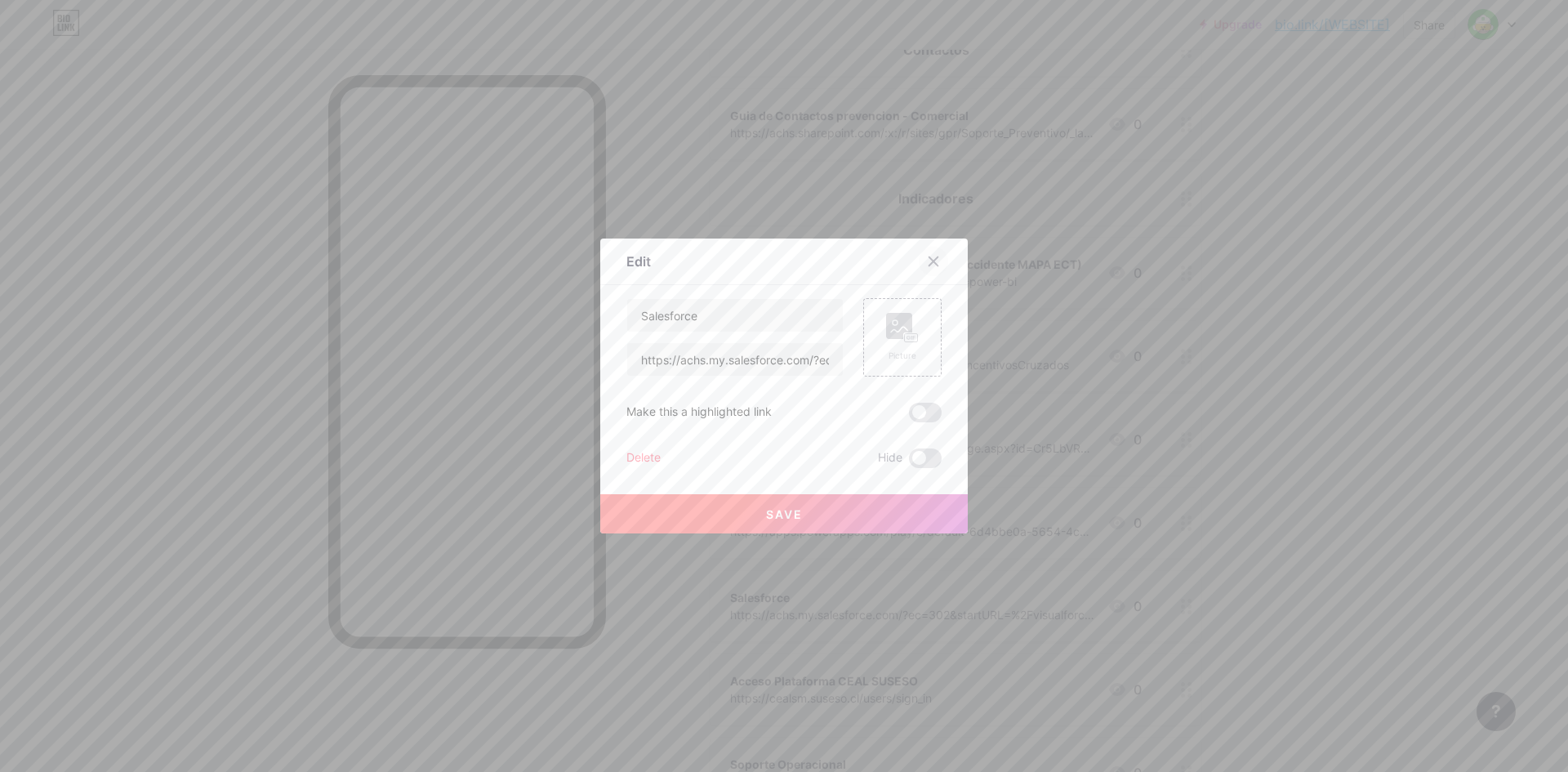 click at bounding box center (933, 261) 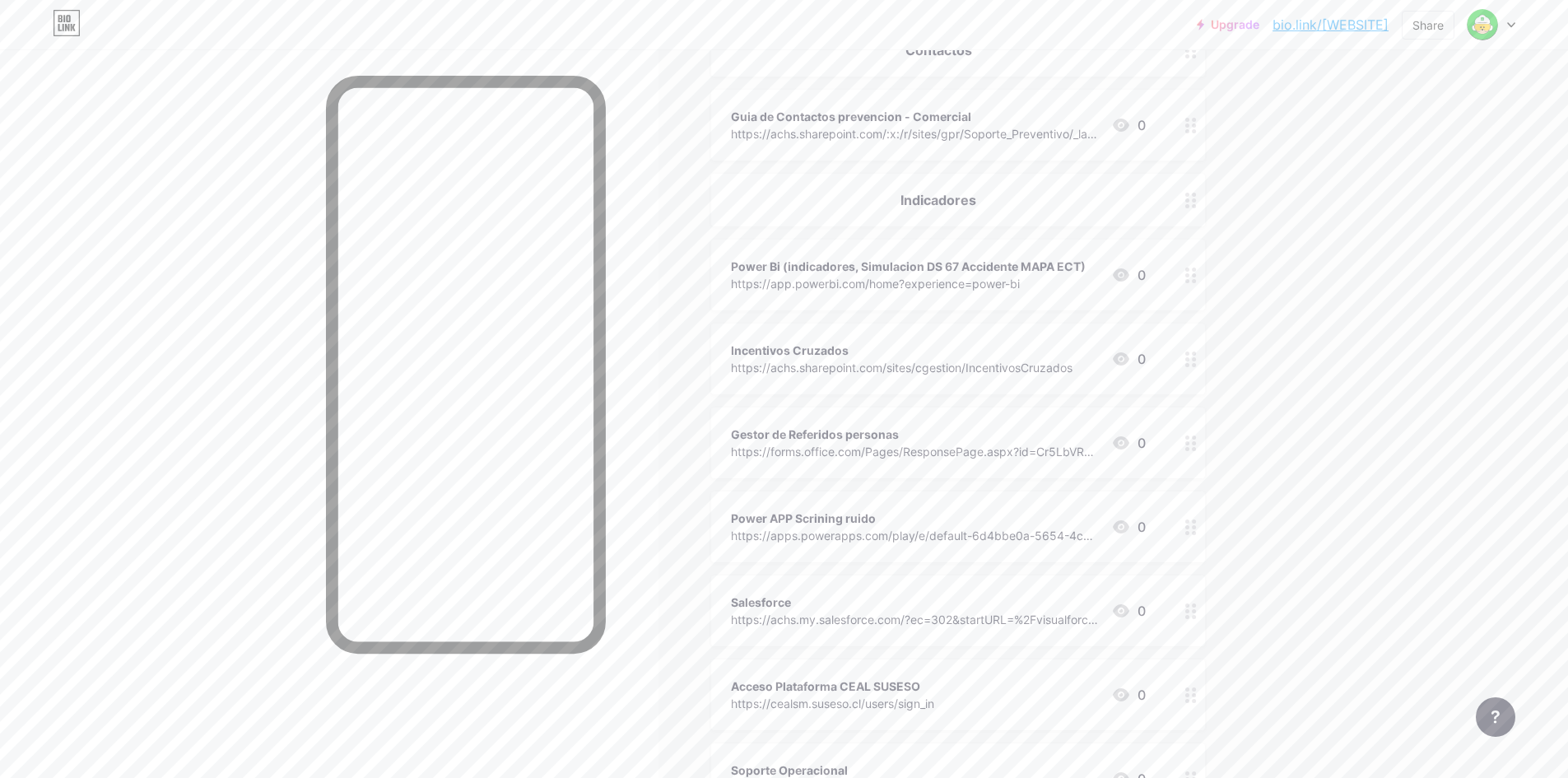 scroll, scrollTop: 631, scrollLeft: 0, axis: vertical 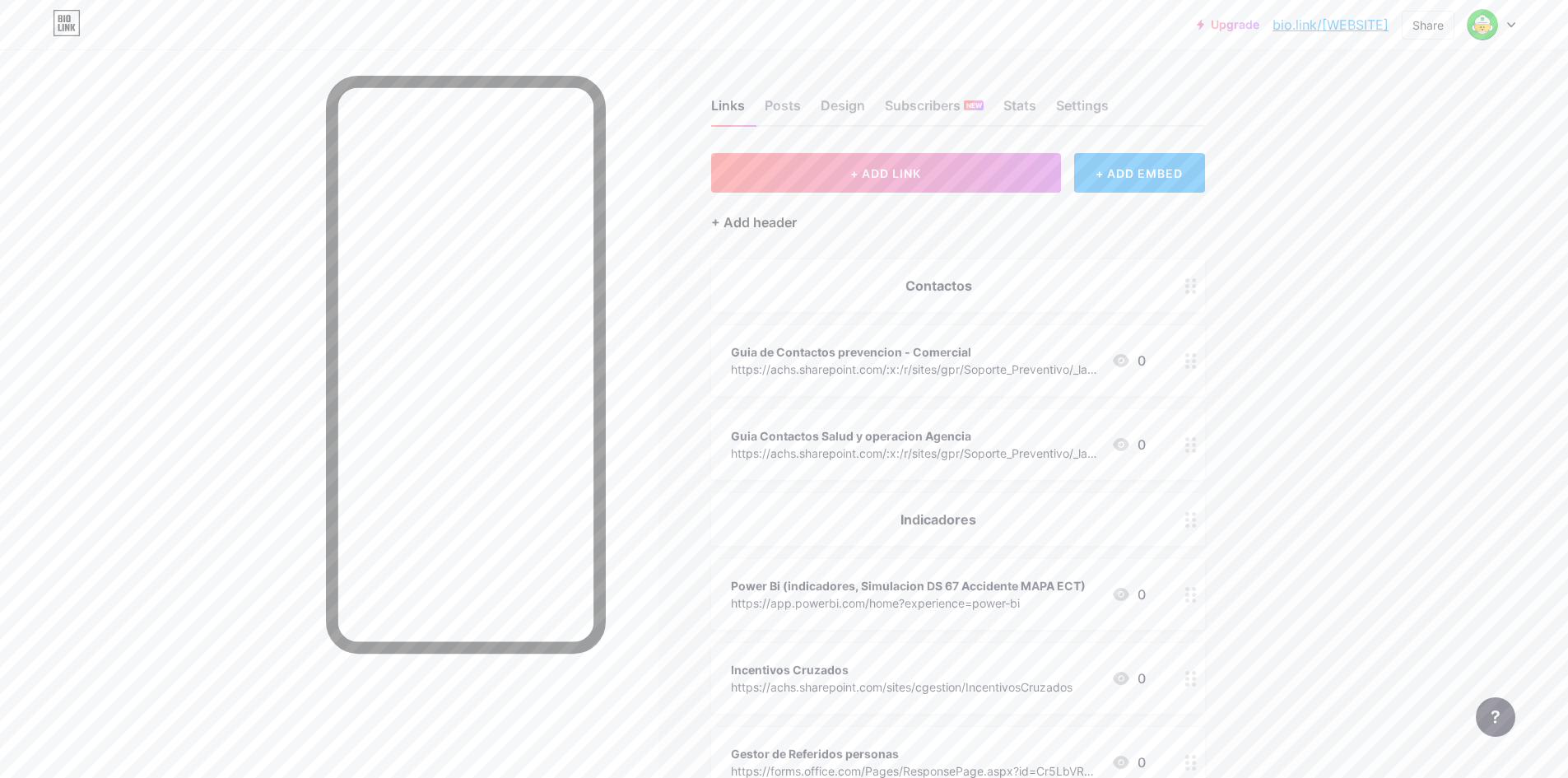 click on "+ Add header" at bounding box center (754, 222) 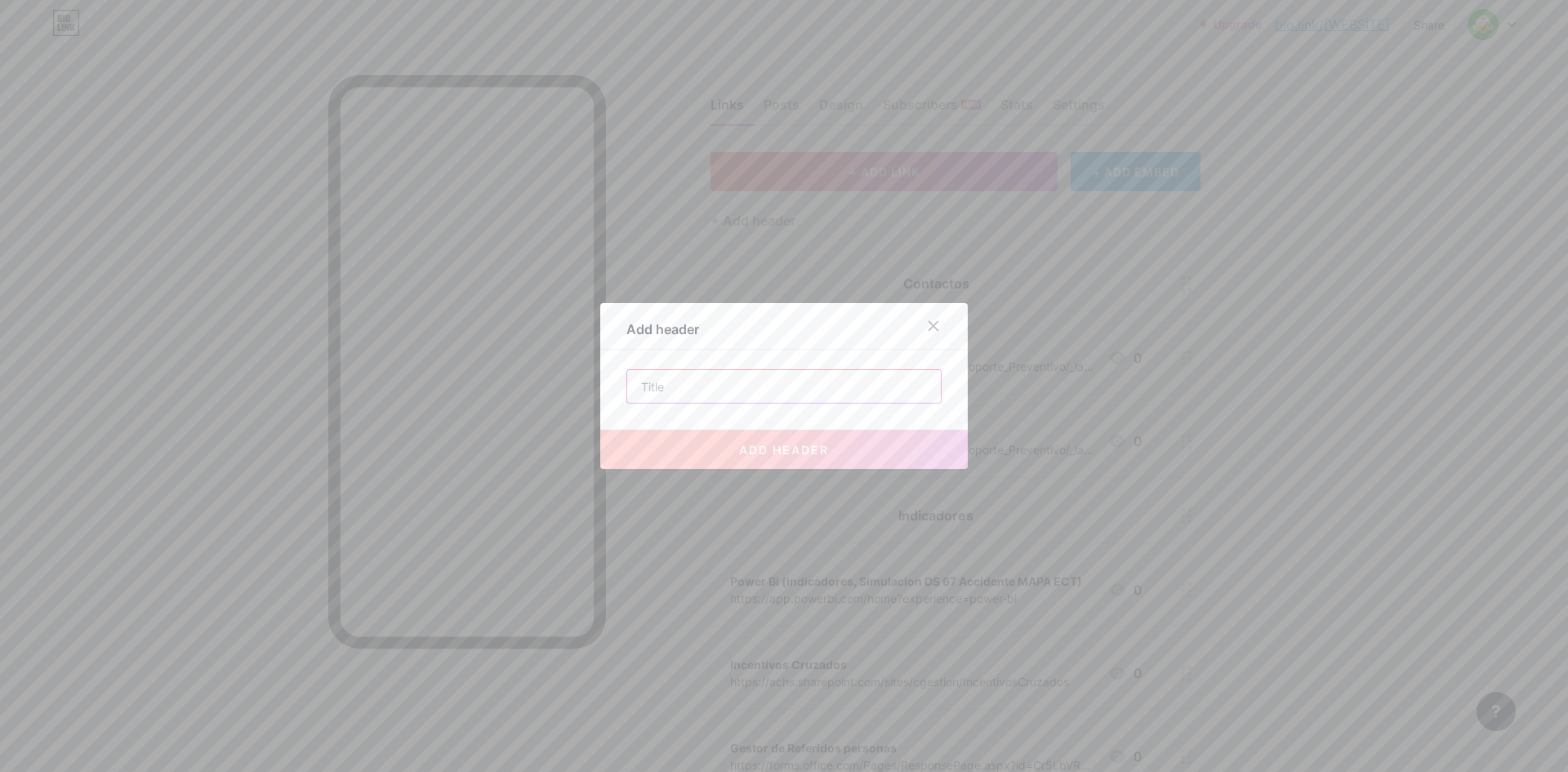 click at bounding box center (784, 386) 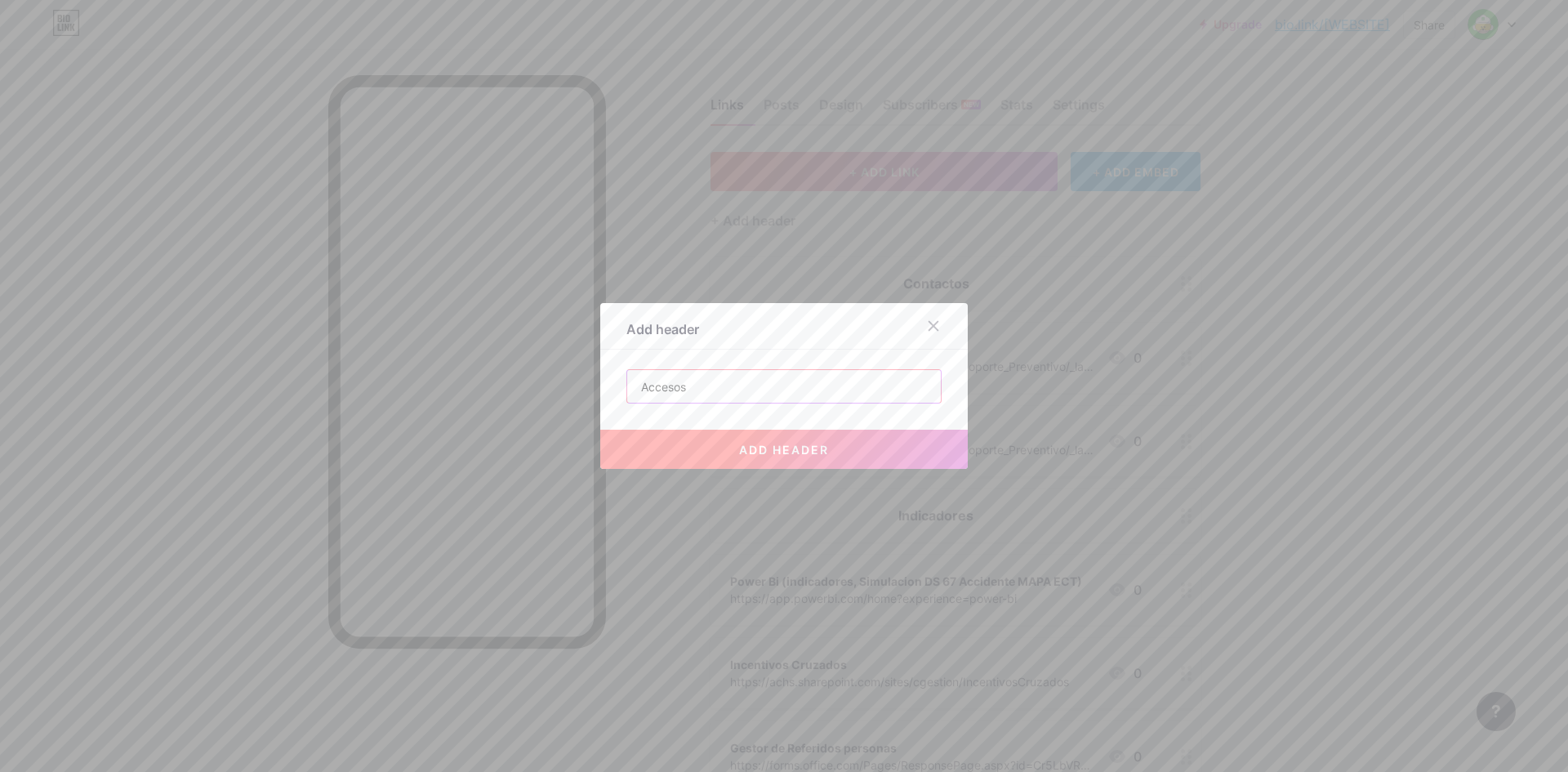 type on "Accesos" 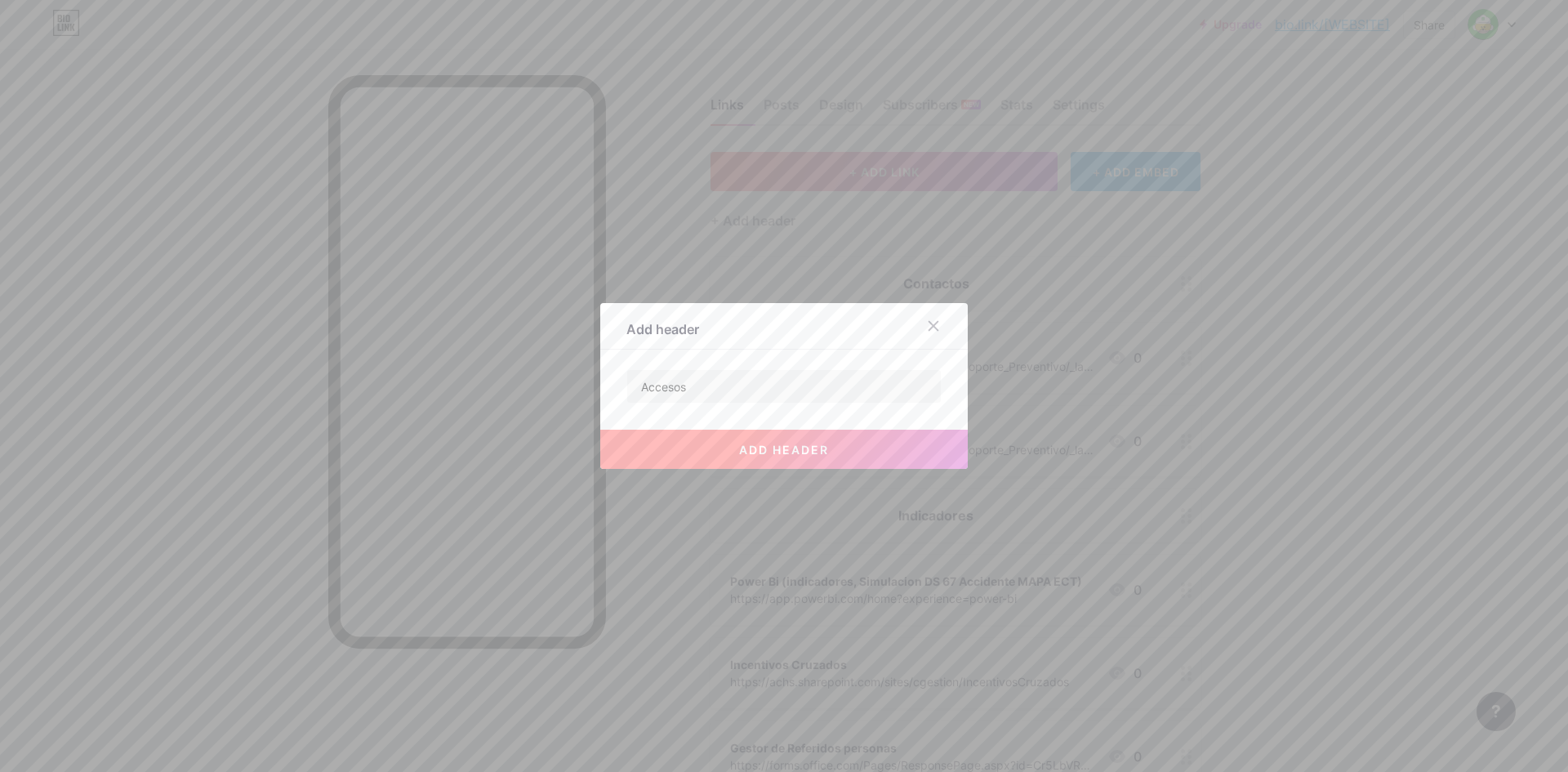 click on "add header" at bounding box center [784, 449] 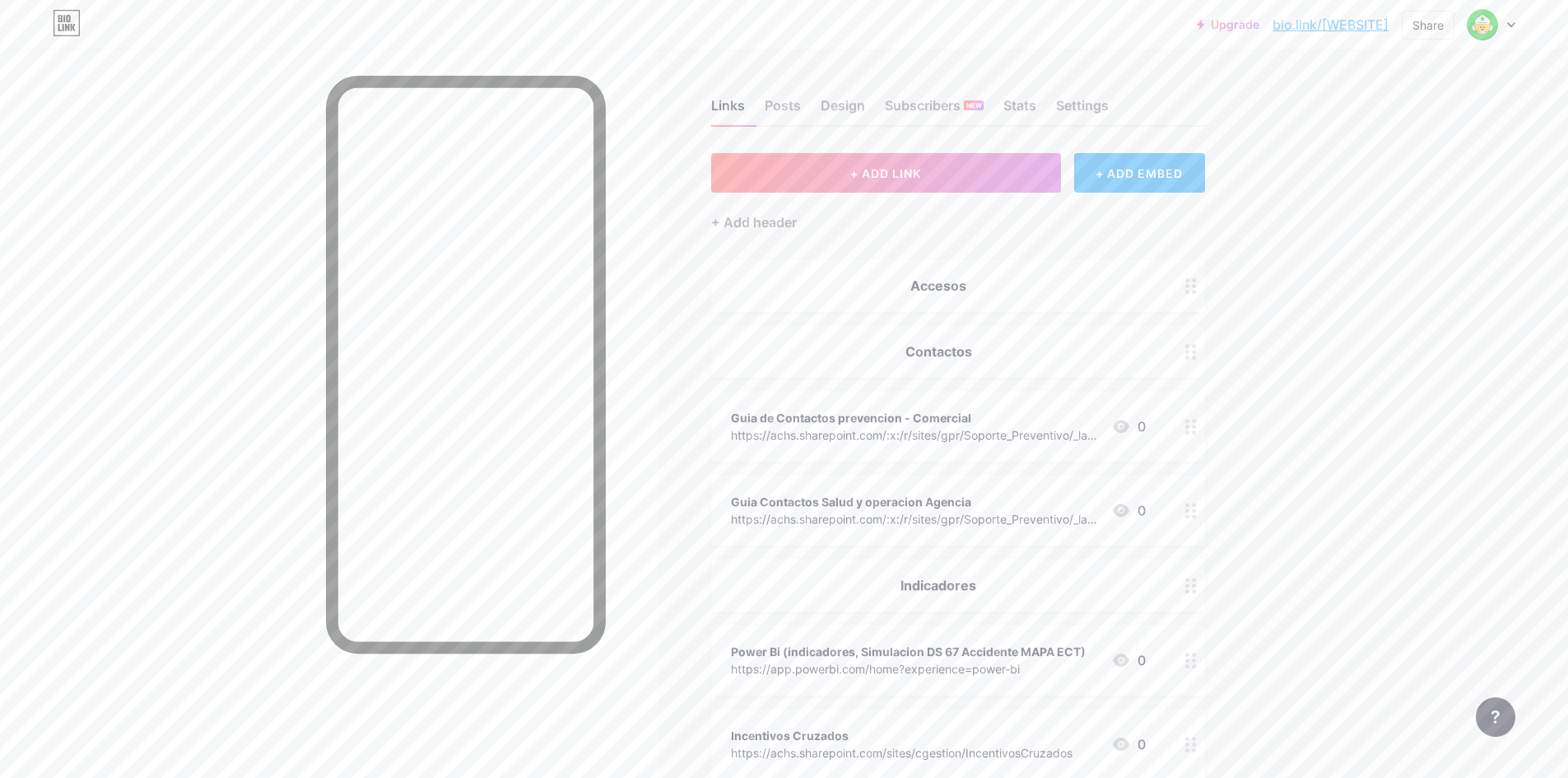 scroll, scrollTop: 494, scrollLeft: 0, axis: vertical 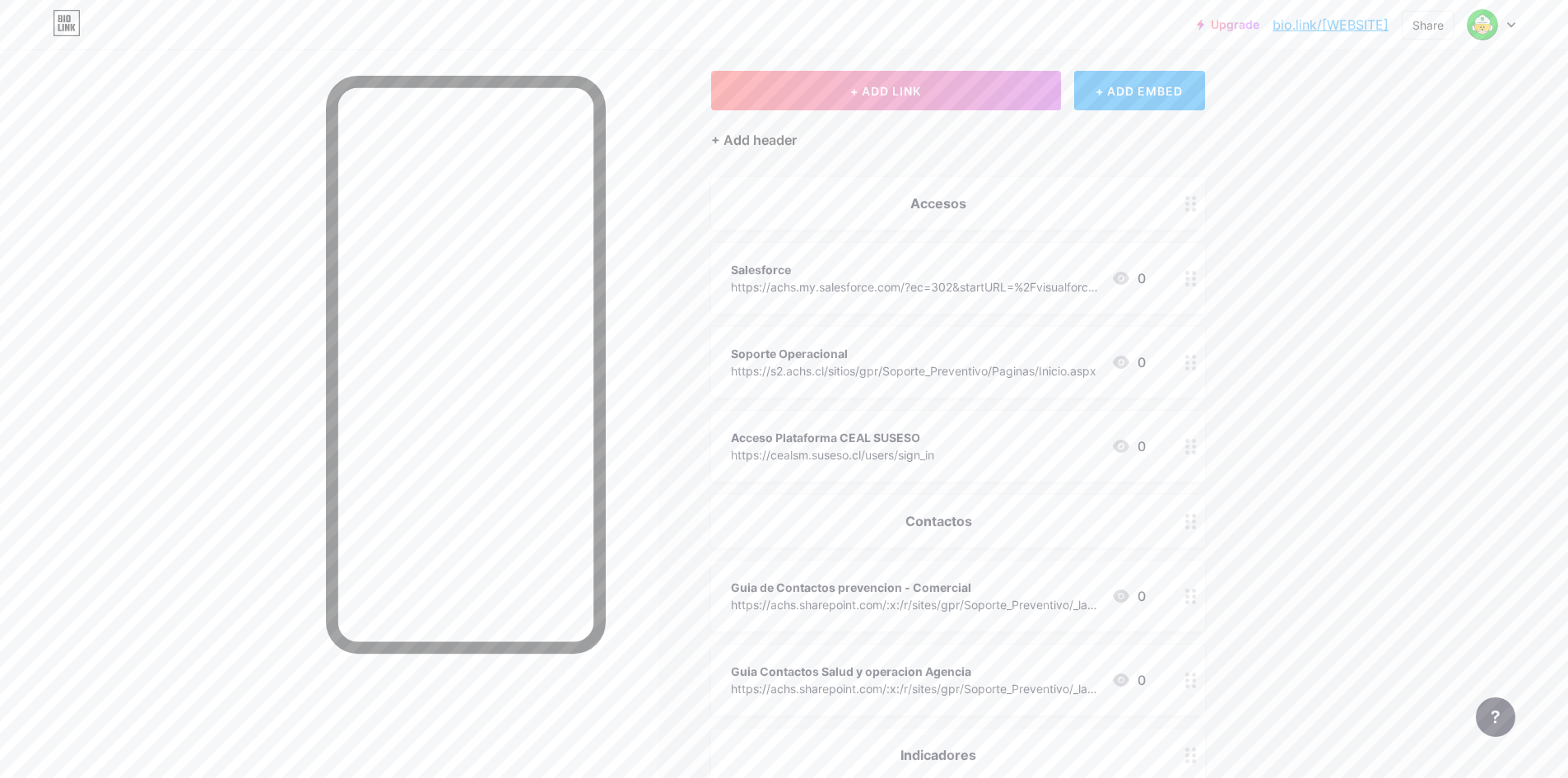 click on "+ Add header" at bounding box center [754, 140] 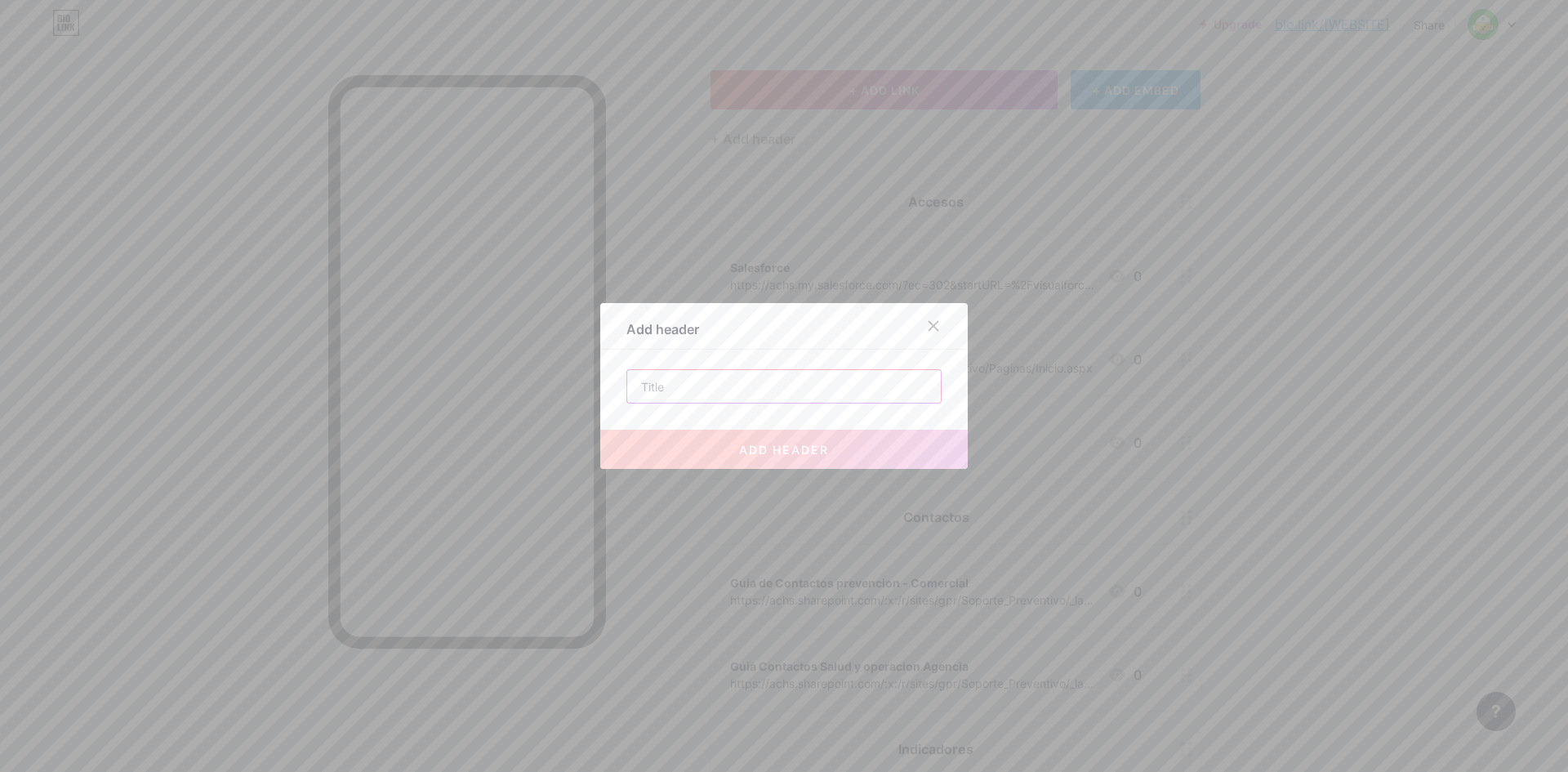 click at bounding box center [784, 386] 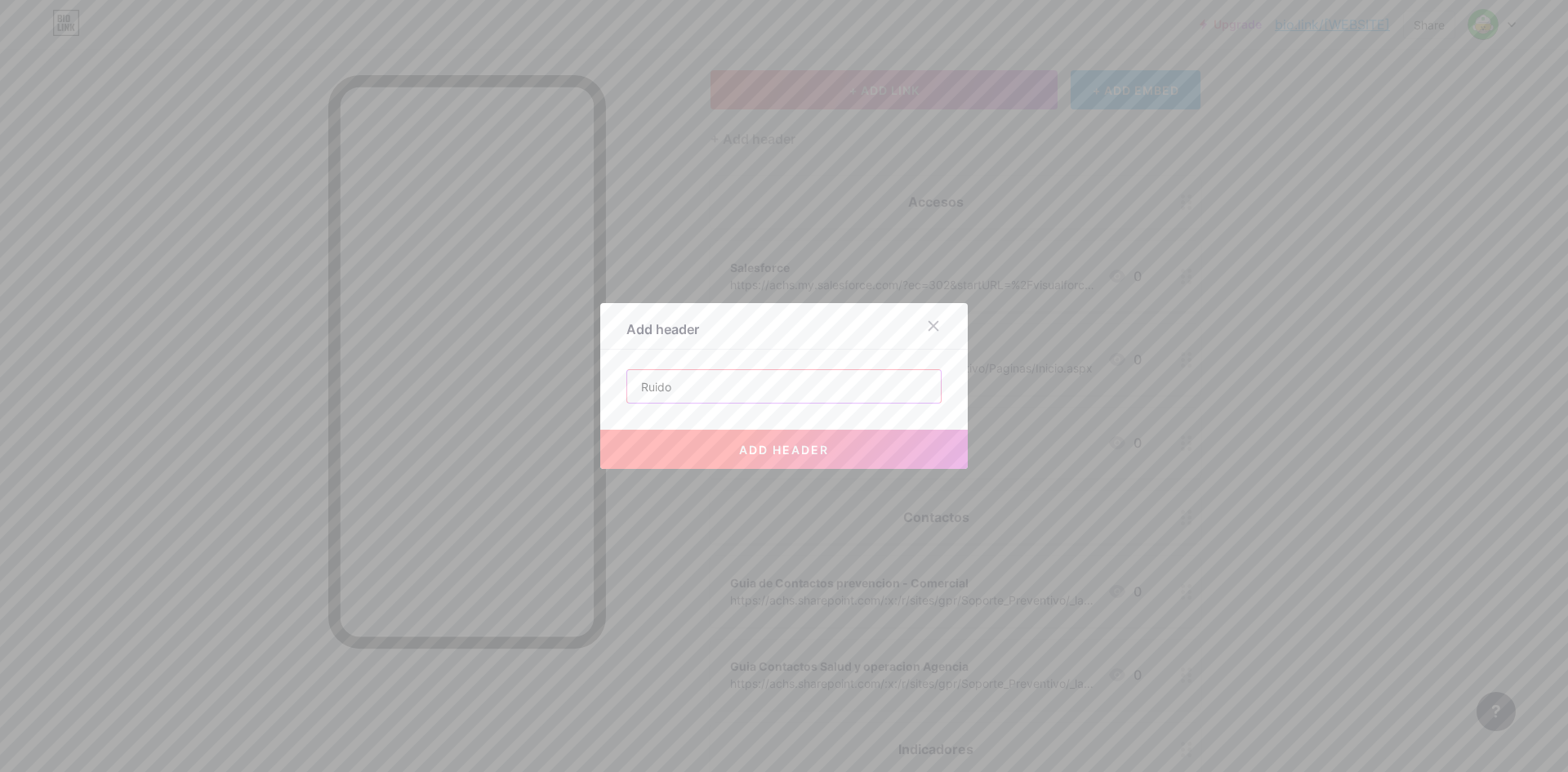 type on "Ruido" 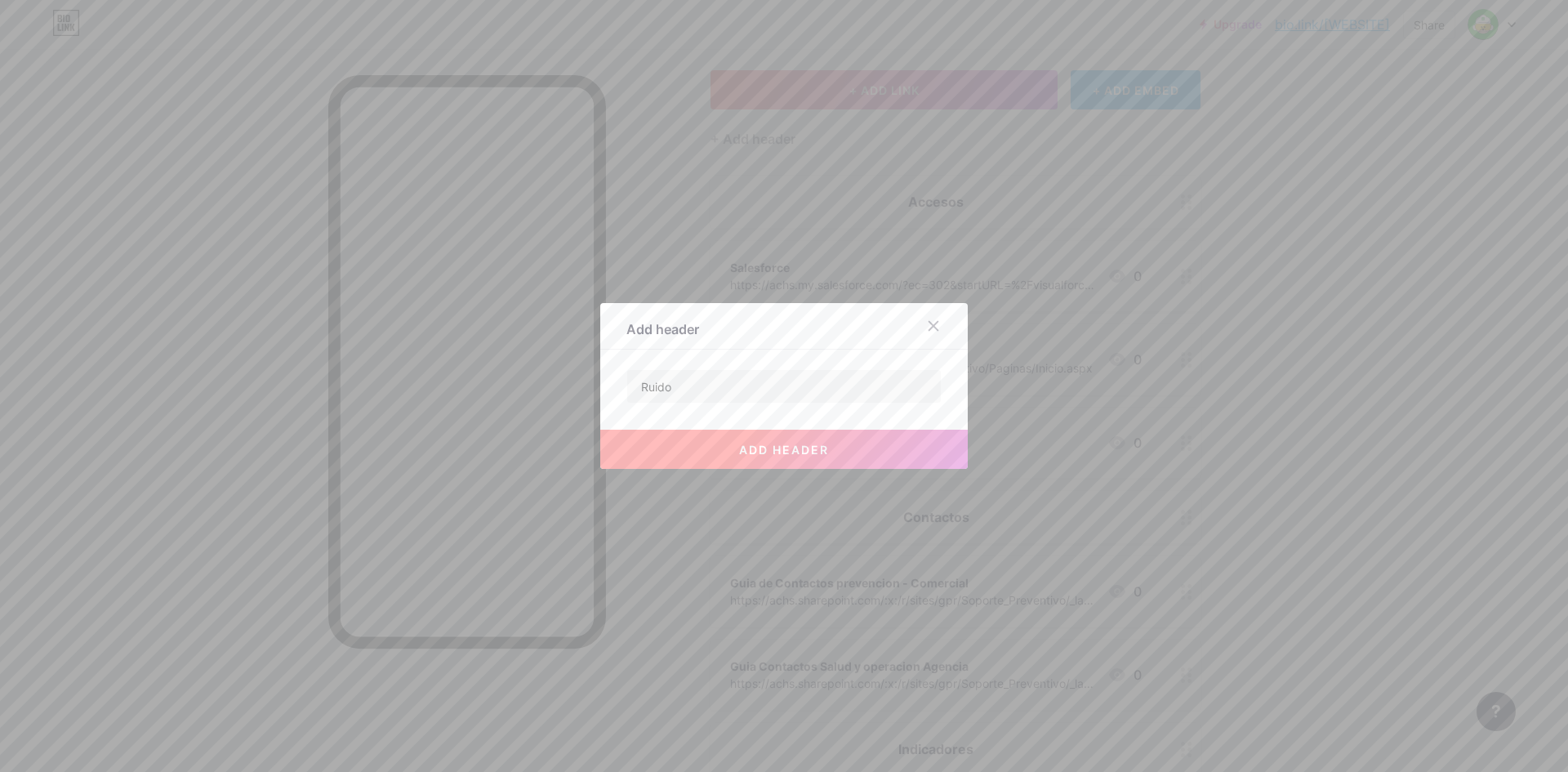 click on "add header" at bounding box center [784, 449] 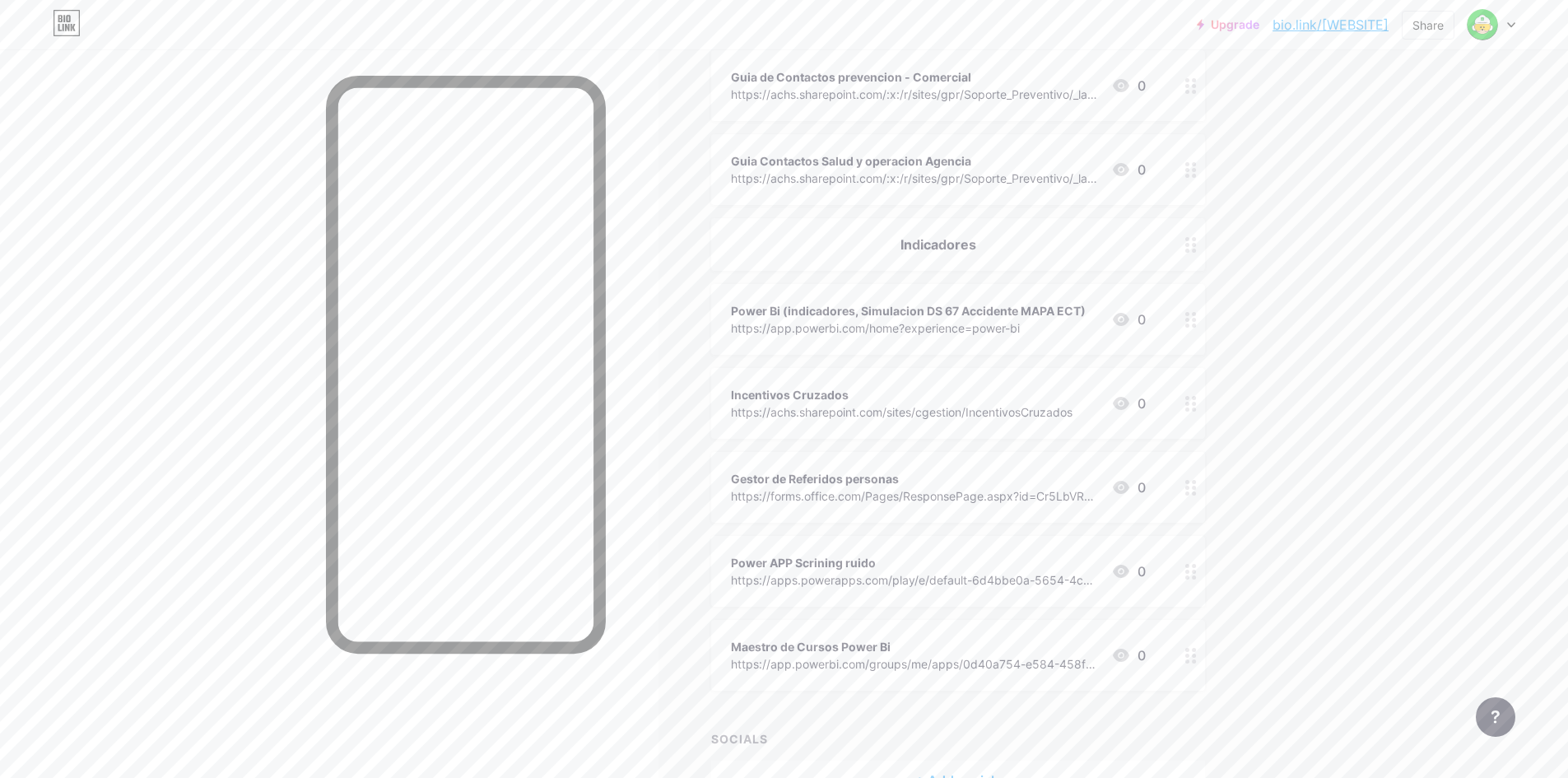 scroll, scrollTop: 762, scrollLeft: 0, axis: vertical 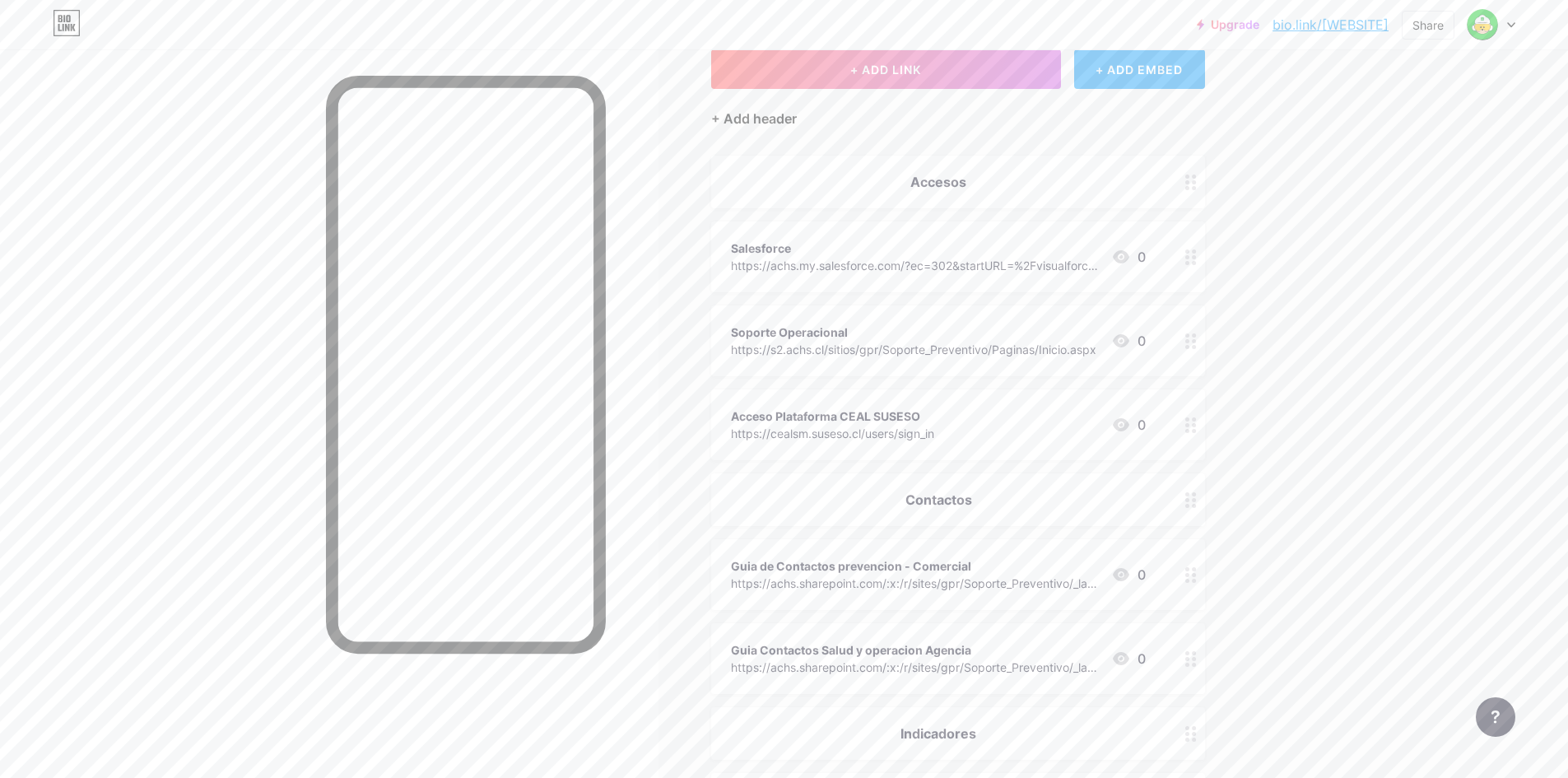 click on "+ Add header" at bounding box center (754, 119) 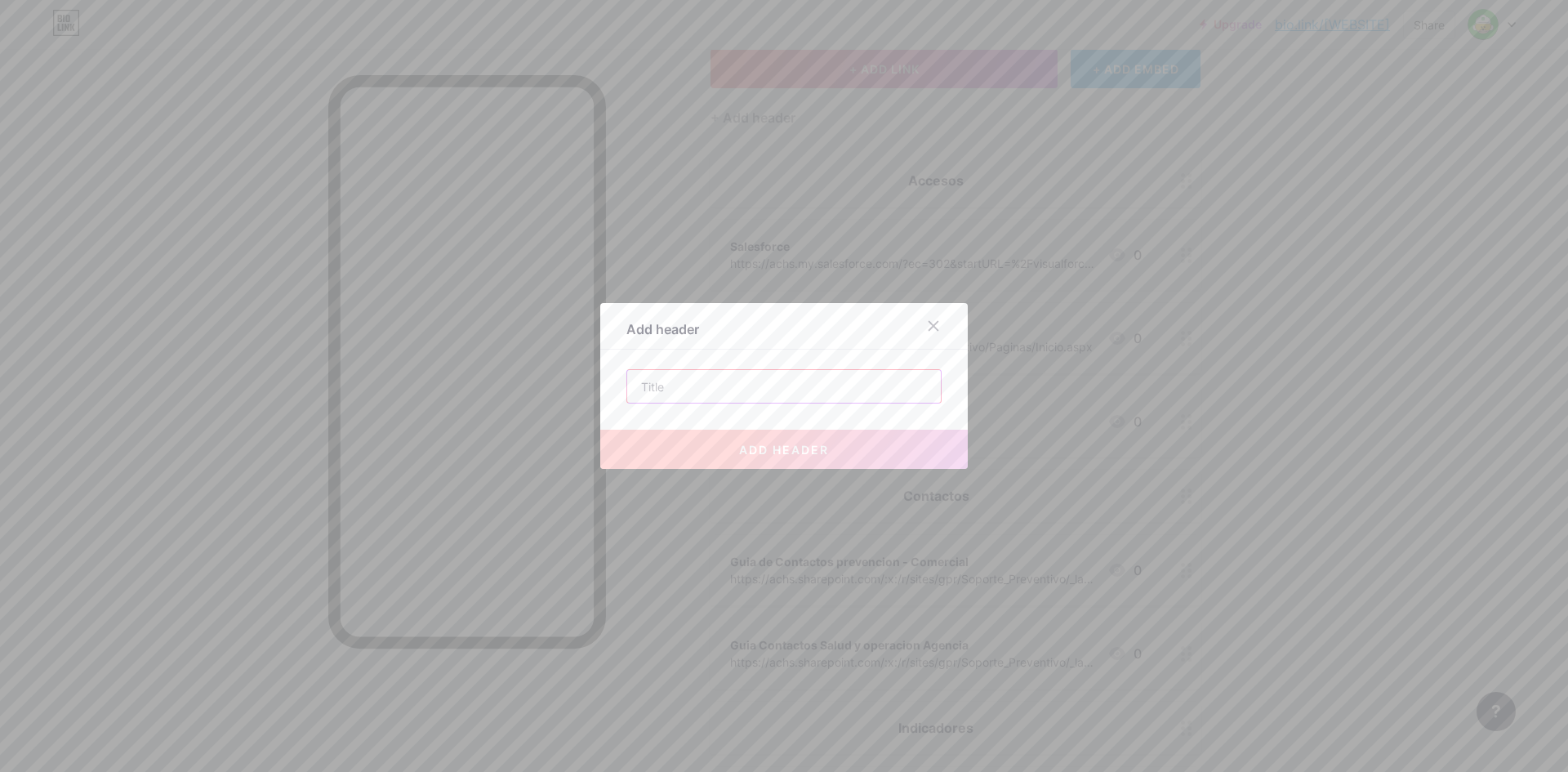 click at bounding box center [784, 386] 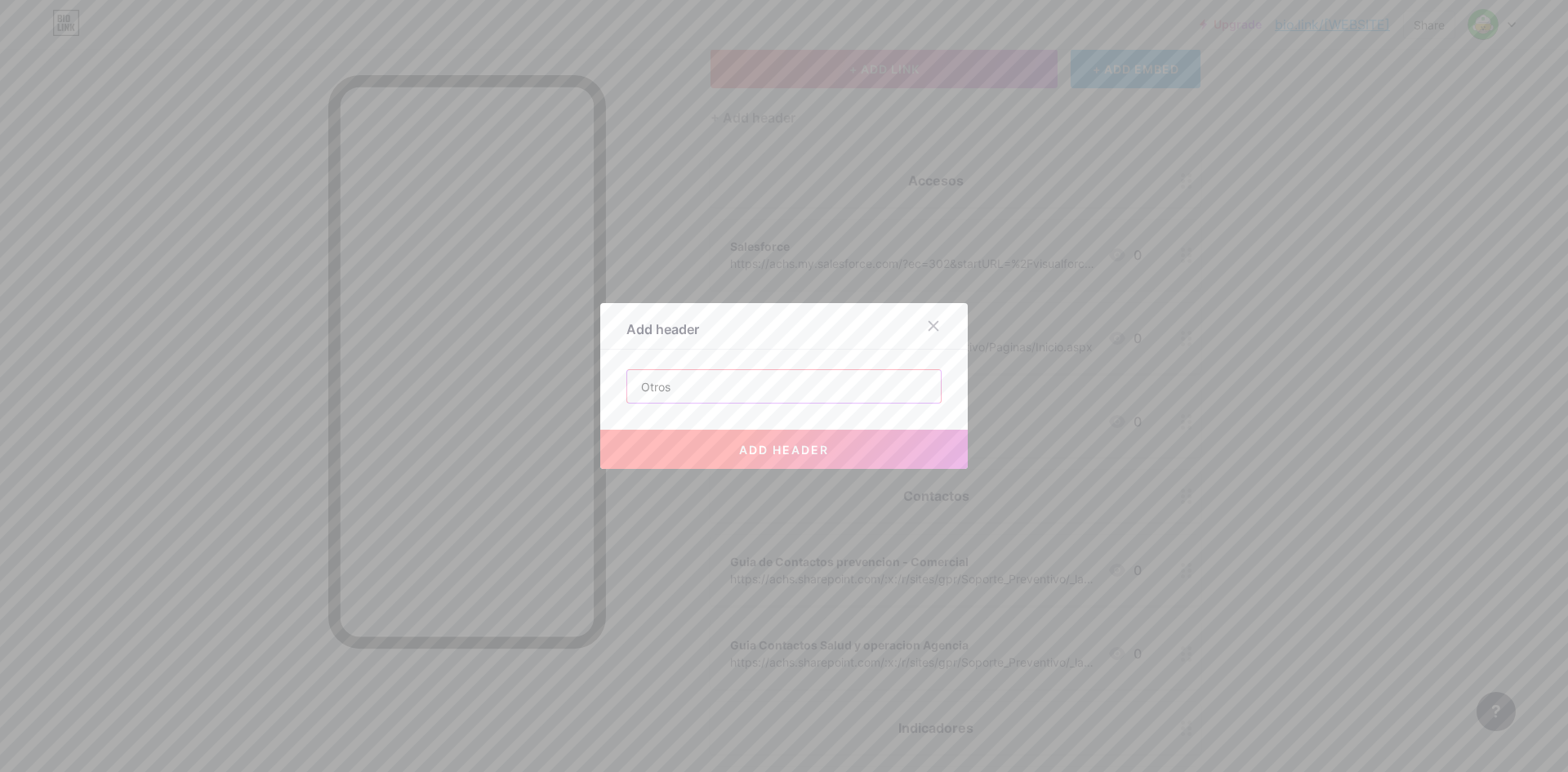 type on "Otros" 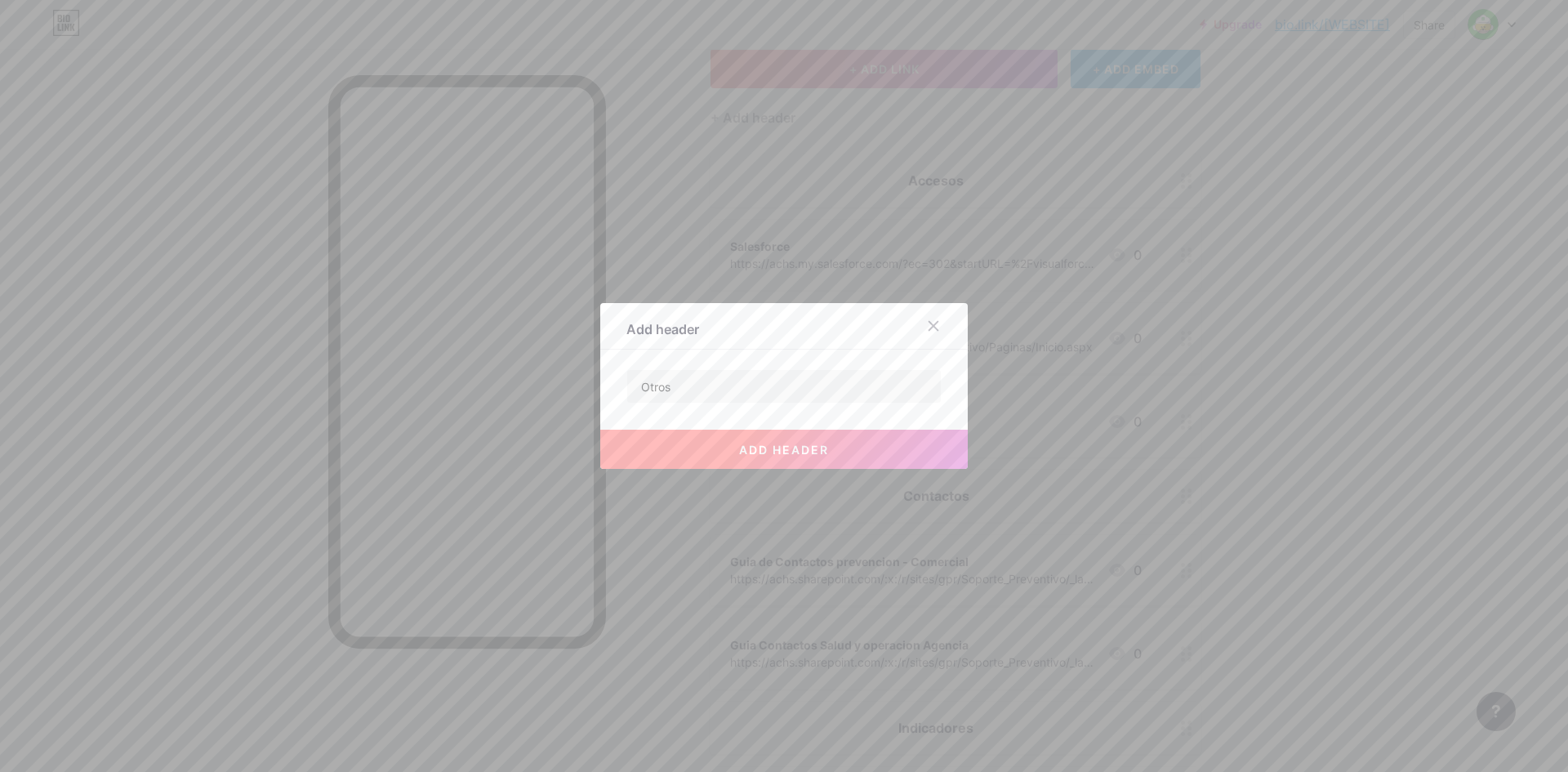 click on "add header" at bounding box center [784, 449] 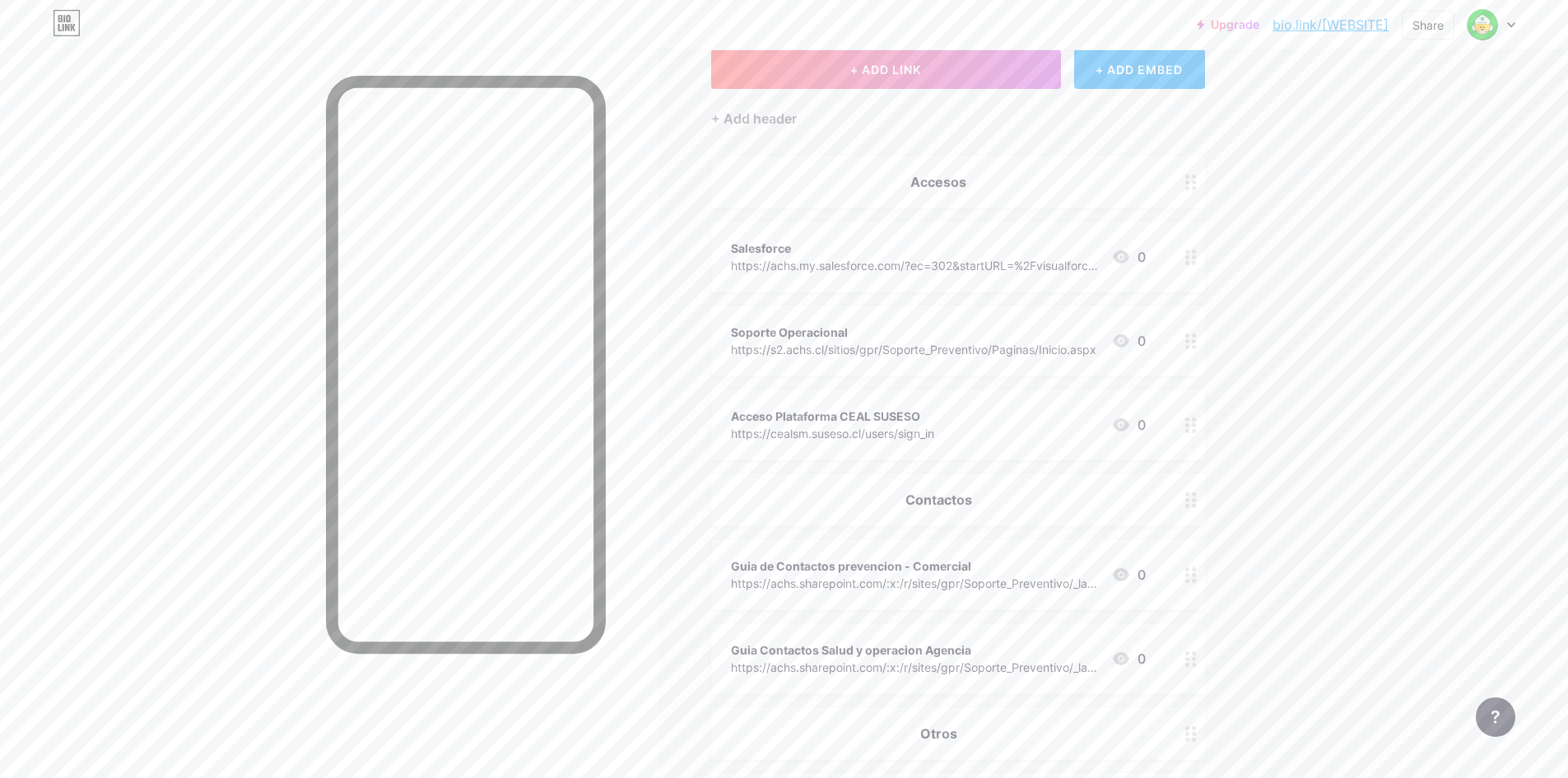 scroll, scrollTop: 351, scrollLeft: 0, axis: vertical 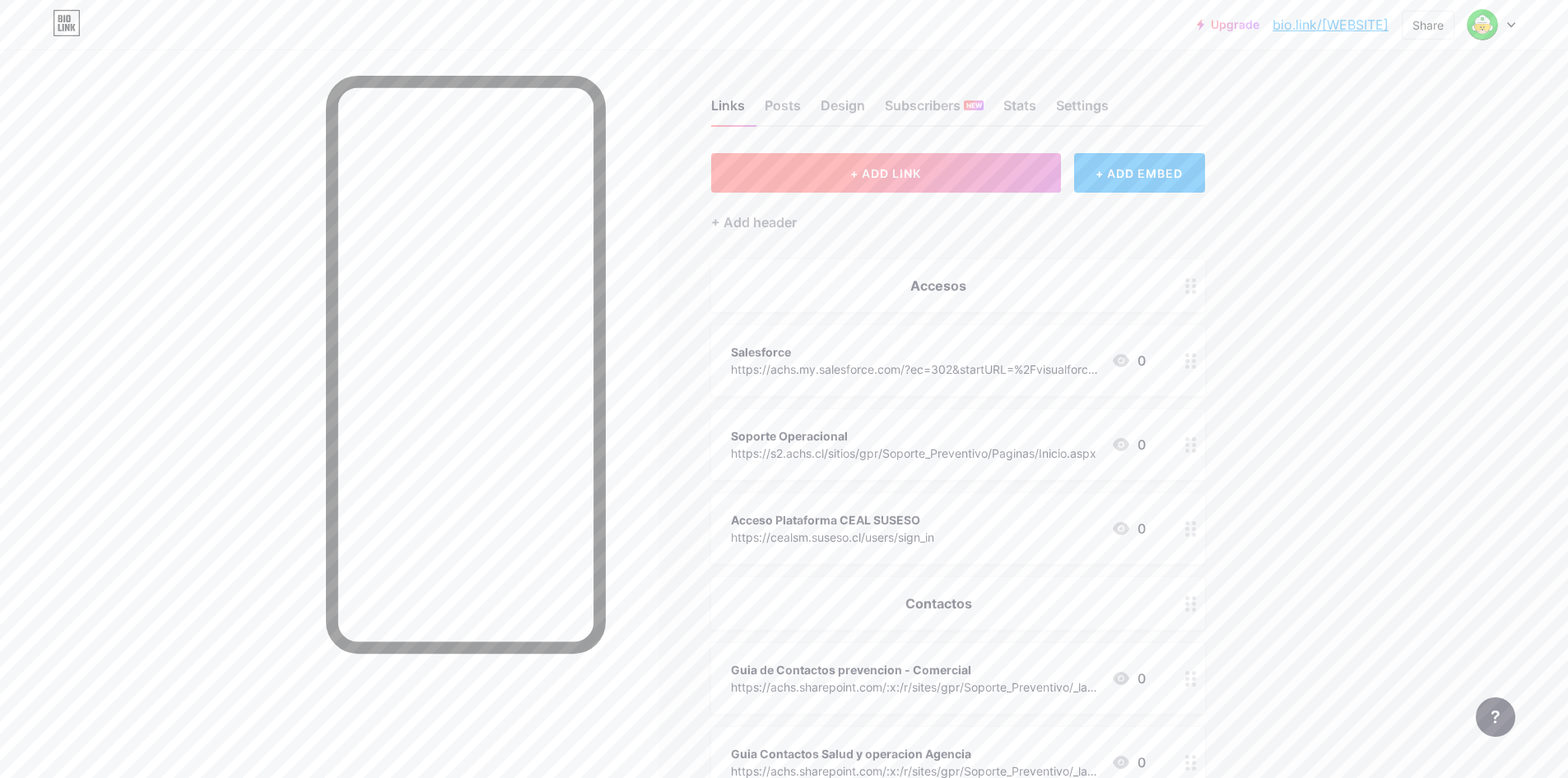 click on "+ ADD LINK" at bounding box center (886, 173) 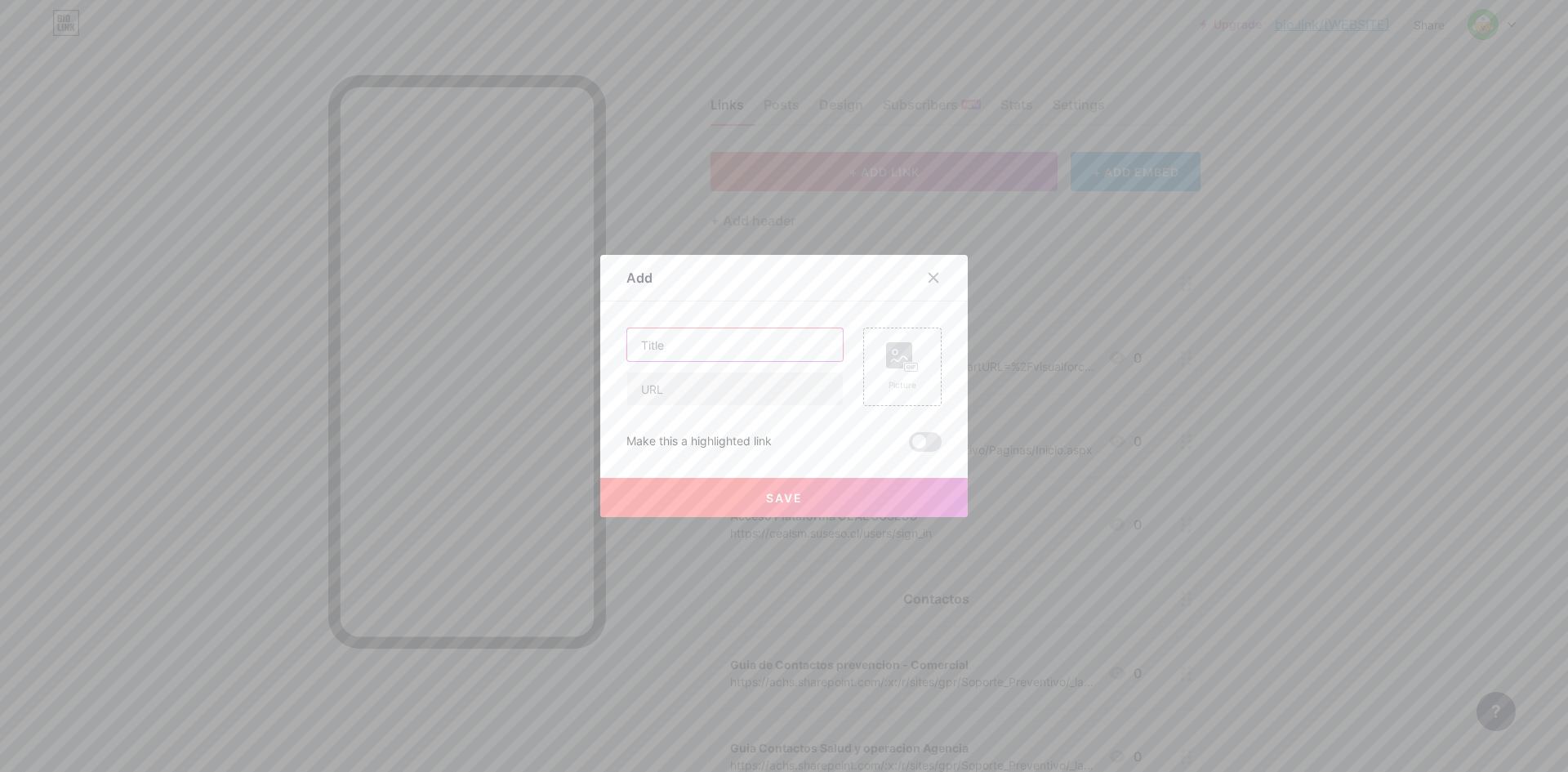 click at bounding box center (735, 345) 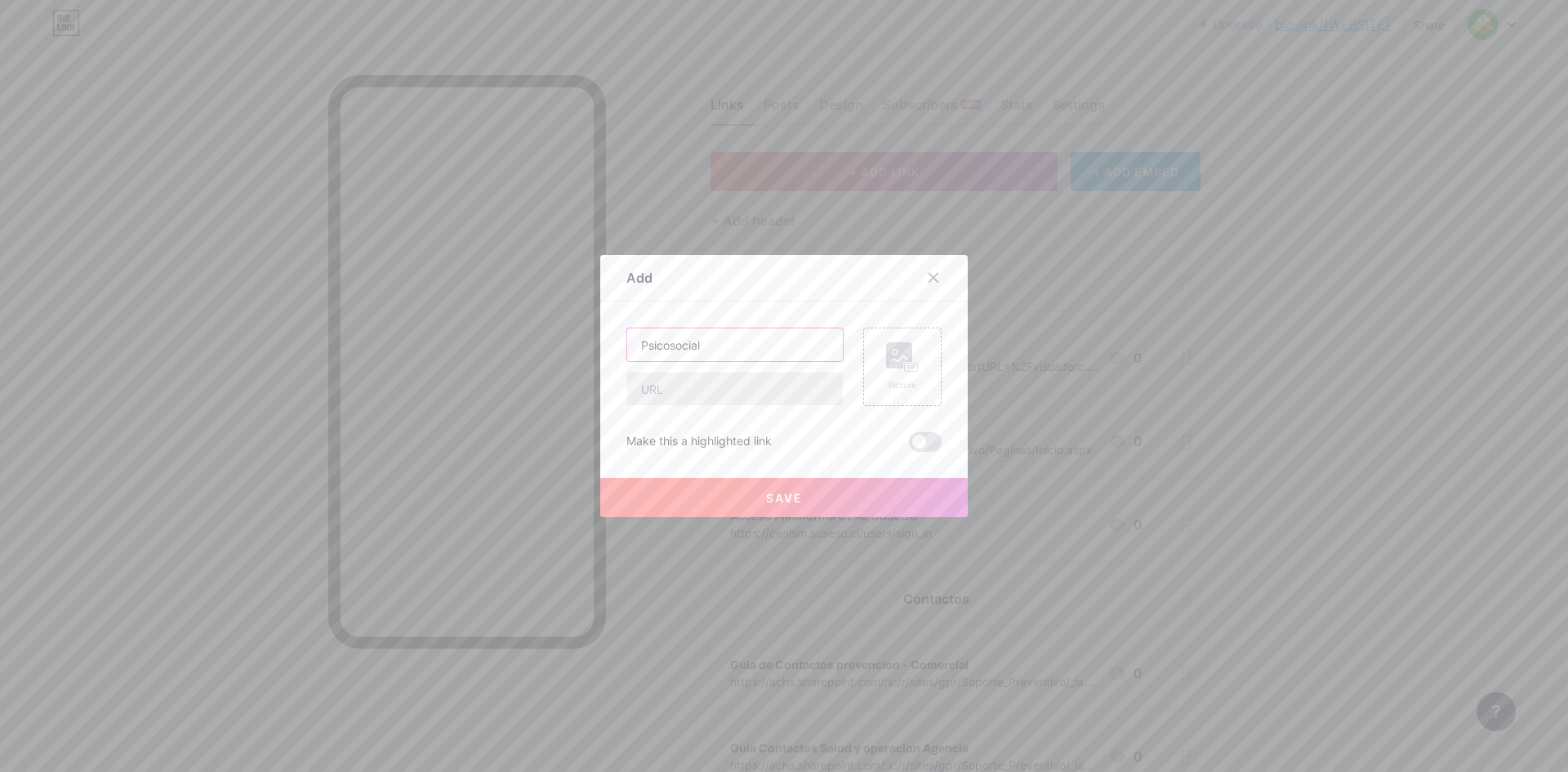 type on "Psicosocial" 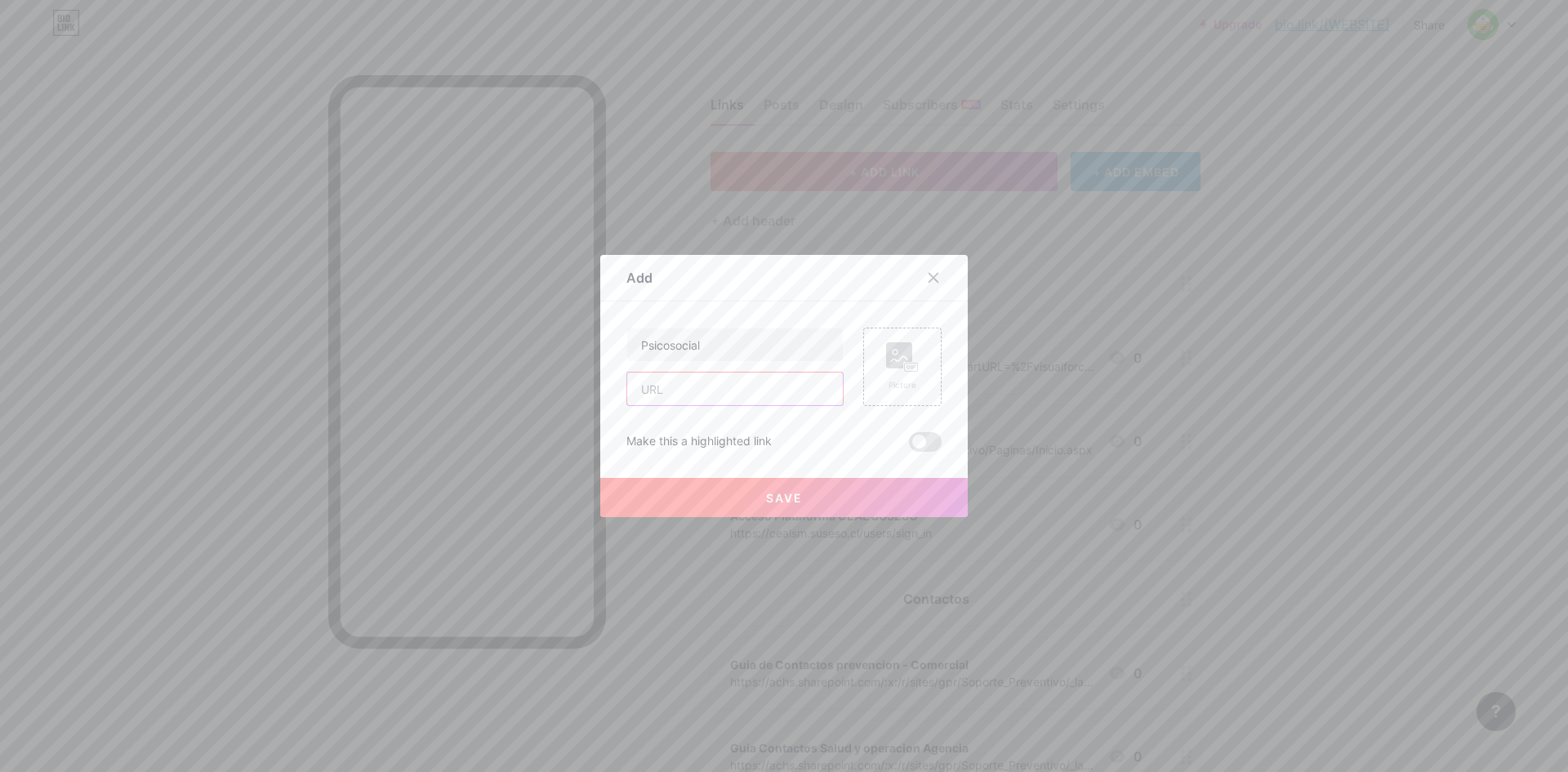 paste on "https://saludmental.achs.cl/" 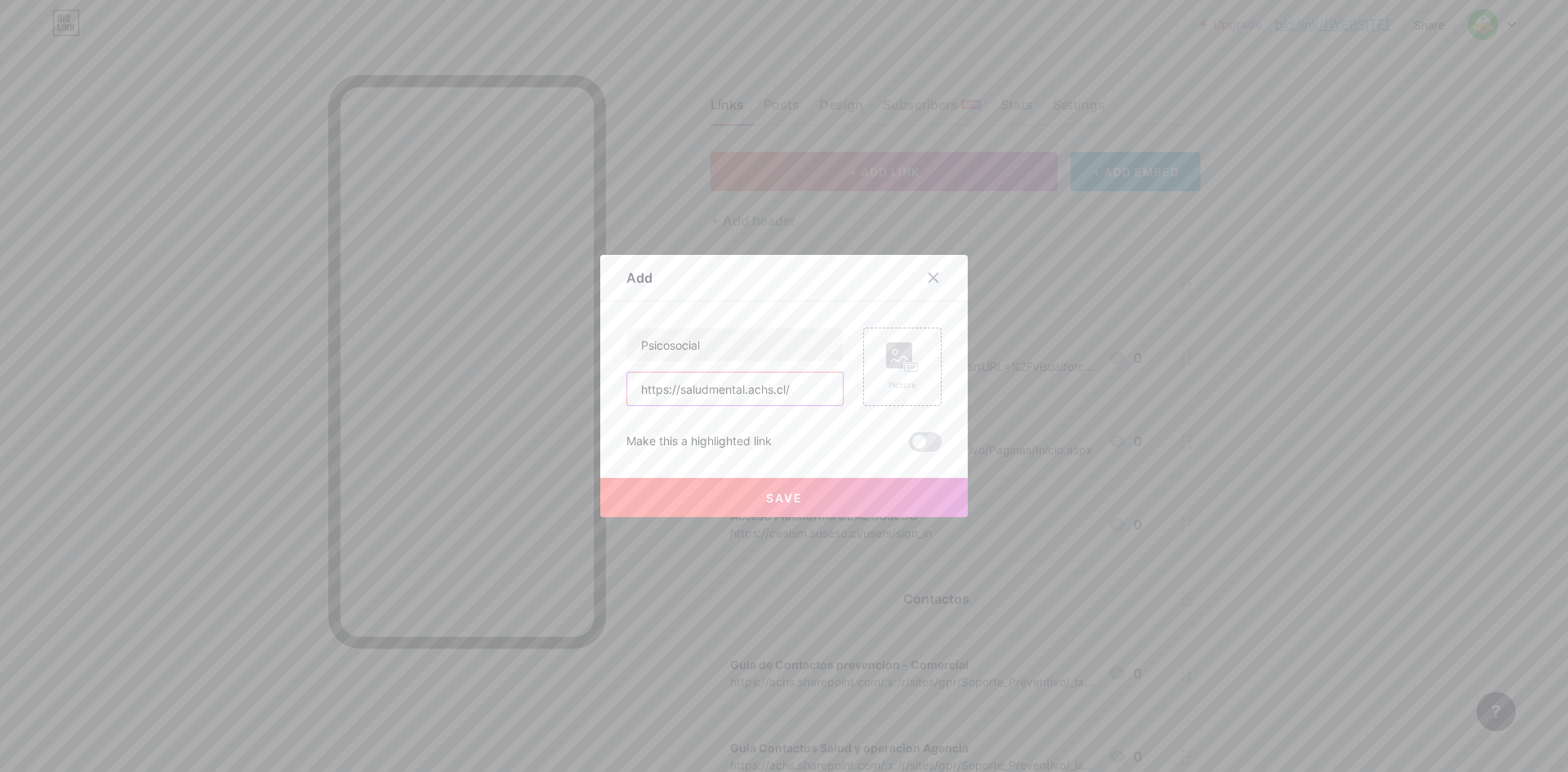 type on "https://saludmental.achs.cl/" 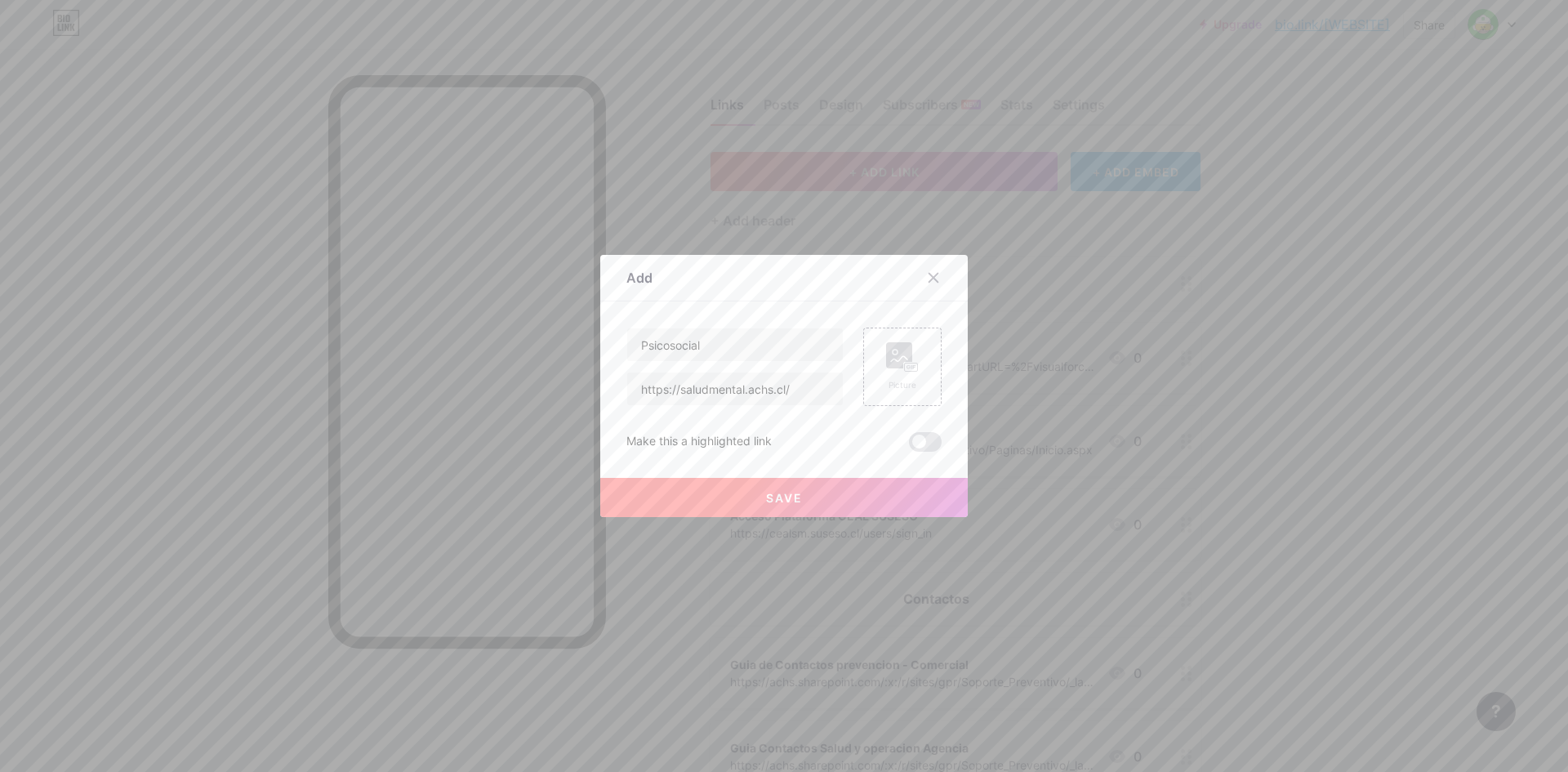 click on "Save" at bounding box center [784, 498] 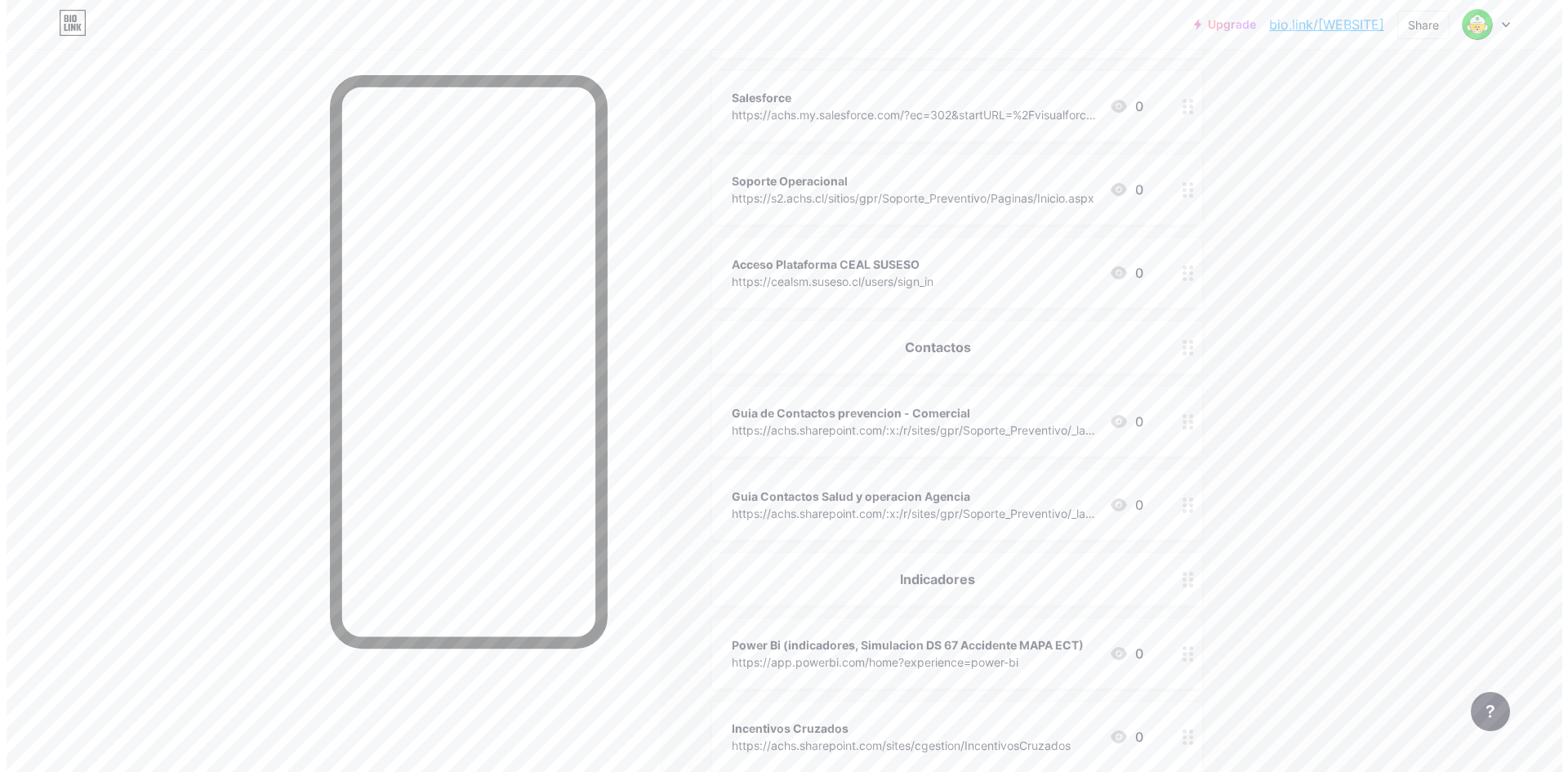 scroll, scrollTop: 7, scrollLeft: 0, axis: vertical 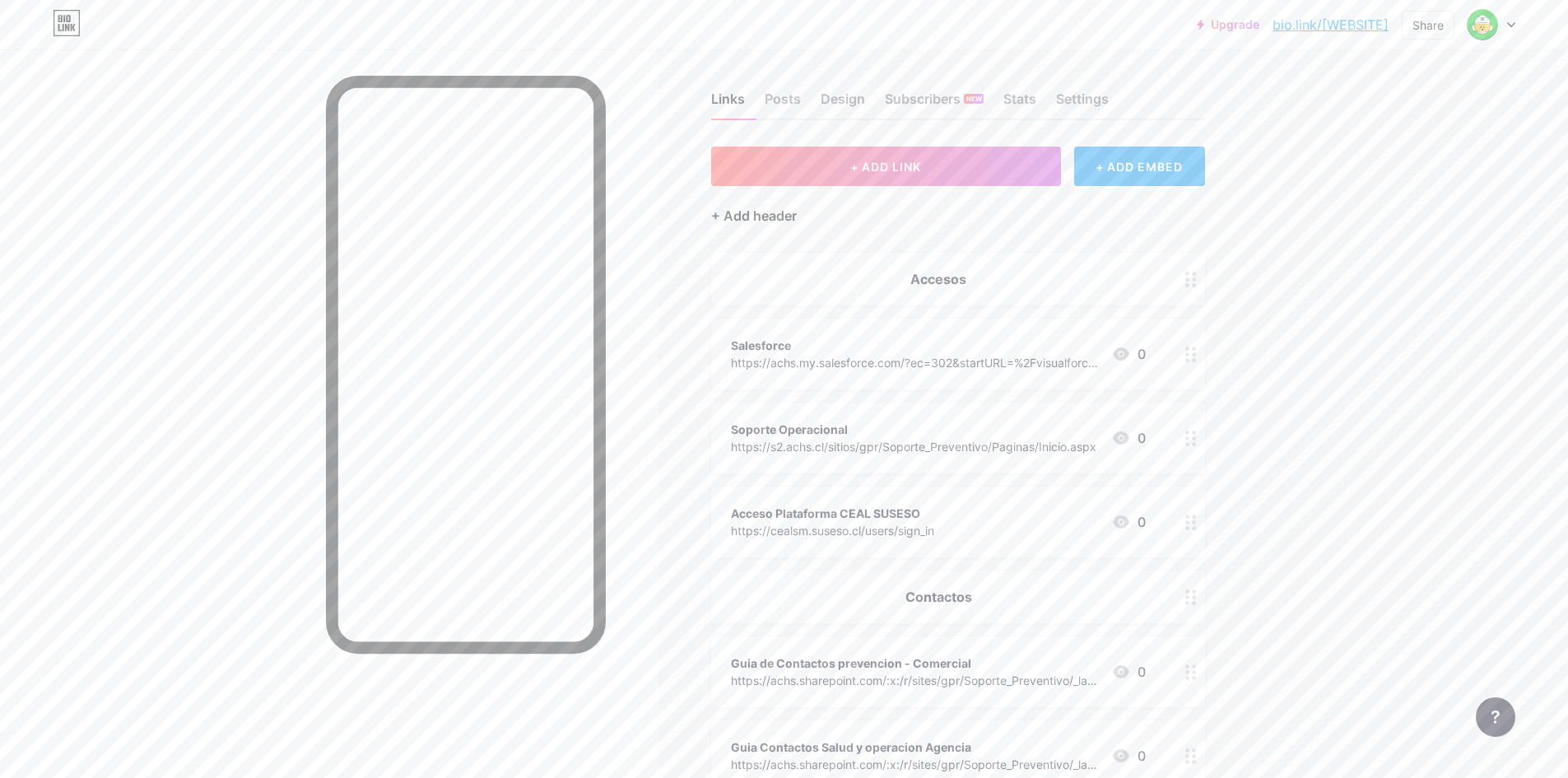 click on "+ Add header" at bounding box center [754, 216] 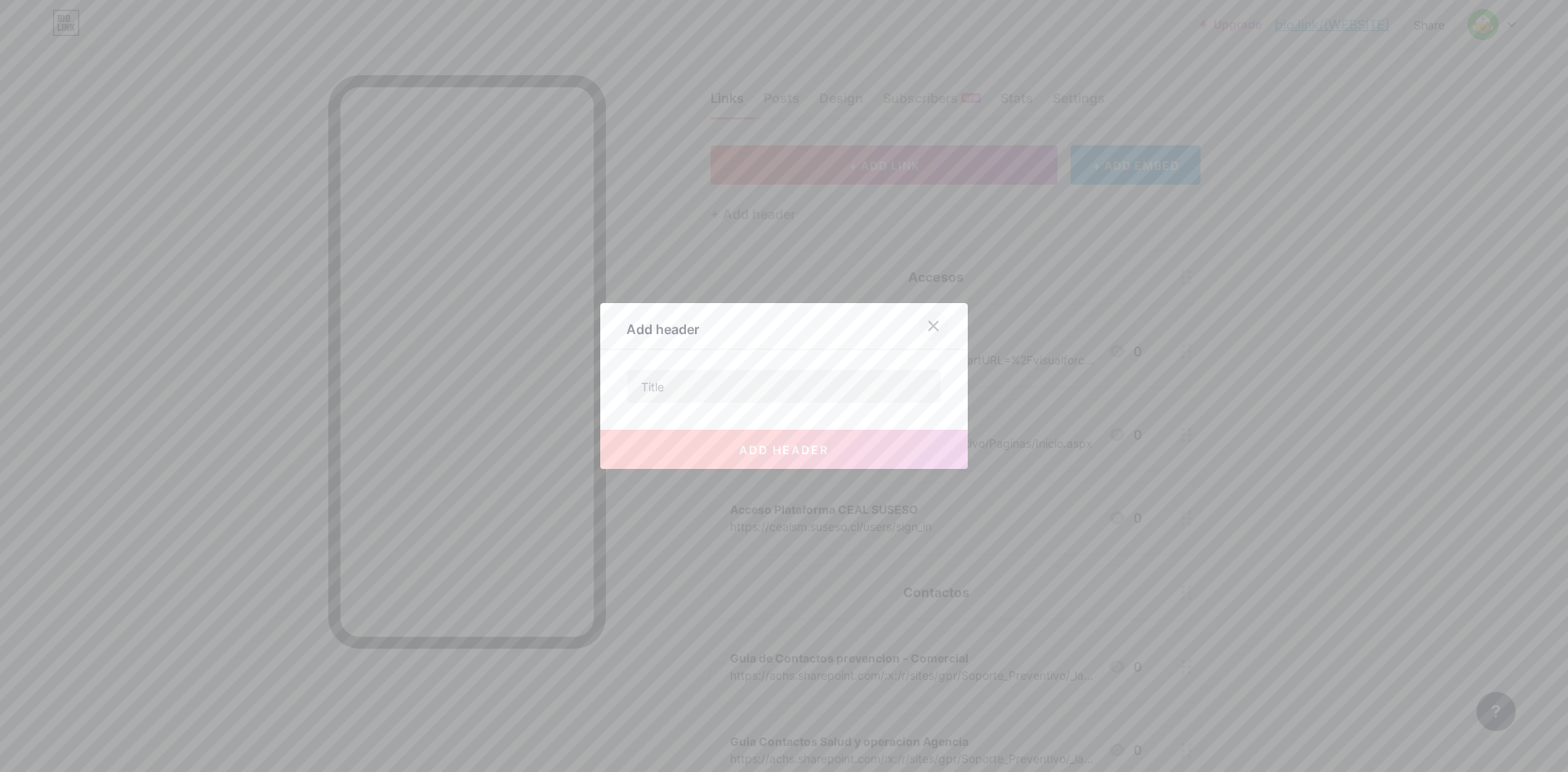 click 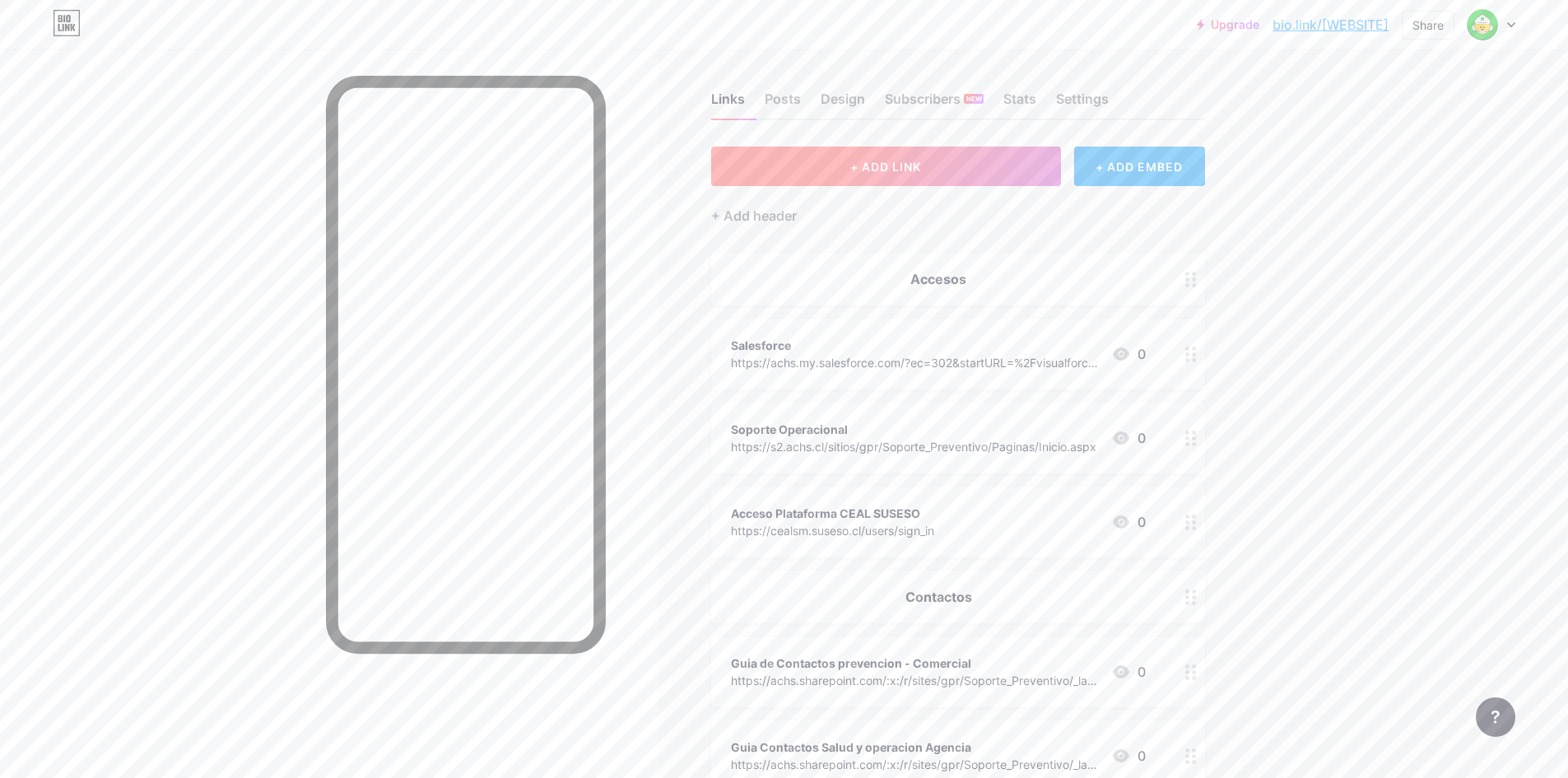 click on "+ ADD LINK" at bounding box center [886, 166] 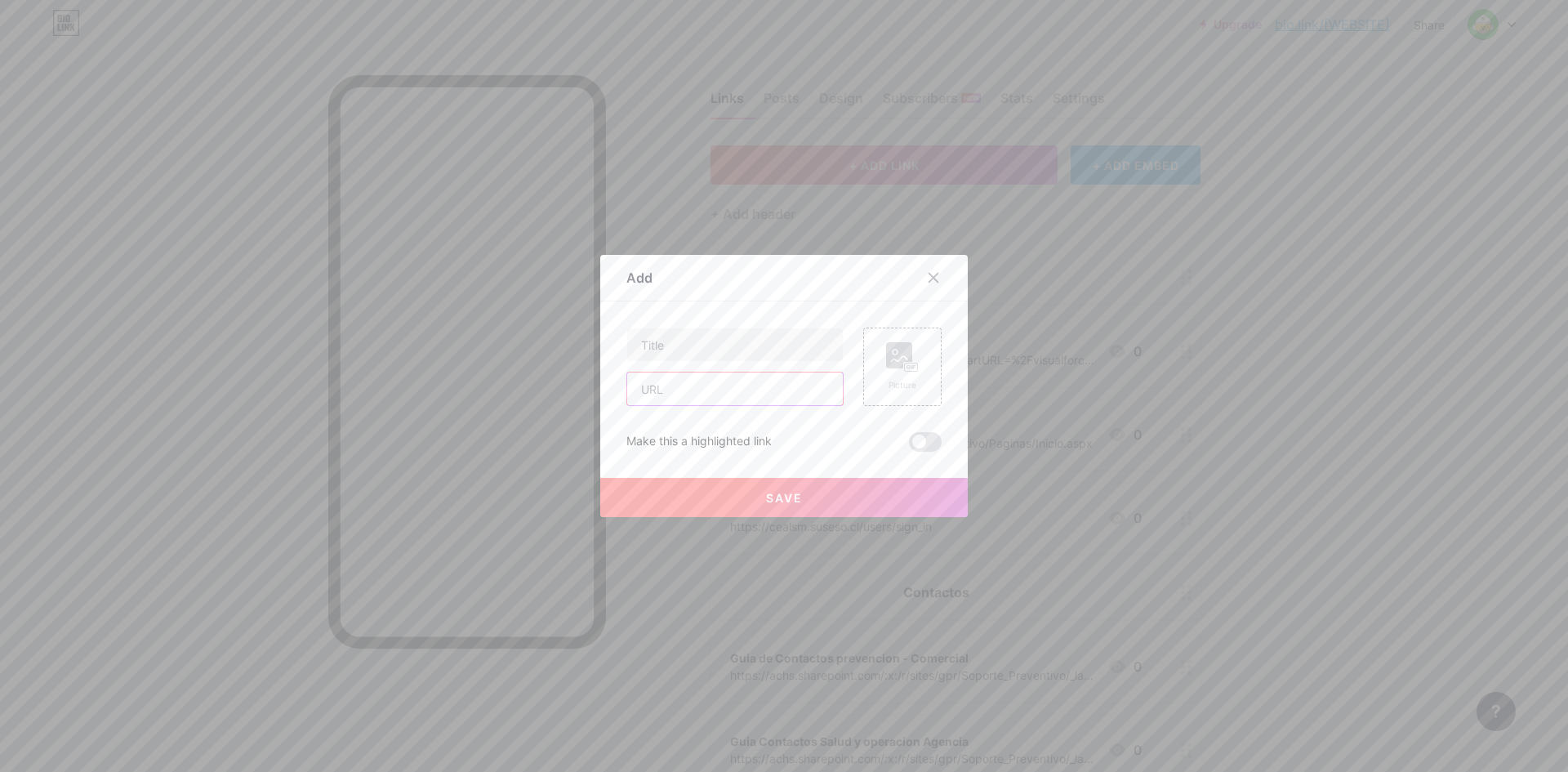 paste on "https://achs.sharepoint.com/:f:/t/Equipo2AlamedaMaipu/EmcuQ3TdXZxGtYZFJv9s-9IBWTDChRVunhswFnBiLVSKrg?e=S5feT4" 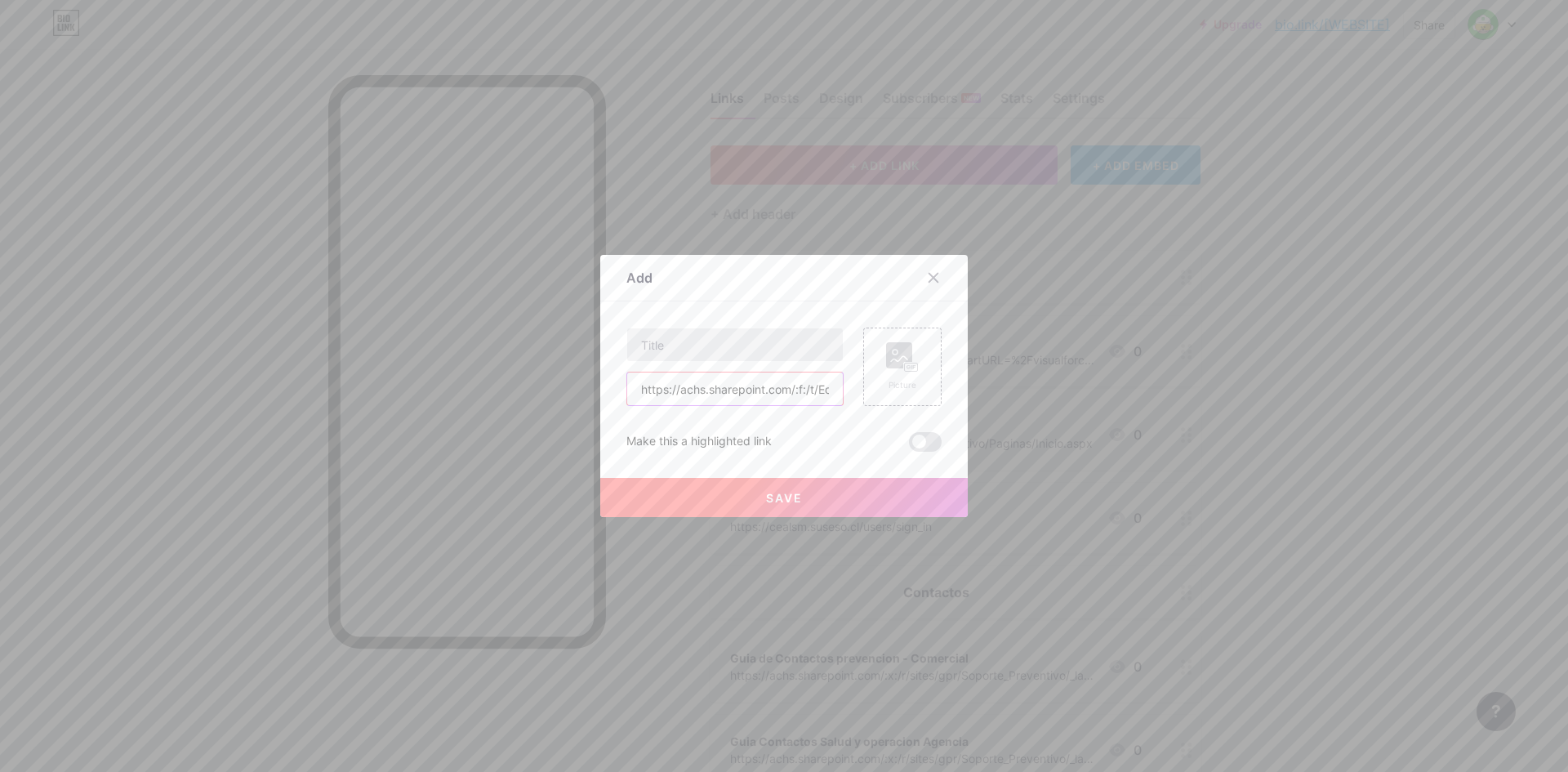 scroll, scrollTop: 0, scrollLeft: 492, axis: horizontal 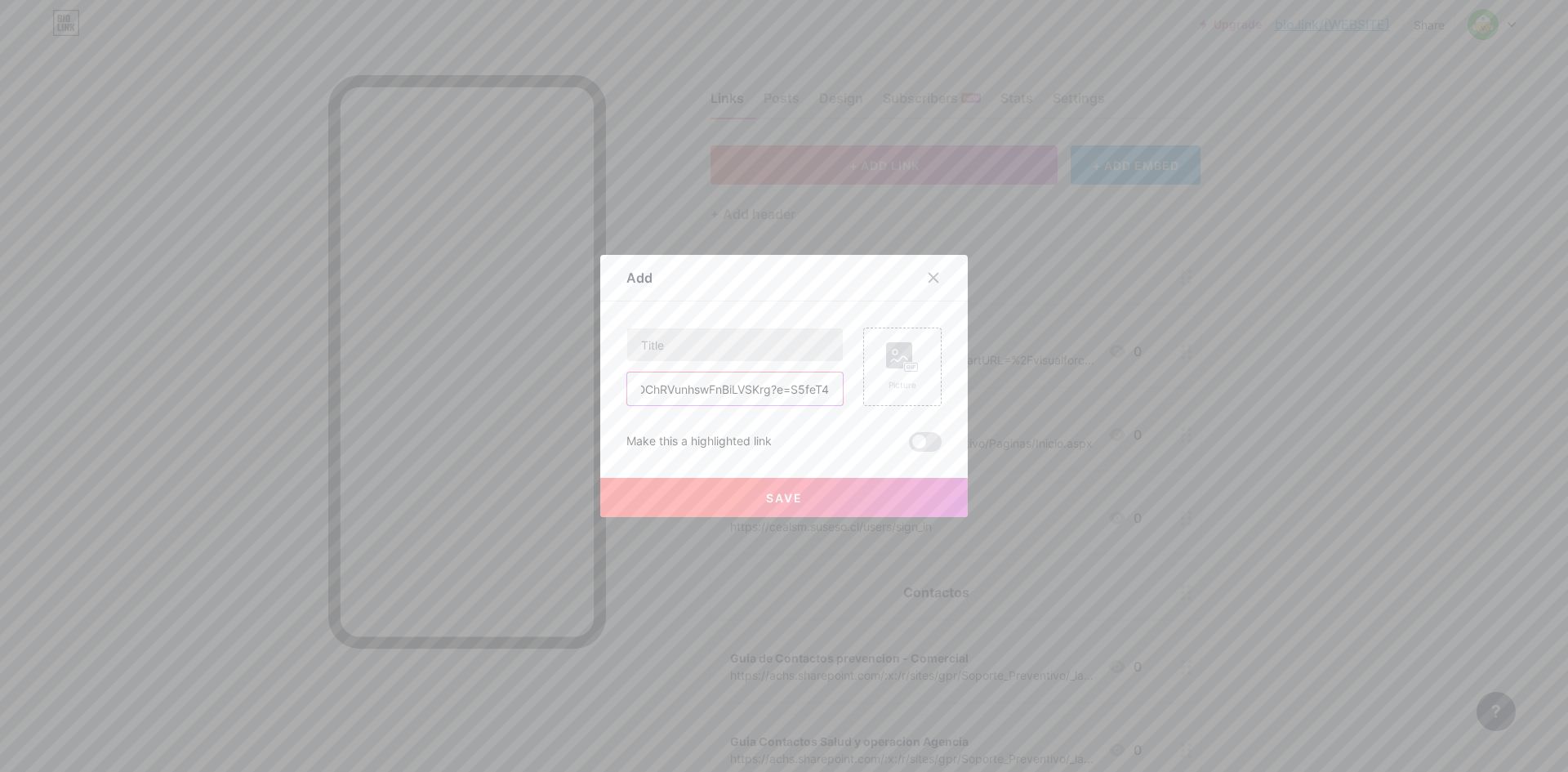 type on "https://achs.sharepoint.com/:f:/t/Equipo2AlamedaMaipu/EmcuQ3TdXZxGtYZFJv9s-9IBWTDChRVunhswFnBiLVSKrg?e=S5feT4" 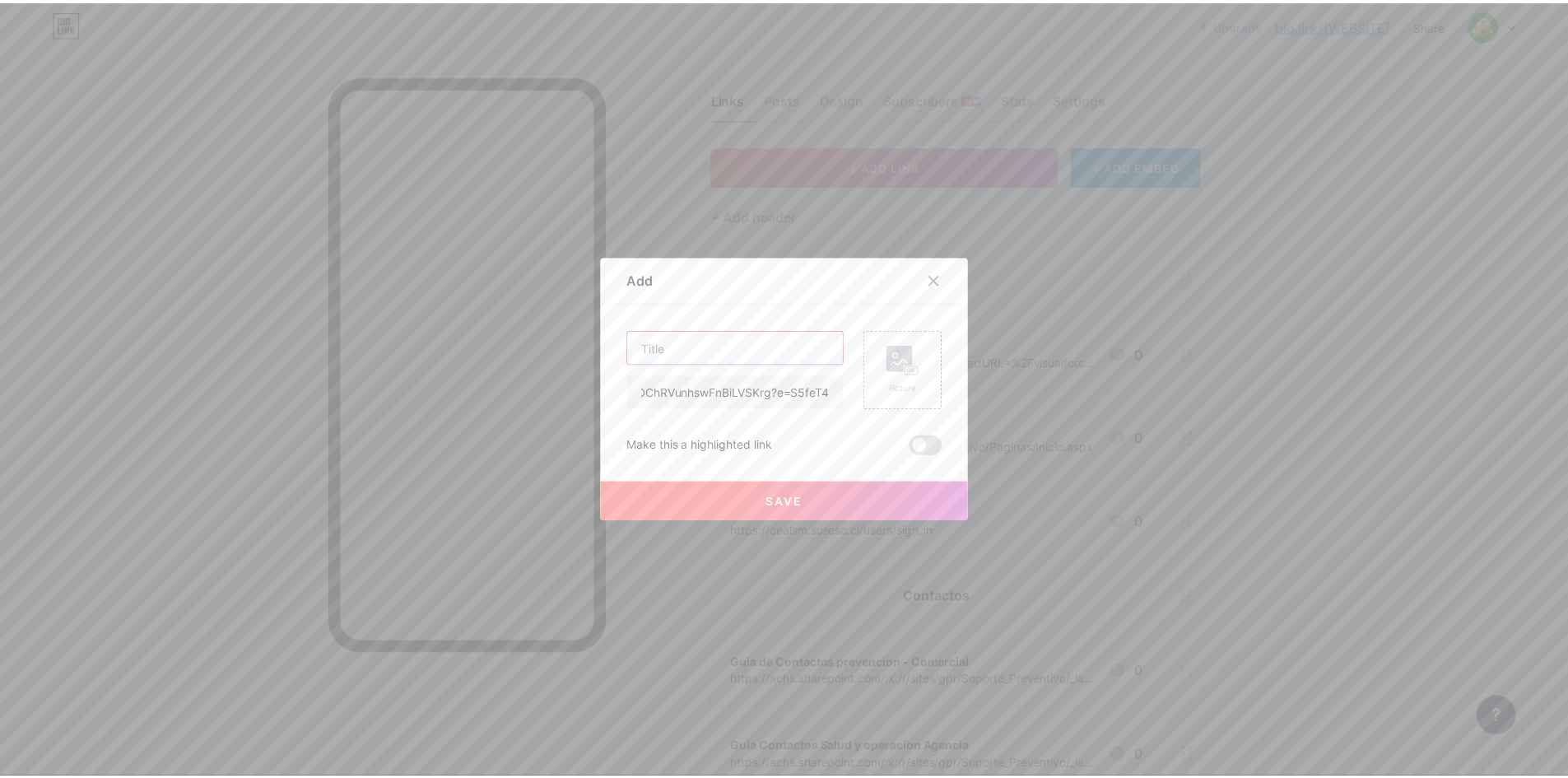 scroll, scrollTop: 0, scrollLeft: 0, axis: both 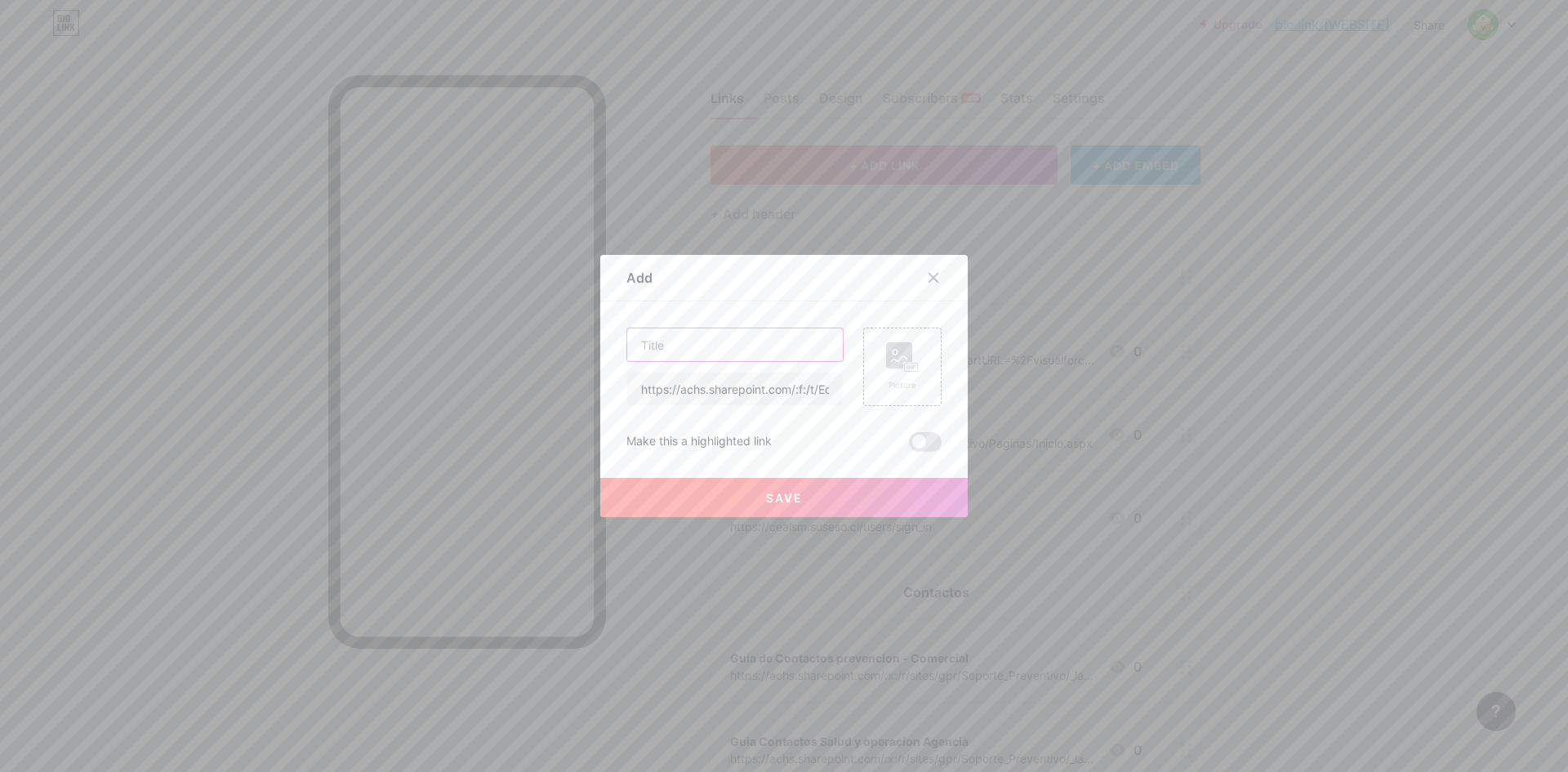 click at bounding box center (735, 345) 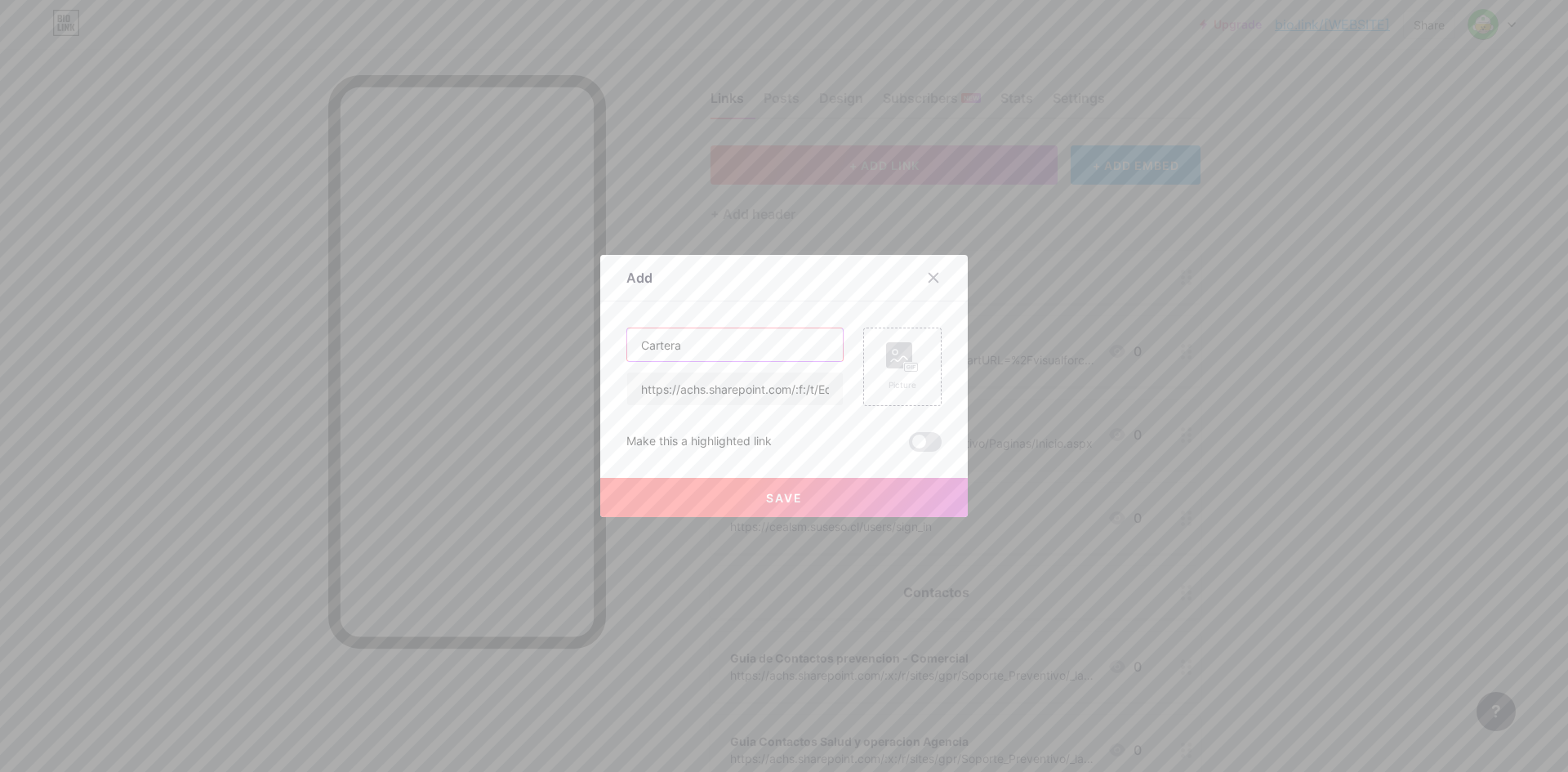 type on "Cartera" 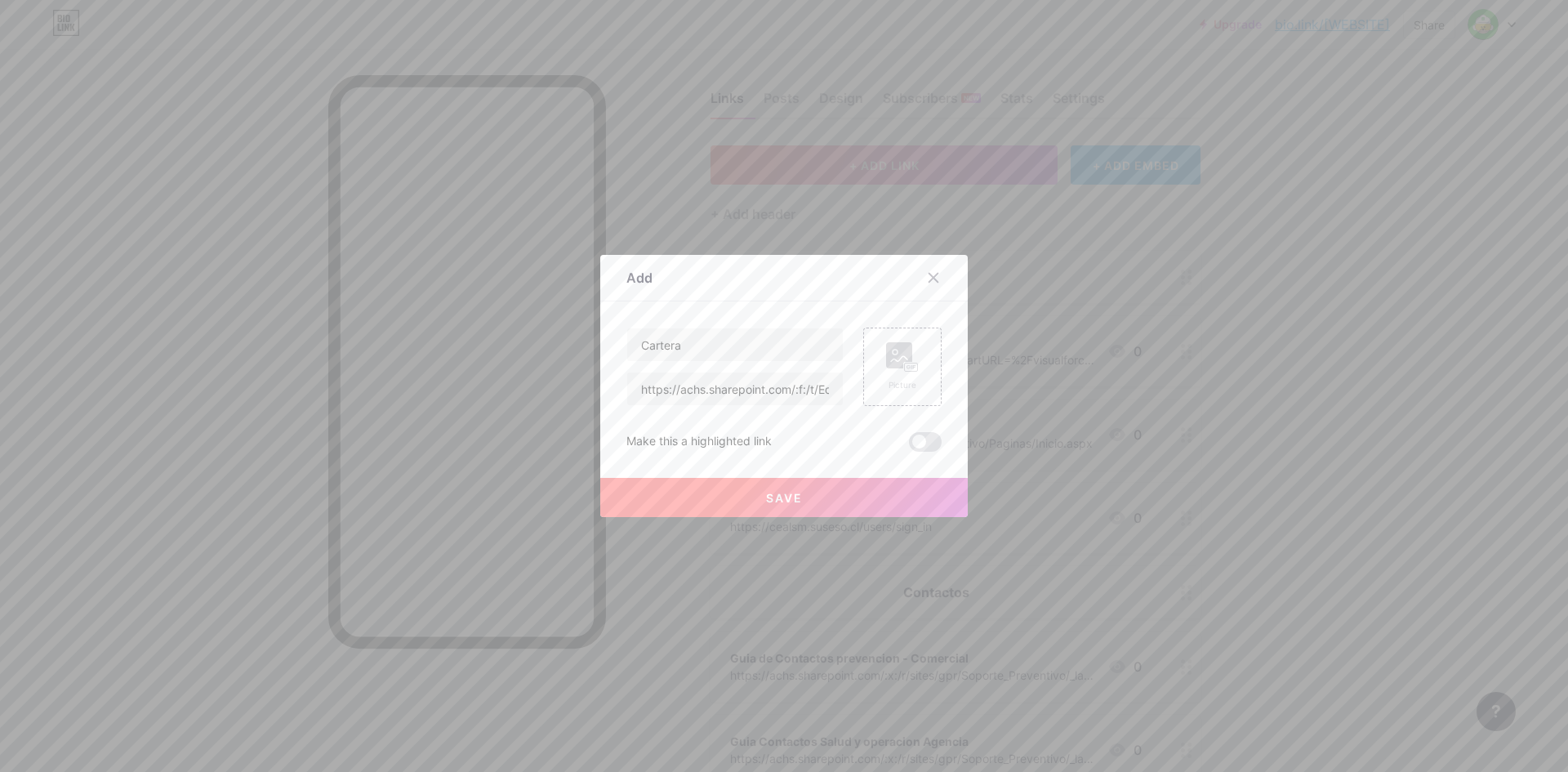 click on "Save" at bounding box center [784, 498] 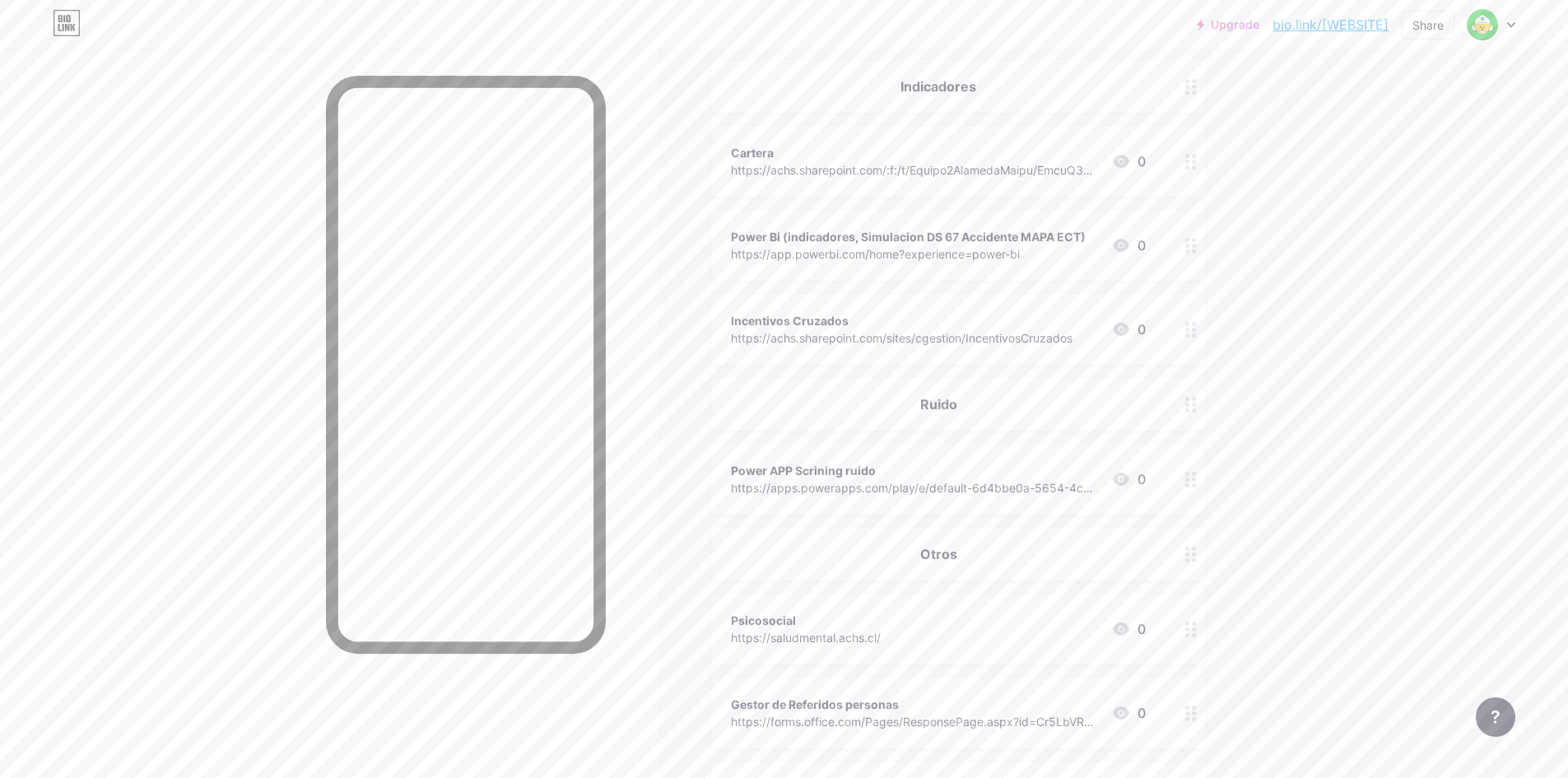 scroll, scrollTop: 586, scrollLeft: 0, axis: vertical 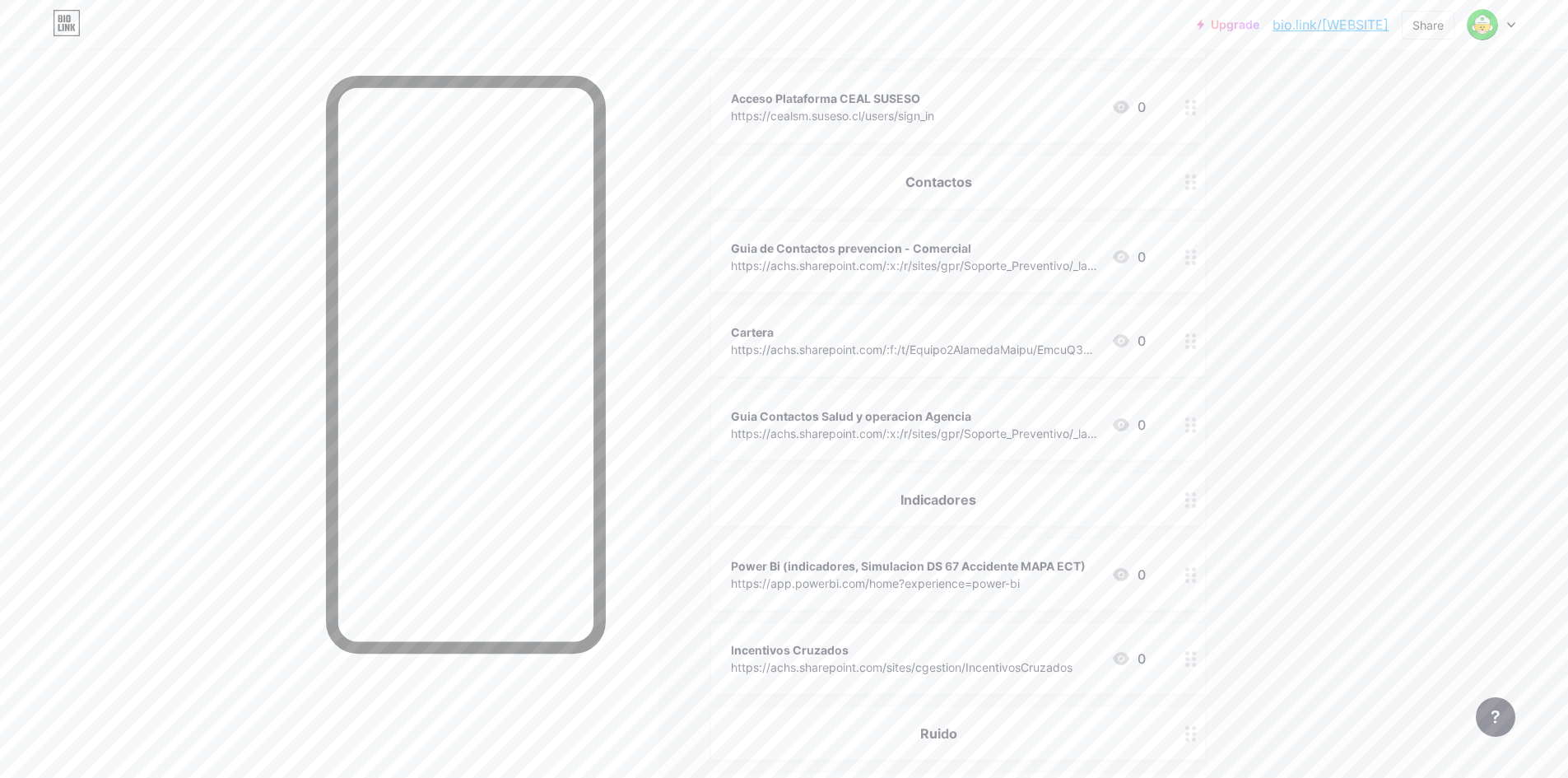 click on "https://achs.sharepoint.com/sites/cgestion/IncentivosCruzados" at bounding box center [901, 667] 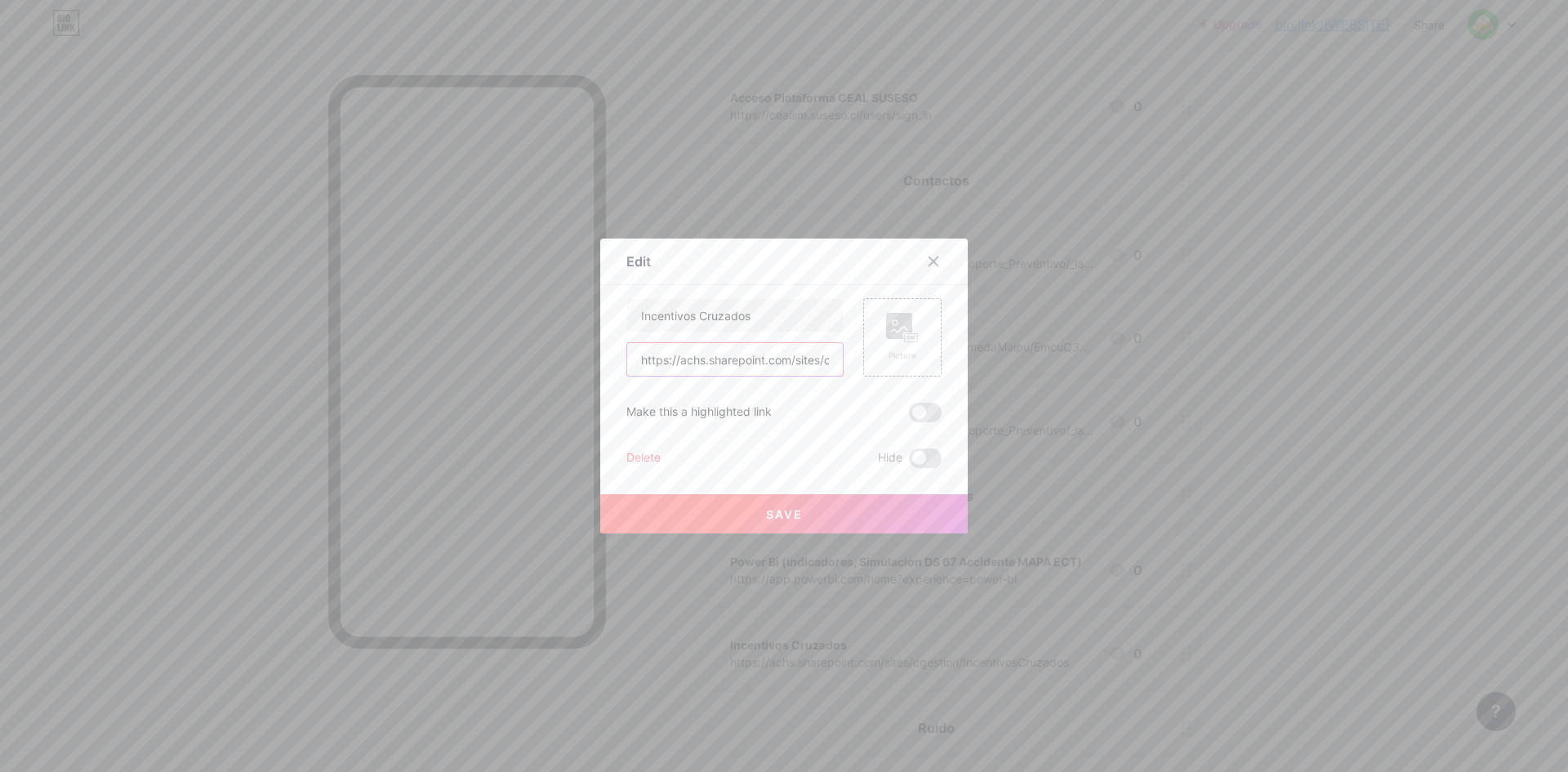 click on "https://achs.sharepoint.com/sites/cgestion/IncentivosCruzados" at bounding box center (735, 359) 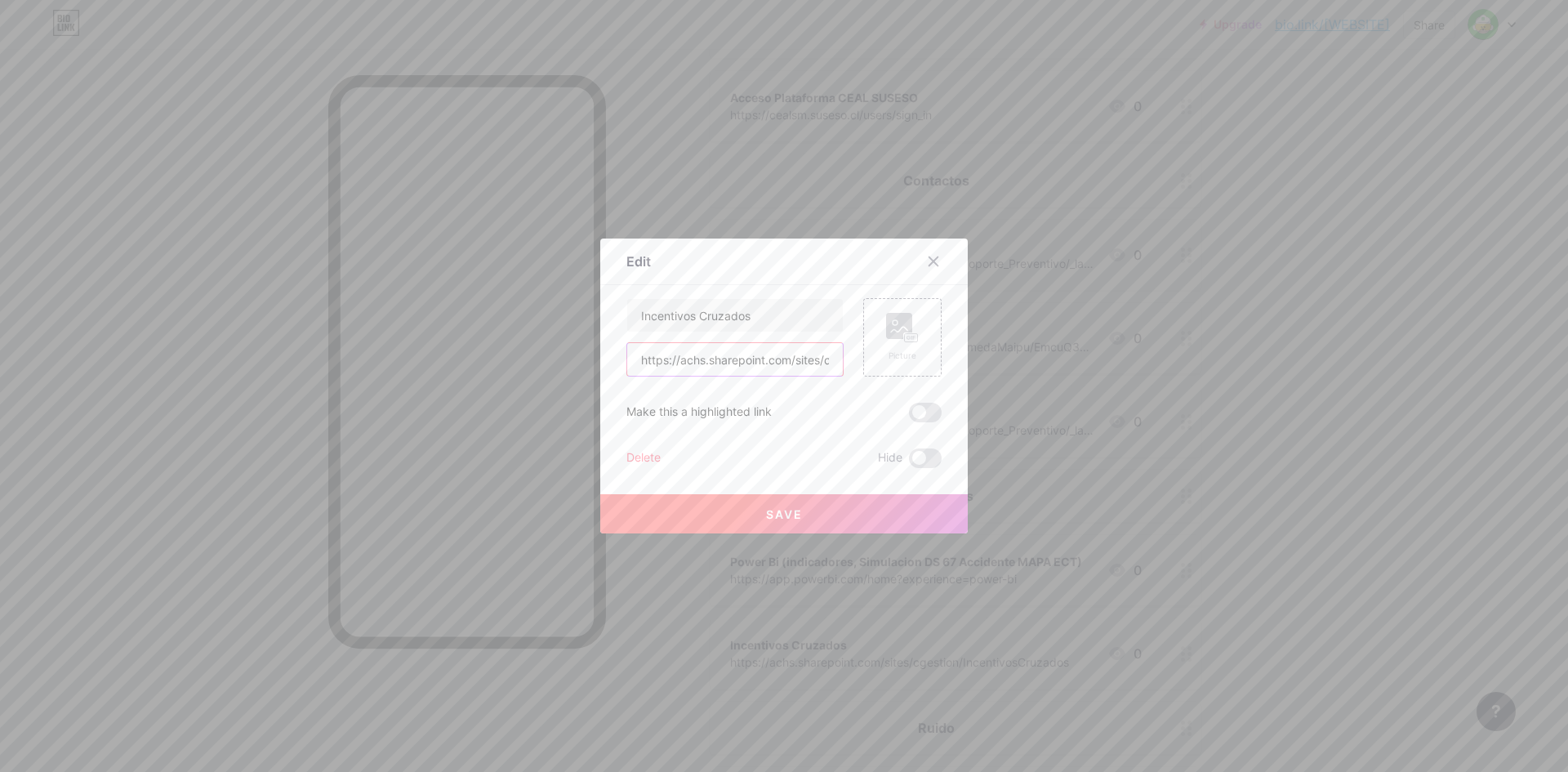 scroll, scrollTop: 0, scrollLeft: 154, axis: horizontal 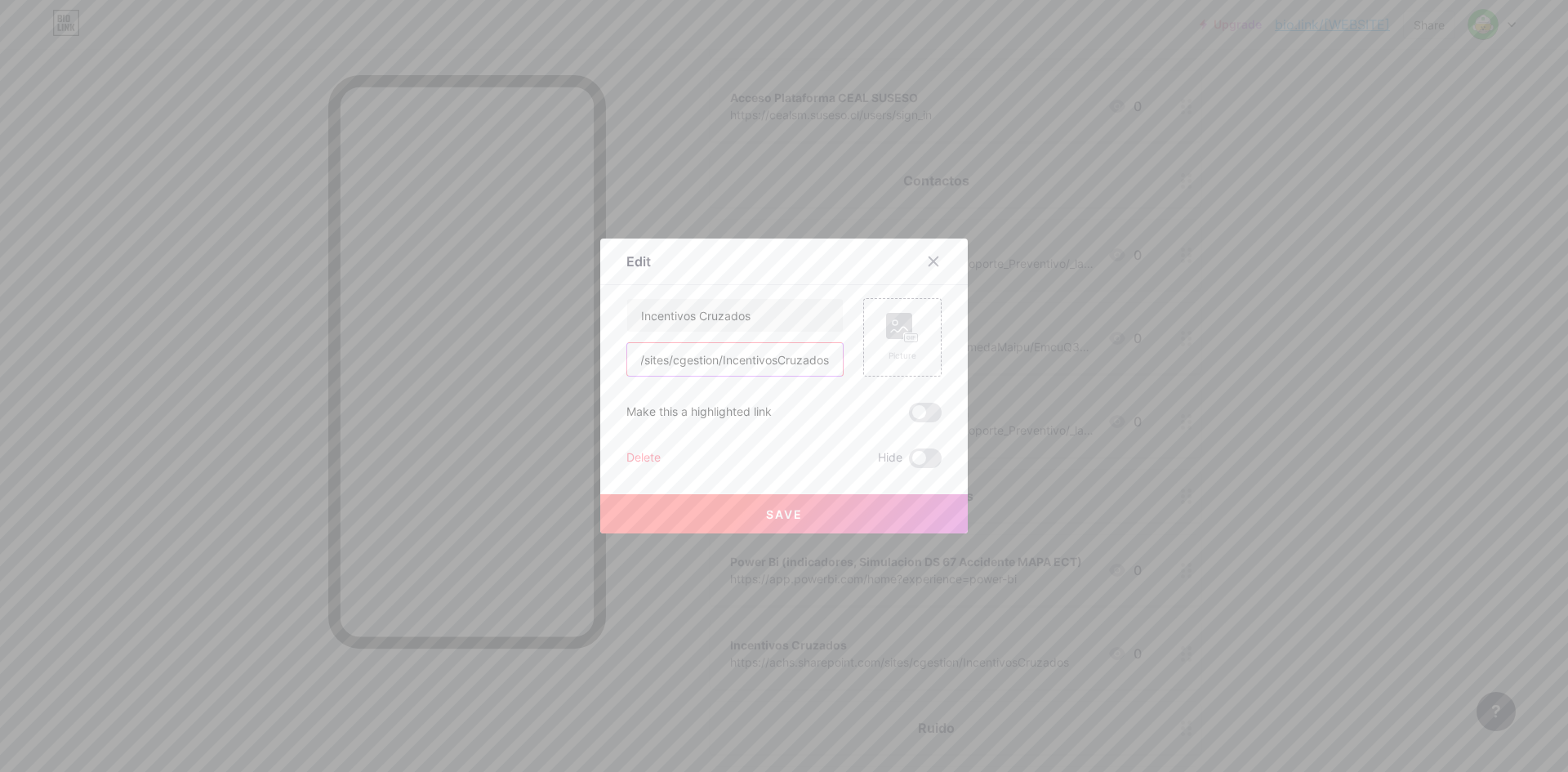 drag, startPoint x: 633, startPoint y: 363, endPoint x: 1137, endPoint y: 382, distance: 504.358 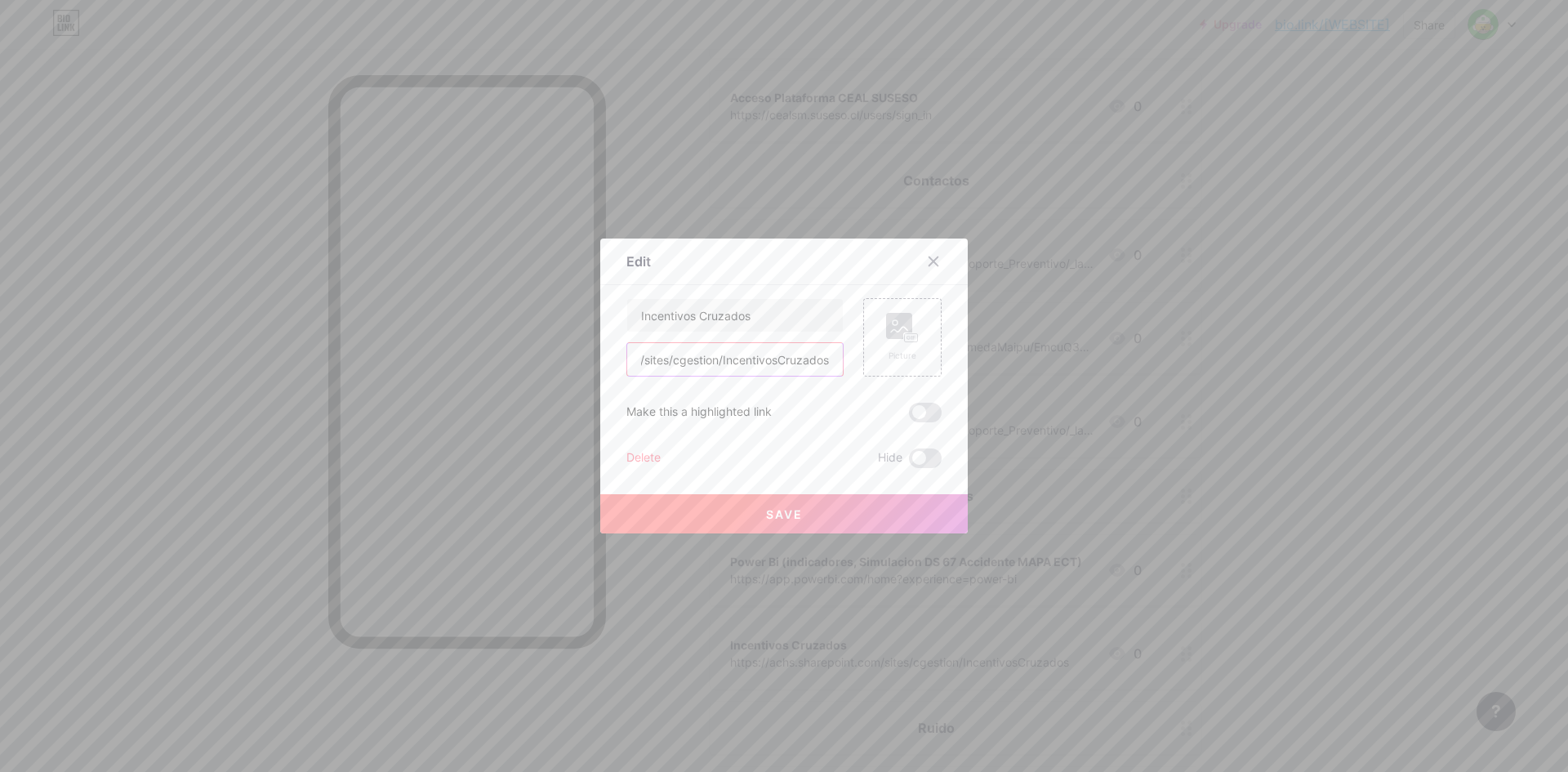 paste on "login.microsoftonline.com/6d4bbe0a-5654-4c69-a682-bf7dcdaed8e7/oauth2/v2.0/authorize?client_id=871c010f-5e61-4fb1-83ac-98610a7e9110&scope=https%3A%2F%2Fanalysis.windows.net%2Fpowerbi%2Fapi%2F.default%20openid%20profile%20offline_access&redirect_uri=https%3A%2F%2Fapp.powerbi.com%2Fsignin&client-request-id=019877d7-6491-7a94-a0b3-5aaf47f4e072&response_mode=fragment&response_type=code&x-client-SKU=msal.js.browser&x-client-VER=3.28.0&client_info=1&code_challenge=cpZM2NJzCD2Ifo0_H47yZHbAsMLYjbvcAeUucTRCMak&code_challenge_method=S256&nonce=019877d7-6494-71a2-aa37-6c0a1cb689de&state=eyJpZCI6IjAxOTg3N2Q3LTY0OTMtNzZkMC1iMGEwLWU5ZWUzNmU0YTIxNCIsIm1ldGEiOnsiaW50ZXJhY3Rpb25UeXBlIjoicmVkaXJlY3QifX0%3D%7C1754357261440.5%3B1754357261456.3%3B1754357259023.7&site_id=500453&nux=1" 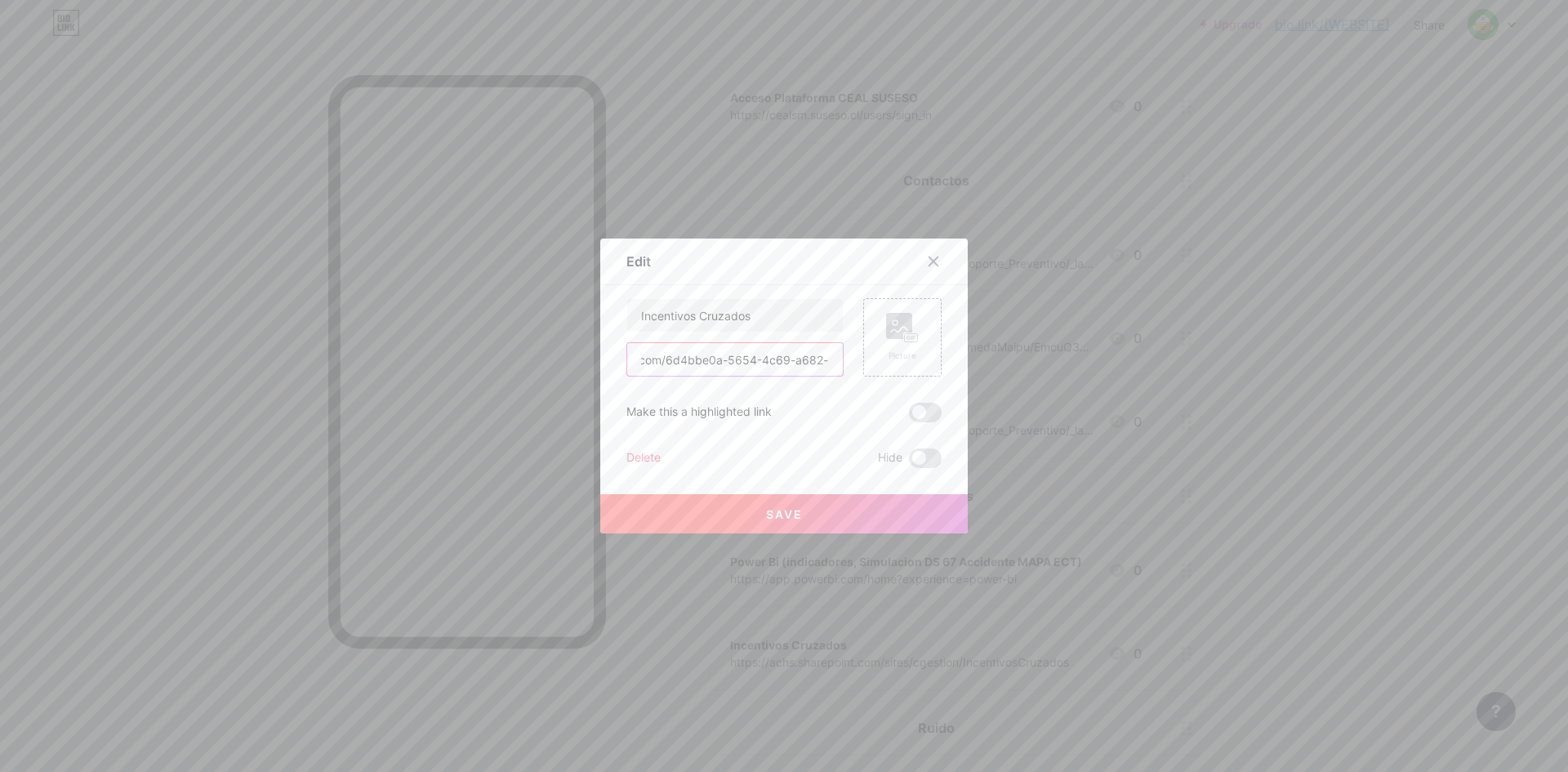 scroll, scrollTop: 0, scrollLeft: 4742, axis: horizontal 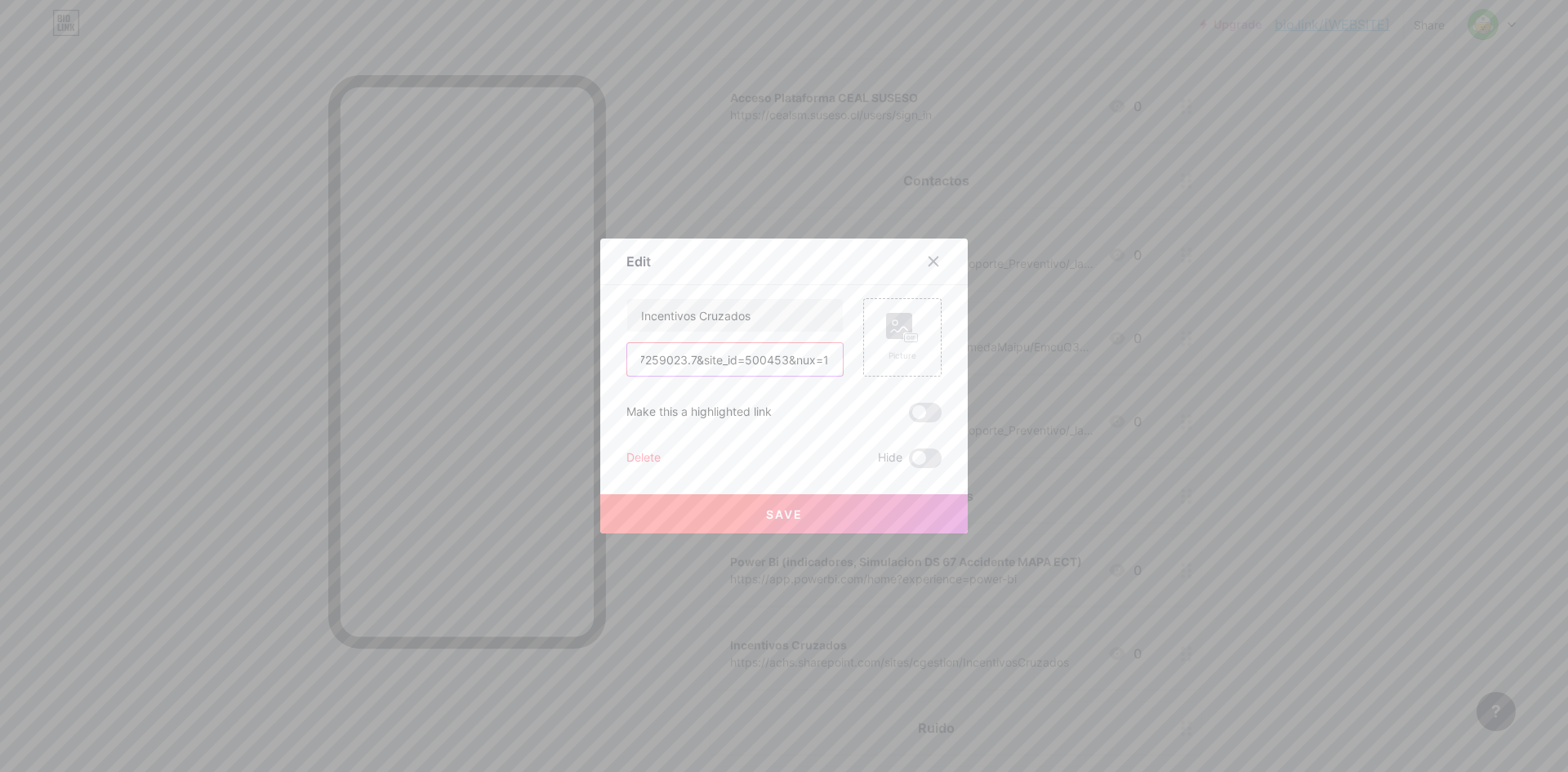 type on "https://login.microsoftonline.com/6d4bbe0a-5654-4c69-a682-bf7dcdaed8e7/oauth2/v2.0/authorize?client_id=871c010f-5e61-4fb1-83ac-98610a7e9110&scope=https%3A%2F%2Fanalysis.windows.net%2Fpowerbi%2Fapi%2F.default%20openid%20profile%20offline_access&redirect_uri=https%3A%2F%2Fapp.powerbi.com%2Fsignin&client-request-id=019877d7-6491-7a94-a0b3-5aaf47f4e072&response_mode=fragment&response_type=code&x-client-SKU=msal.js.browser&x-client-VER=3.28.0&client_info=1&code_challenge=cpZM2NJzCD2Ifo0_H47yZHbAsMLYjbvcAeUucTRCMak&code_challenge_method=S256&nonce=019877d7-6494-71a2-aa37-6c0a1cb689de&state=eyJpZCI6IjAxOTg3N2Q3LTY0OTMtNzZkMC1iMGEwLWU5ZWUzNmU0YTIxNCIsIm1ldGEiOnsiaW50ZXJhY3Rpb25UeXBlIjoicmVkaXJlY3QifX0%3D%7C1754357261440.5%3B1754357261456.3%3B1754357259023.7&site_id=500453&nux=1" 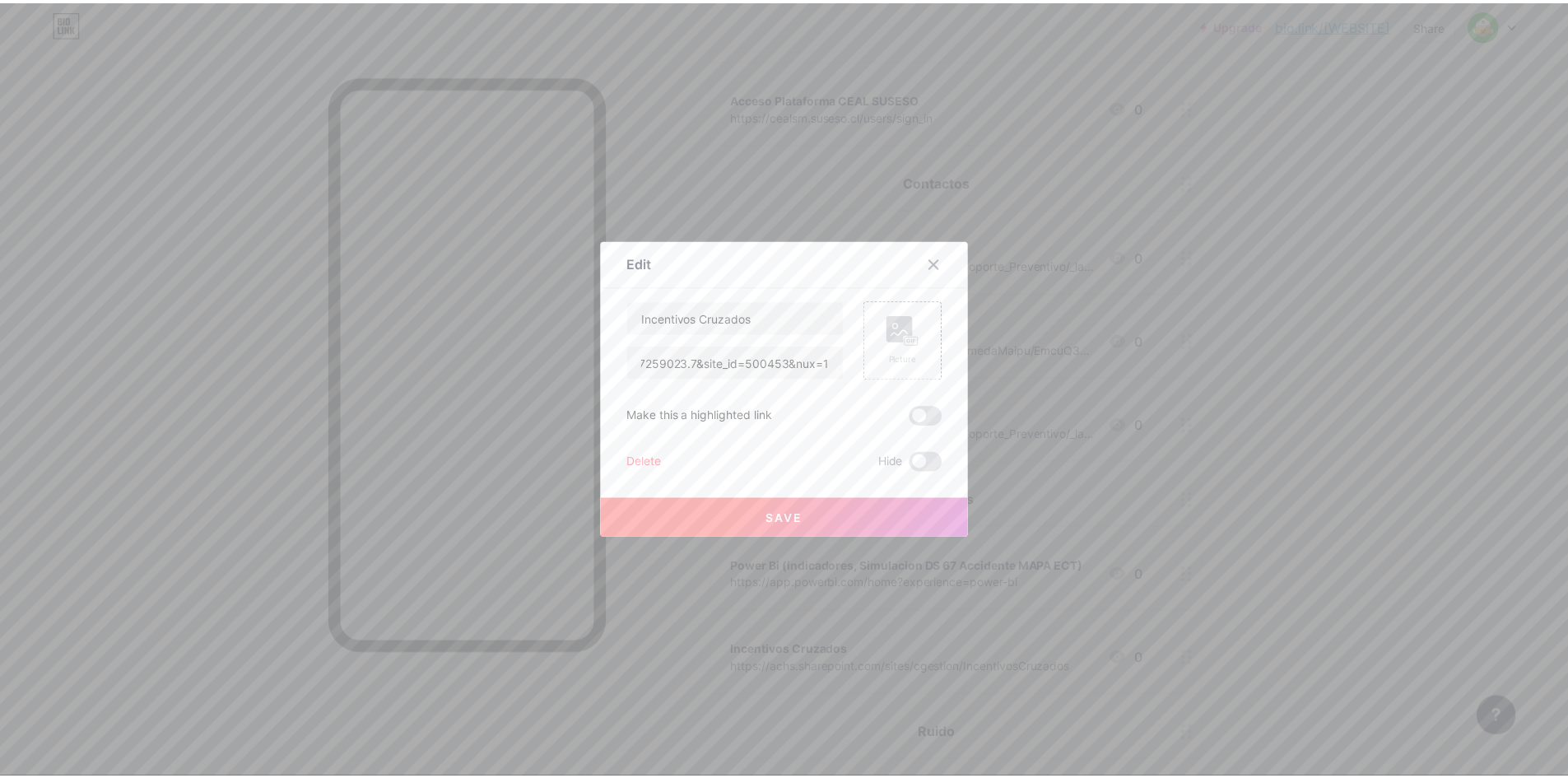 scroll, scrollTop: 0, scrollLeft: 0, axis: both 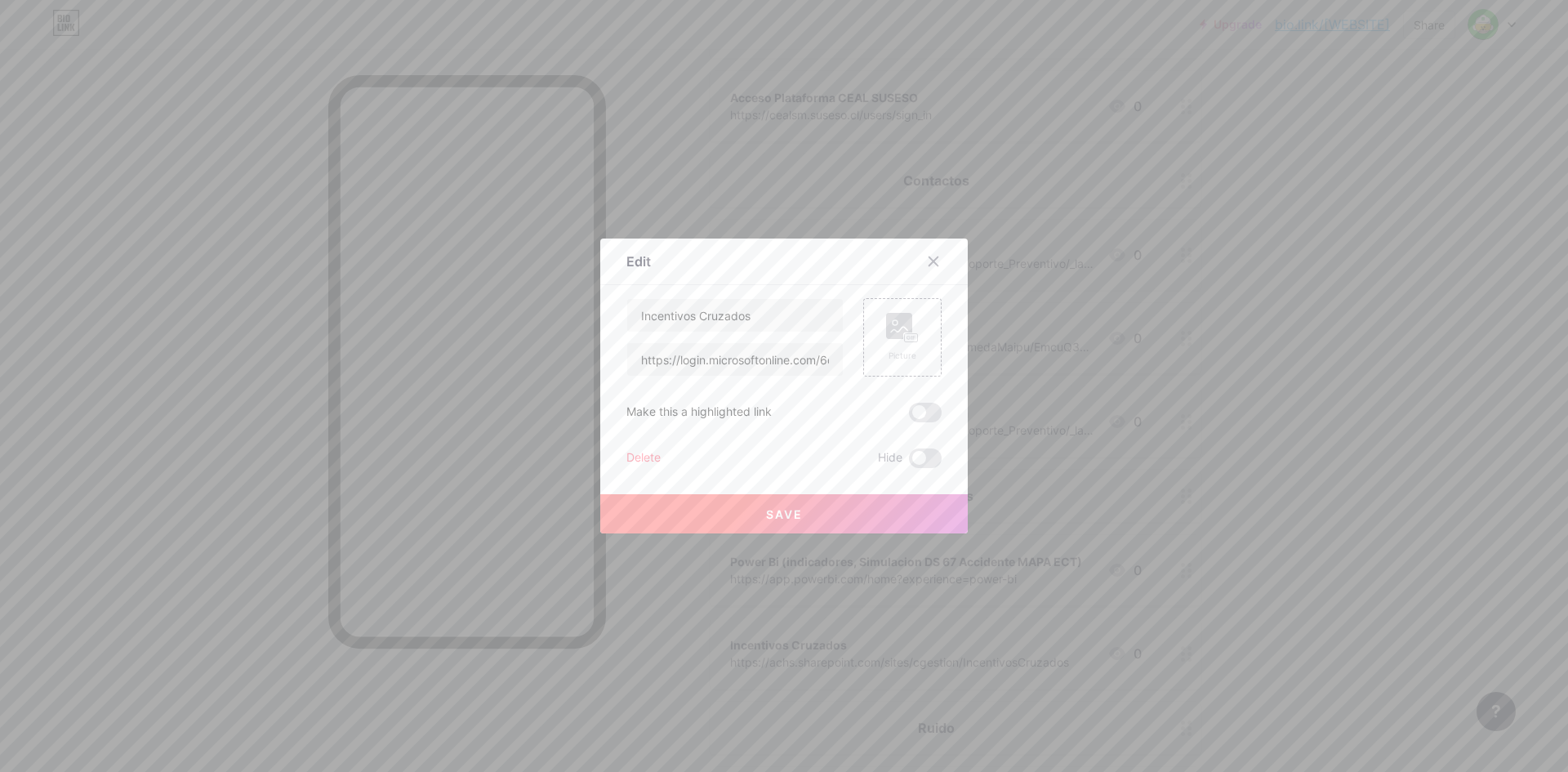 click on "Save" at bounding box center [784, 514] 